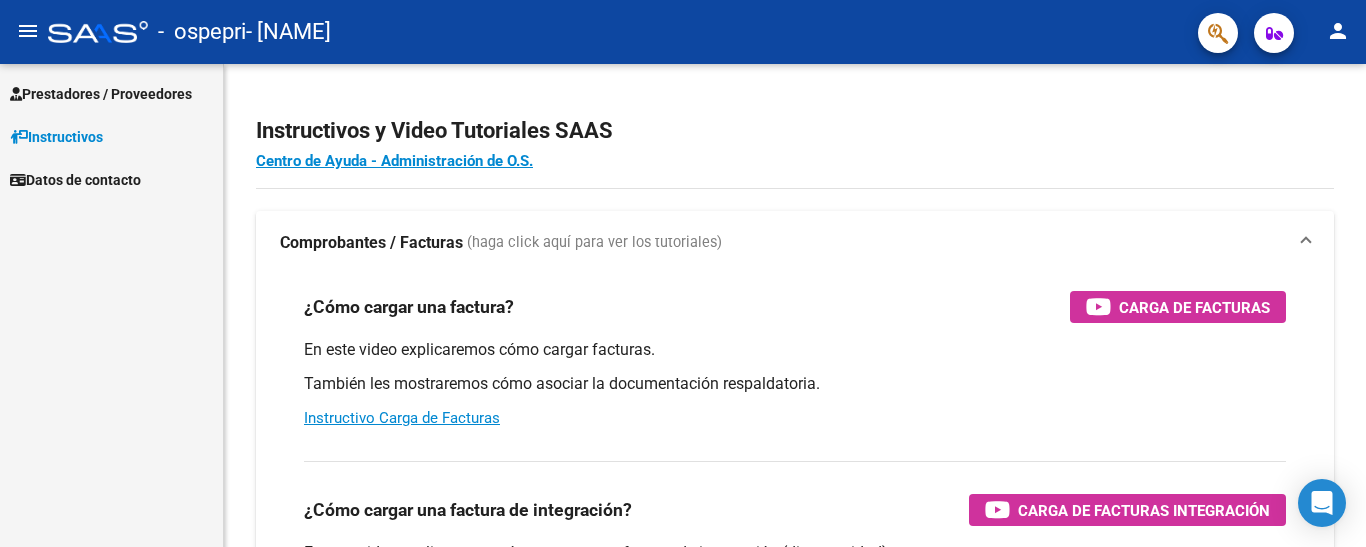 scroll, scrollTop: 0, scrollLeft: 0, axis: both 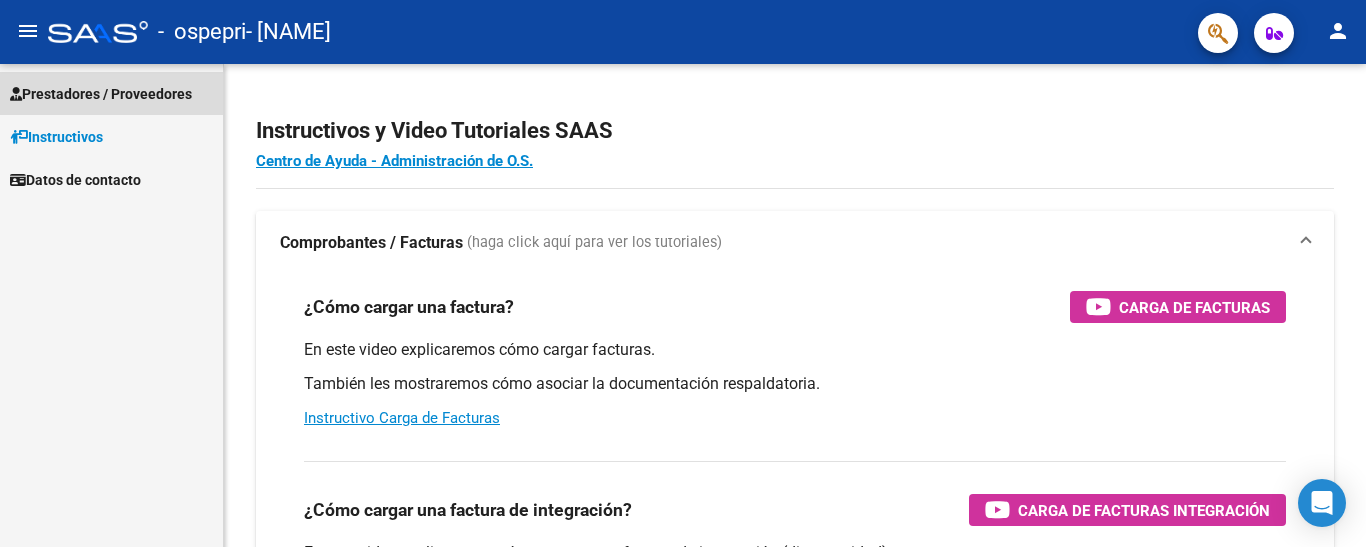 click on "Prestadores / Proveedores" at bounding box center (101, 94) 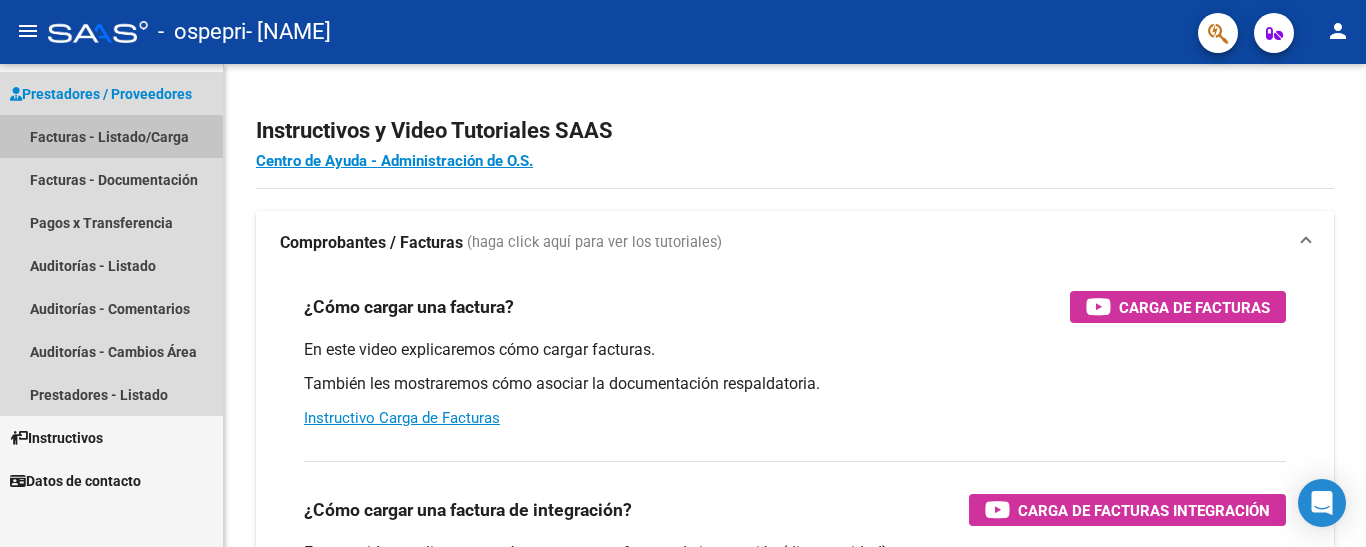 click on "Facturas - Listado/Carga" at bounding box center [111, 136] 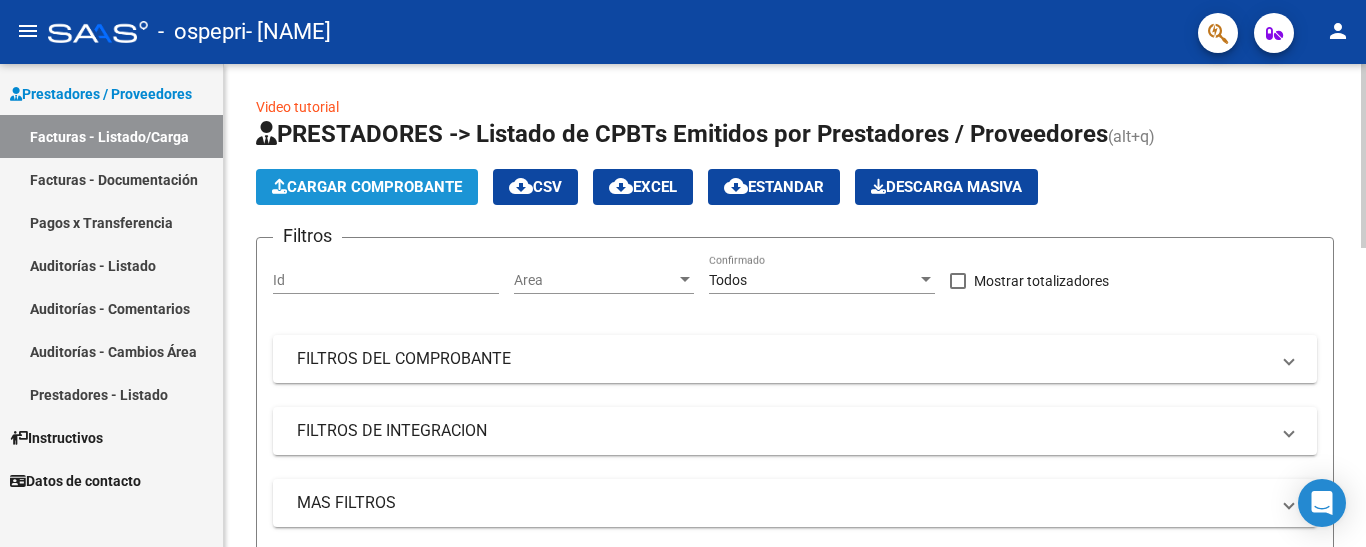 click on "Cargar Comprobante" 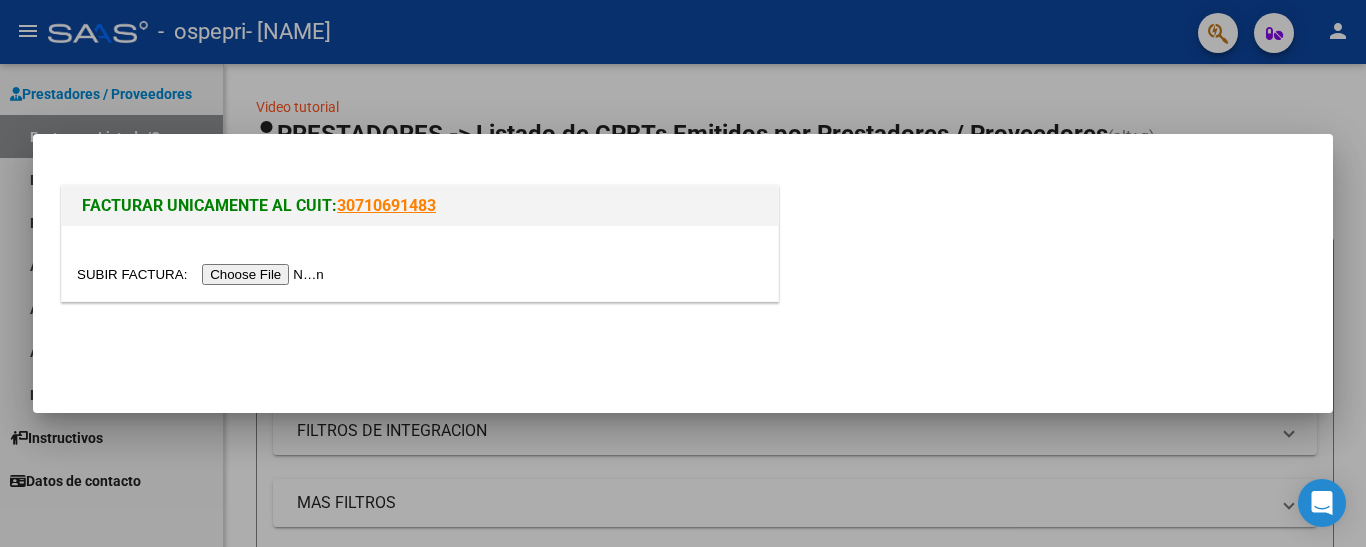 click at bounding box center (203, 274) 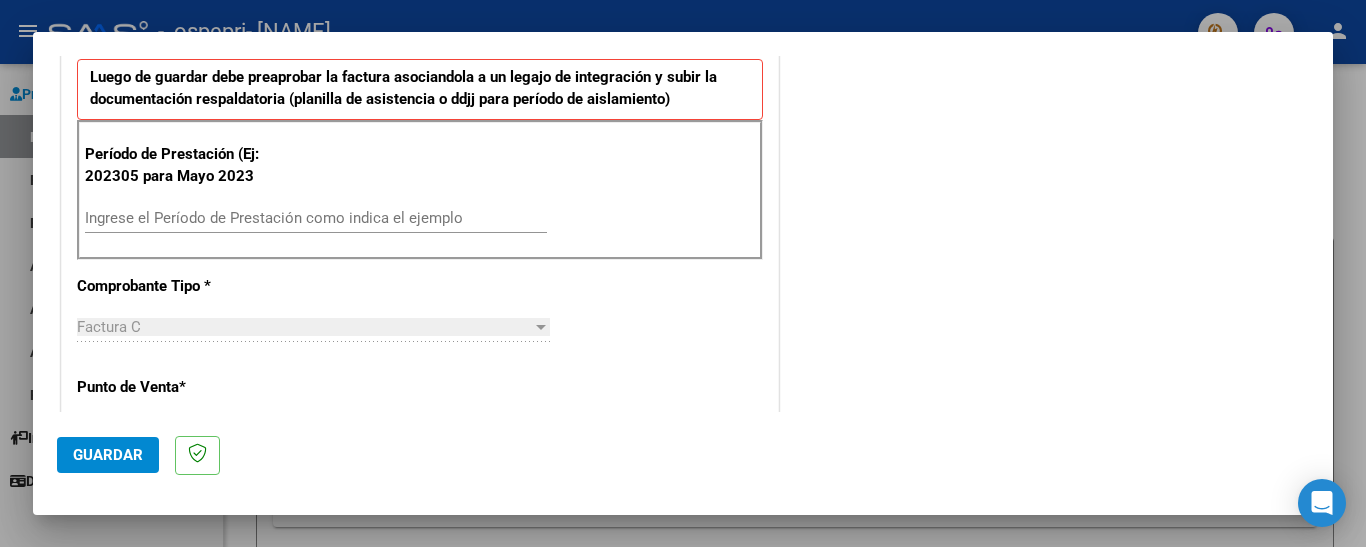 scroll, scrollTop: 520, scrollLeft: 0, axis: vertical 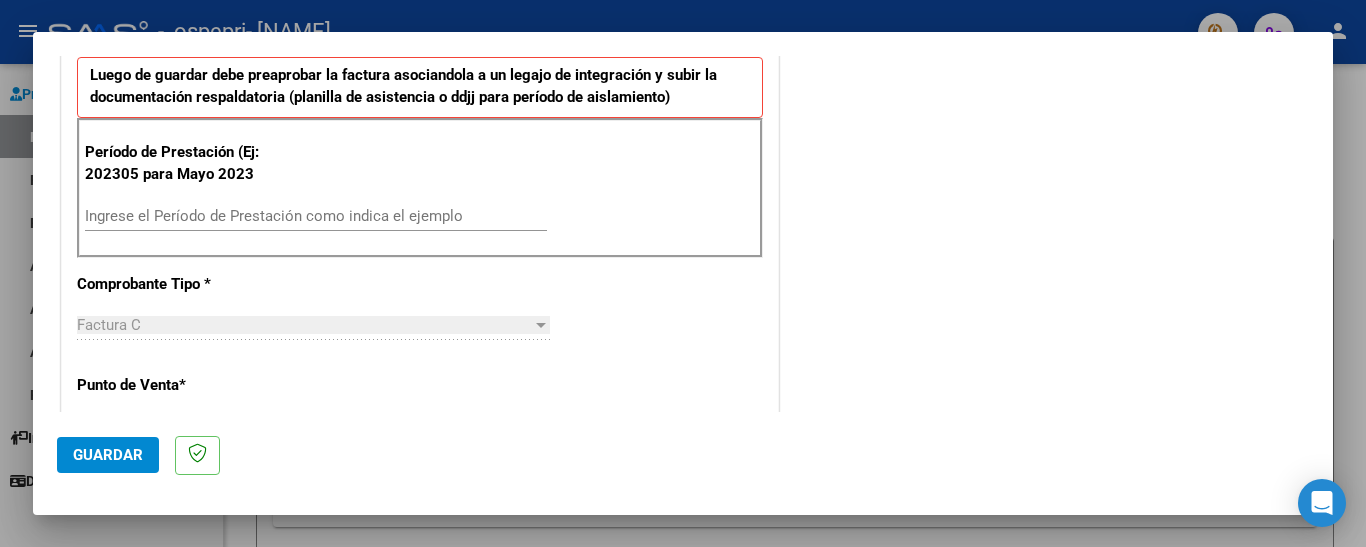 click on "Ingrese el Período de Prestación como indica el ejemplo" at bounding box center (316, 216) 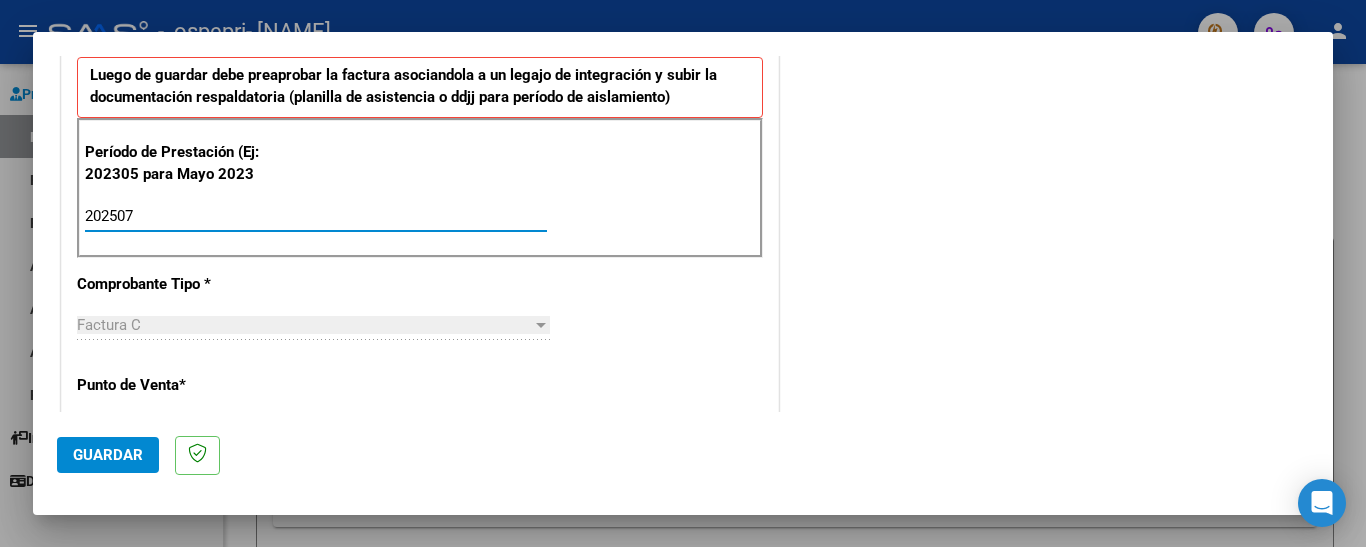 type on "202507" 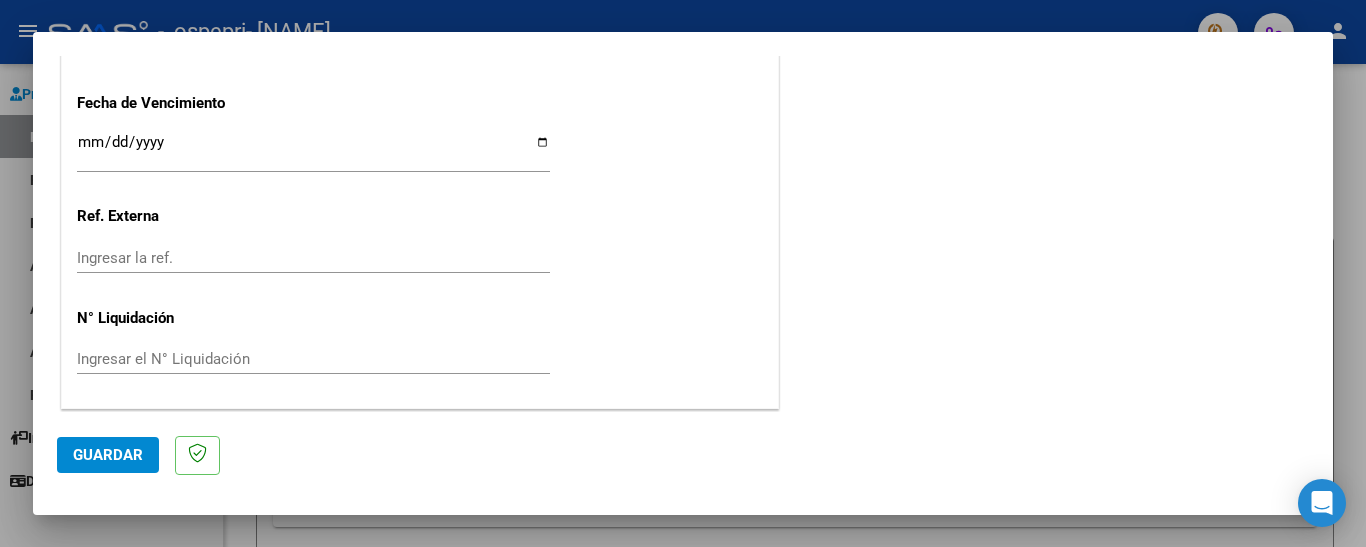 scroll, scrollTop: 1367, scrollLeft: 0, axis: vertical 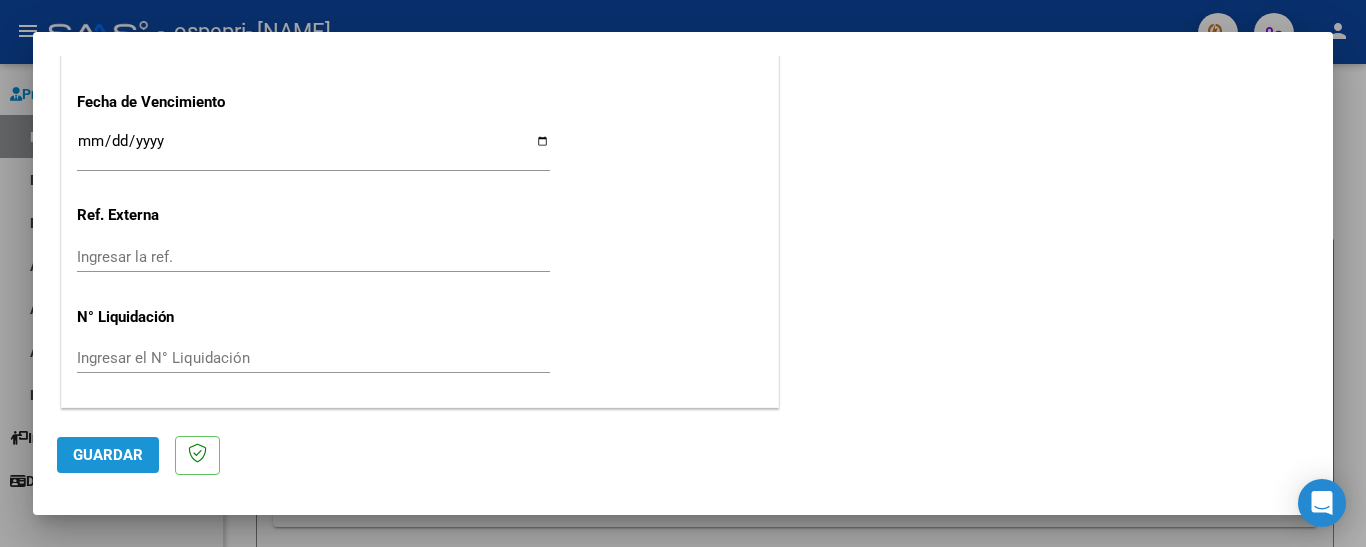 click on "Guardar" 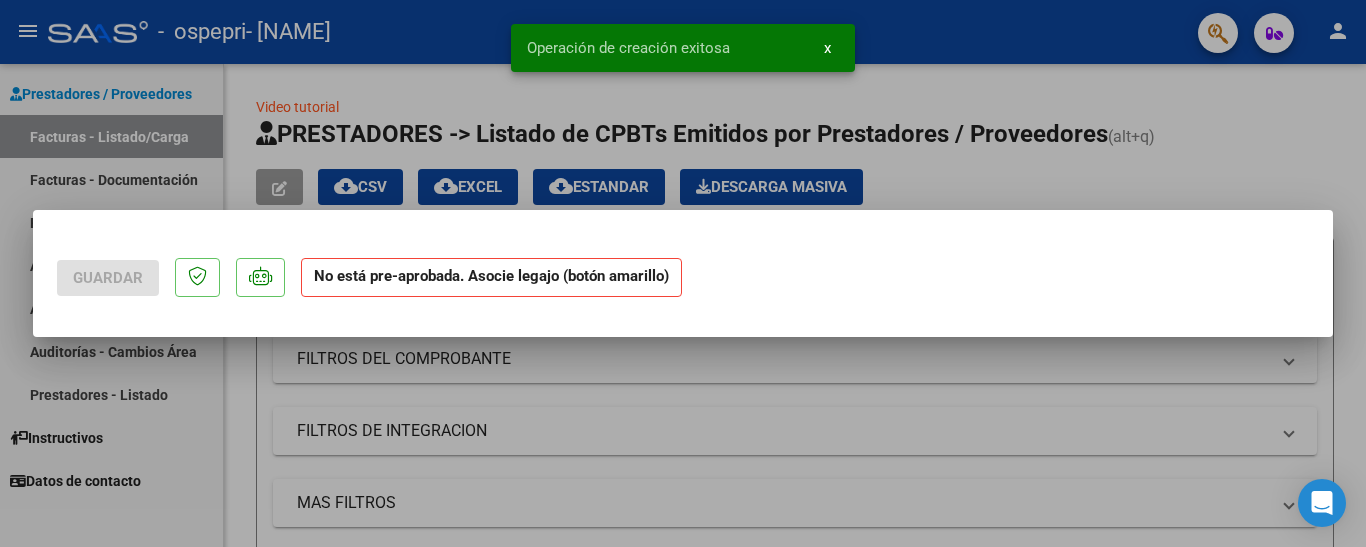 scroll, scrollTop: 0, scrollLeft: 0, axis: both 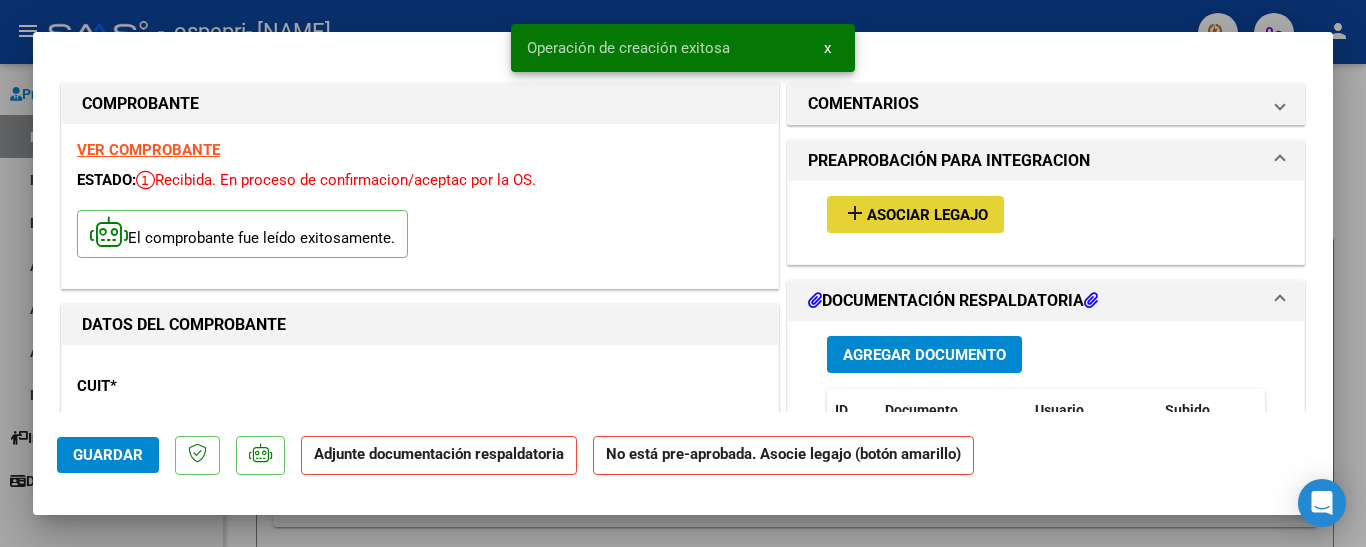 click on "Asociar Legajo" at bounding box center (927, 215) 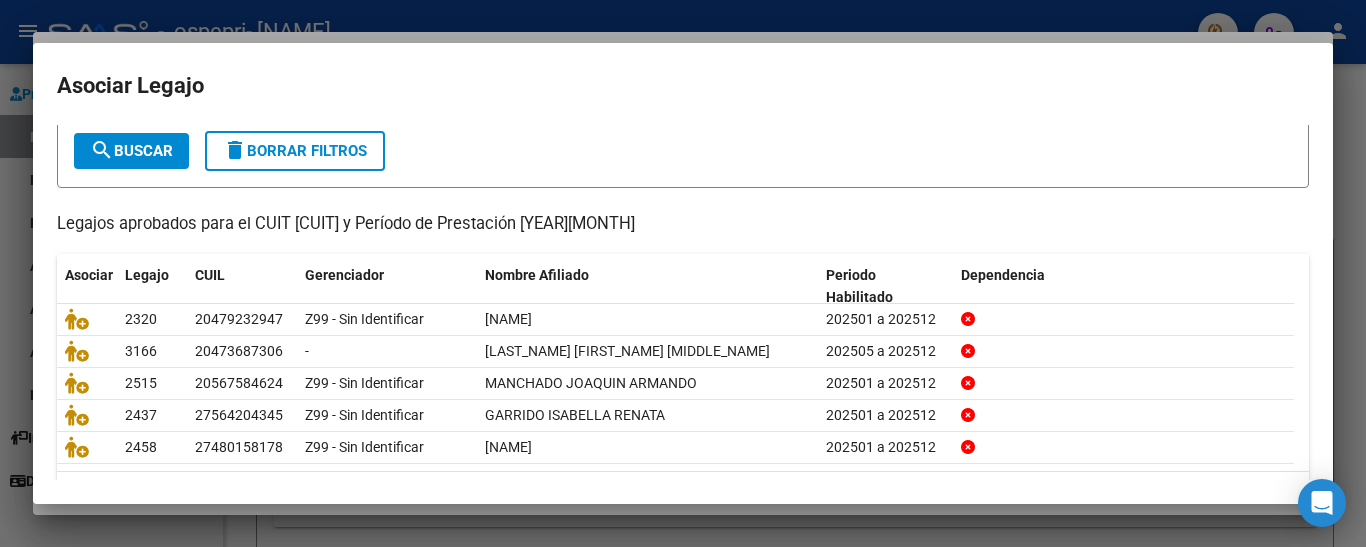 scroll, scrollTop: 120, scrollLeft: 0, axis: vertical 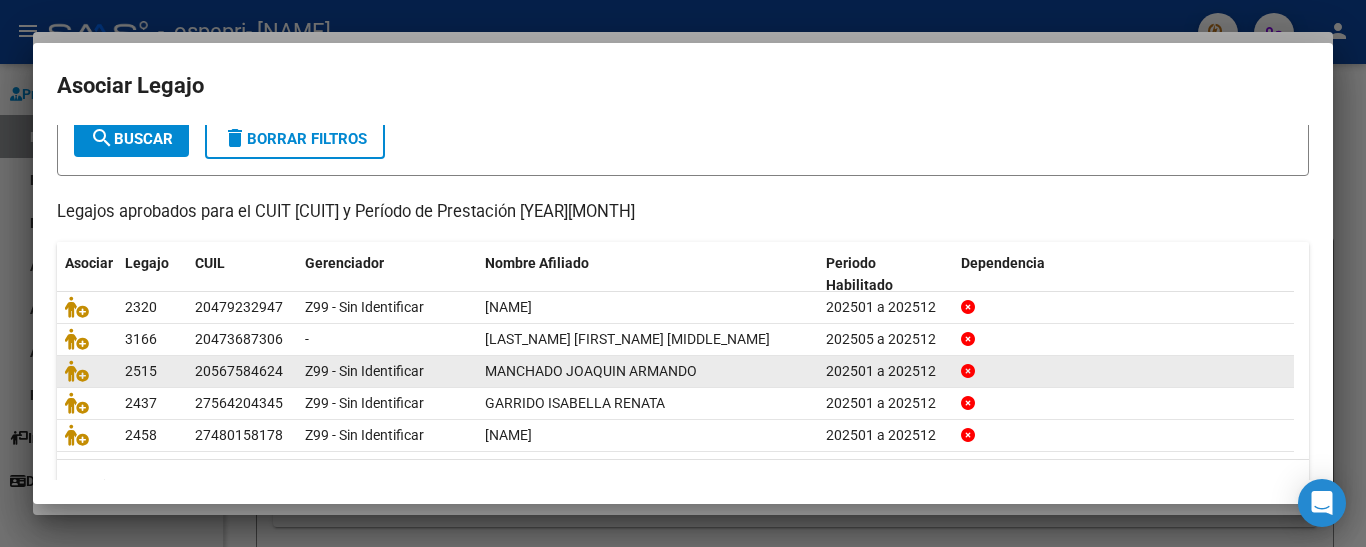 click on "MANCHADO JOAQUIN ARMANDO" 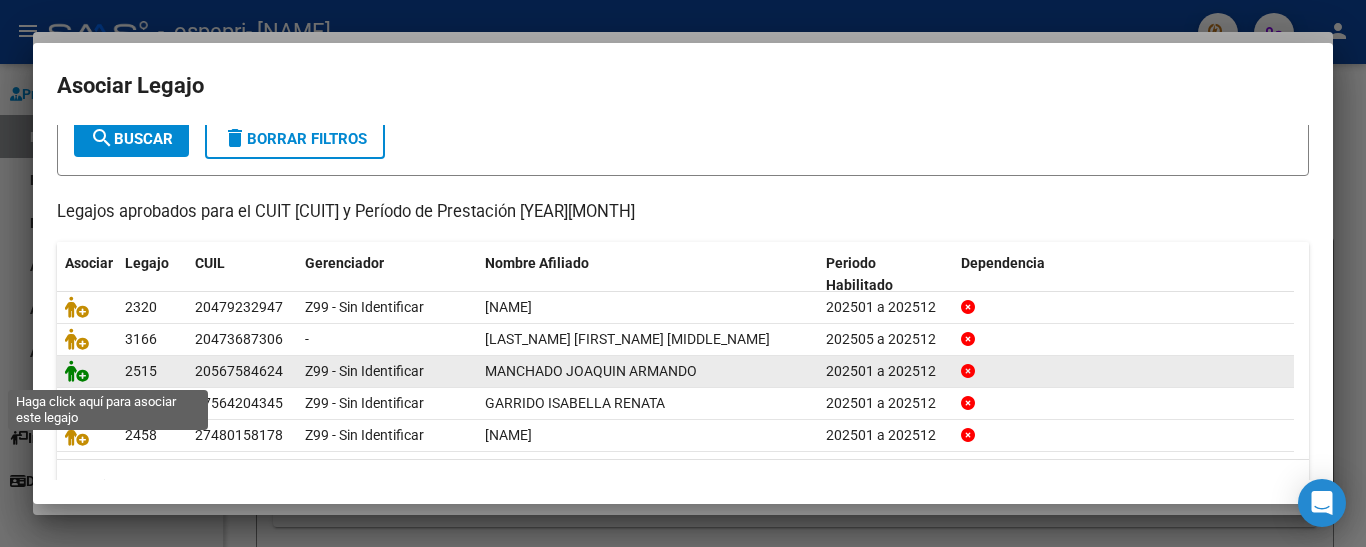 click 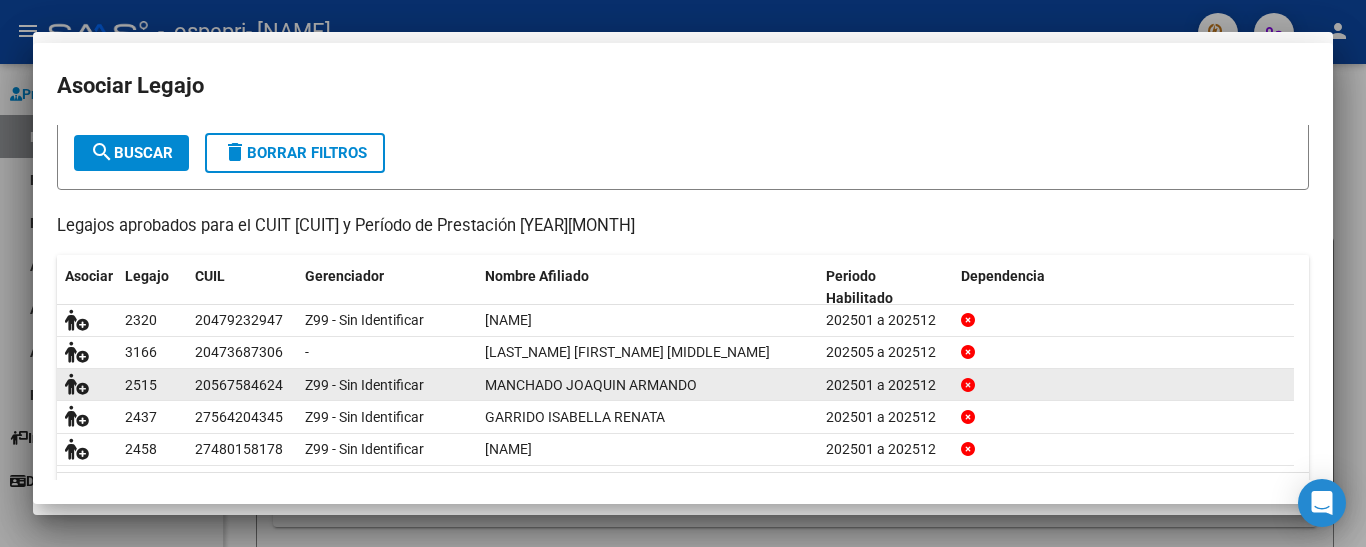 scroll, scrollTop: 0, scrollLeft: 0, axis: both 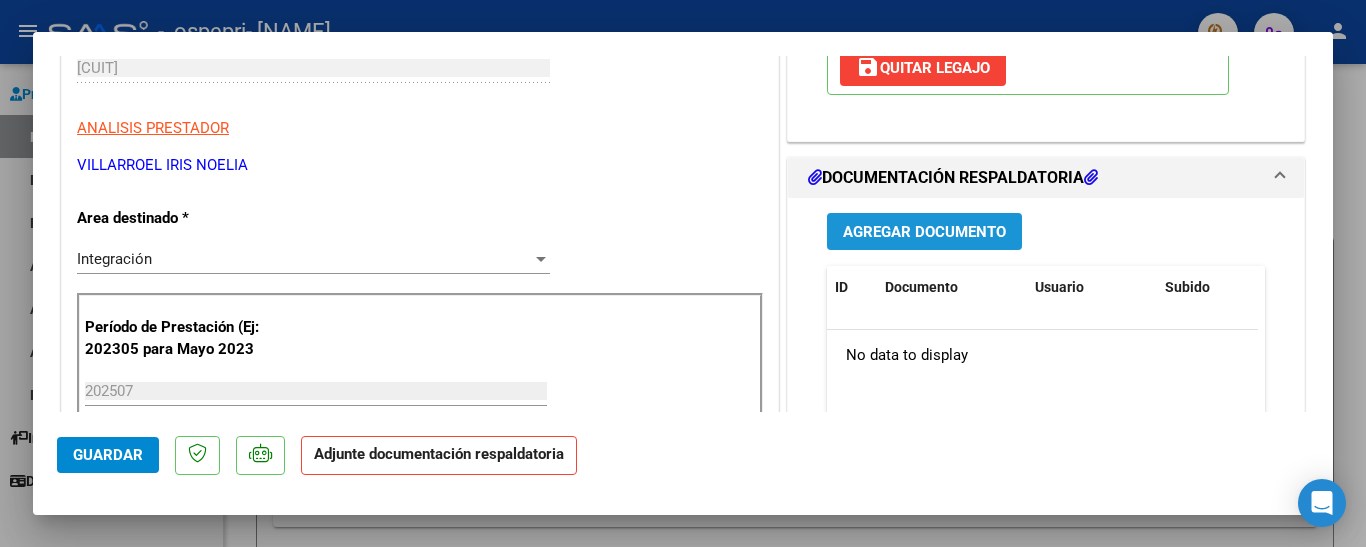 click on "Agregar Documento" at bounding box center (924, 231) 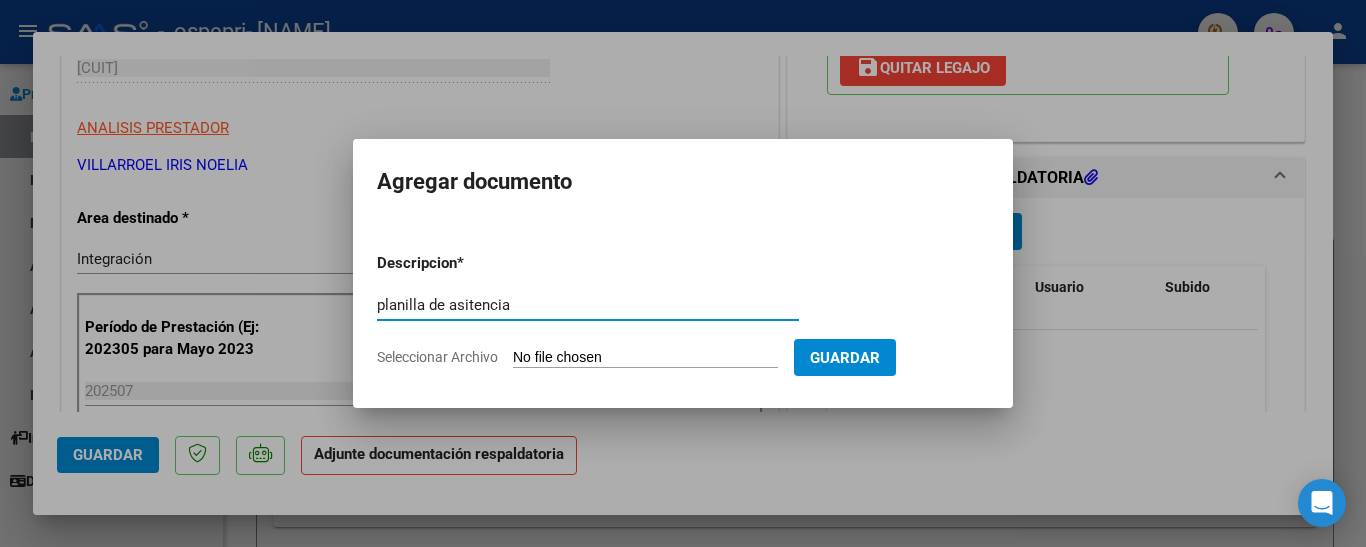 click on "planilla de asitencia" at bounding box center [588, 305] 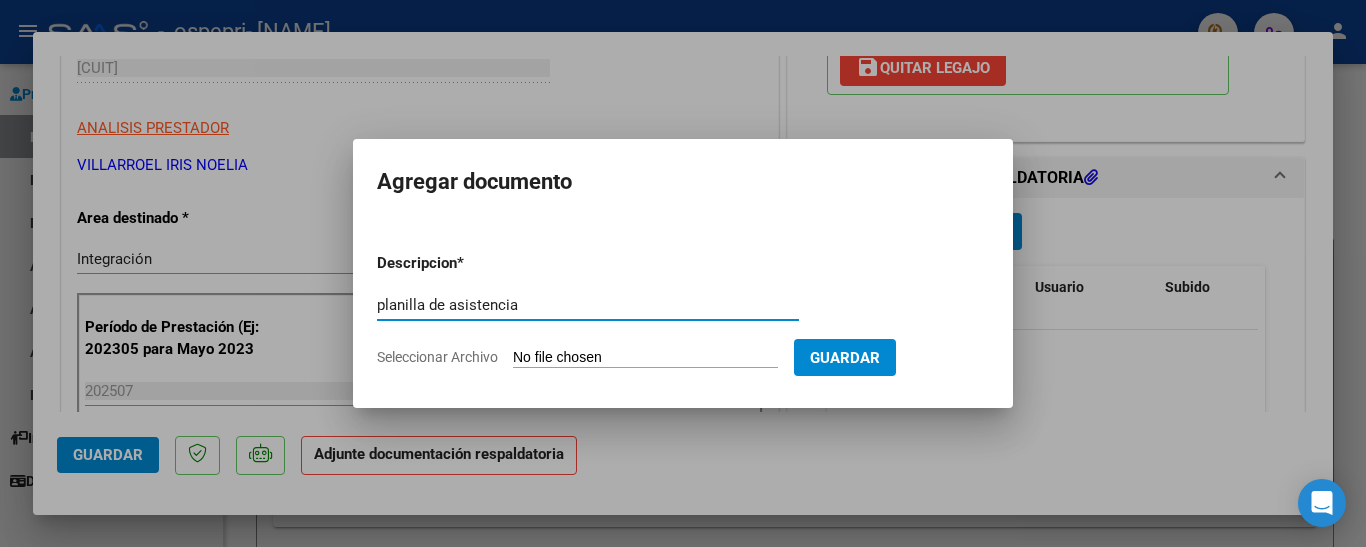 type on "planilla de asistencia" 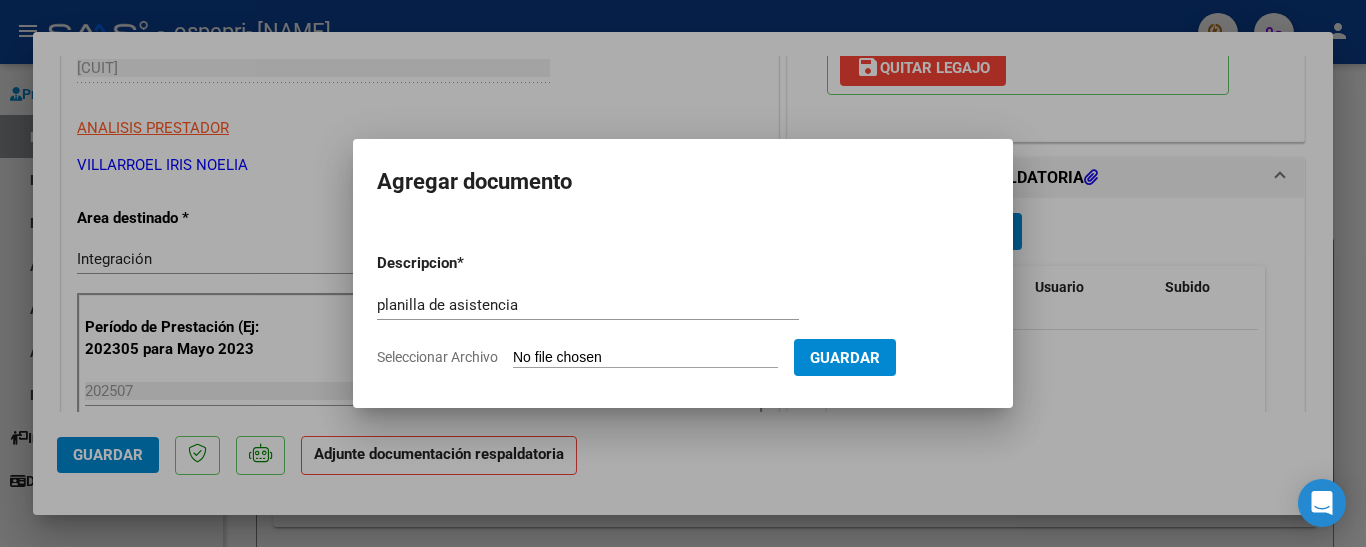 click on "Seleccionar Archivo" 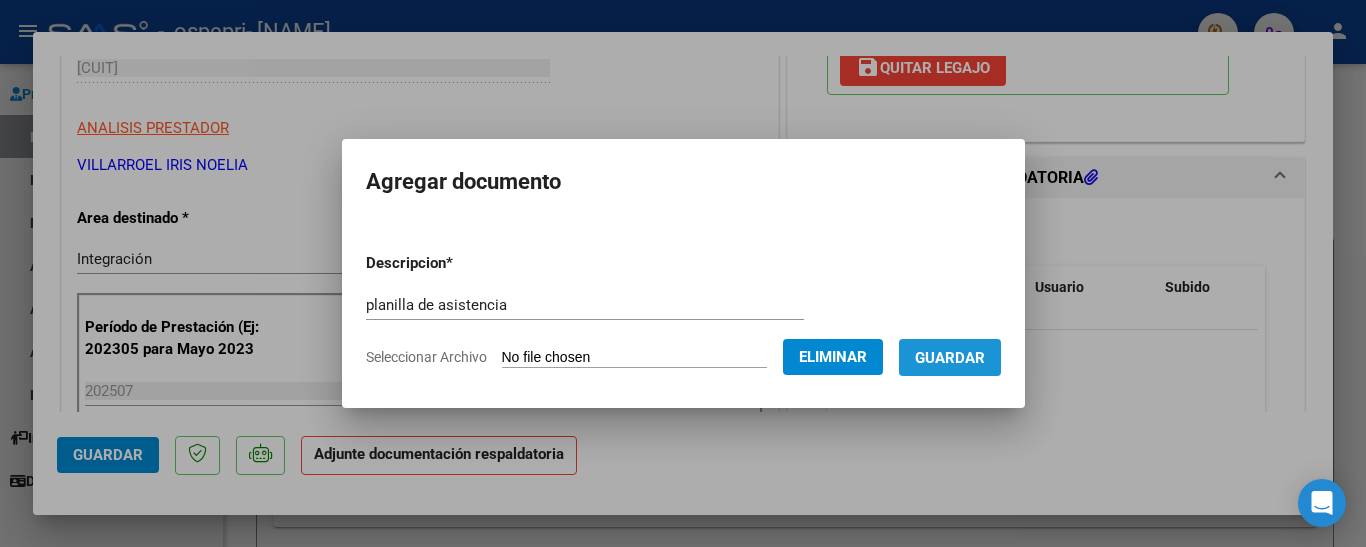 click on "Guardar" at bounding box center (950, 358) 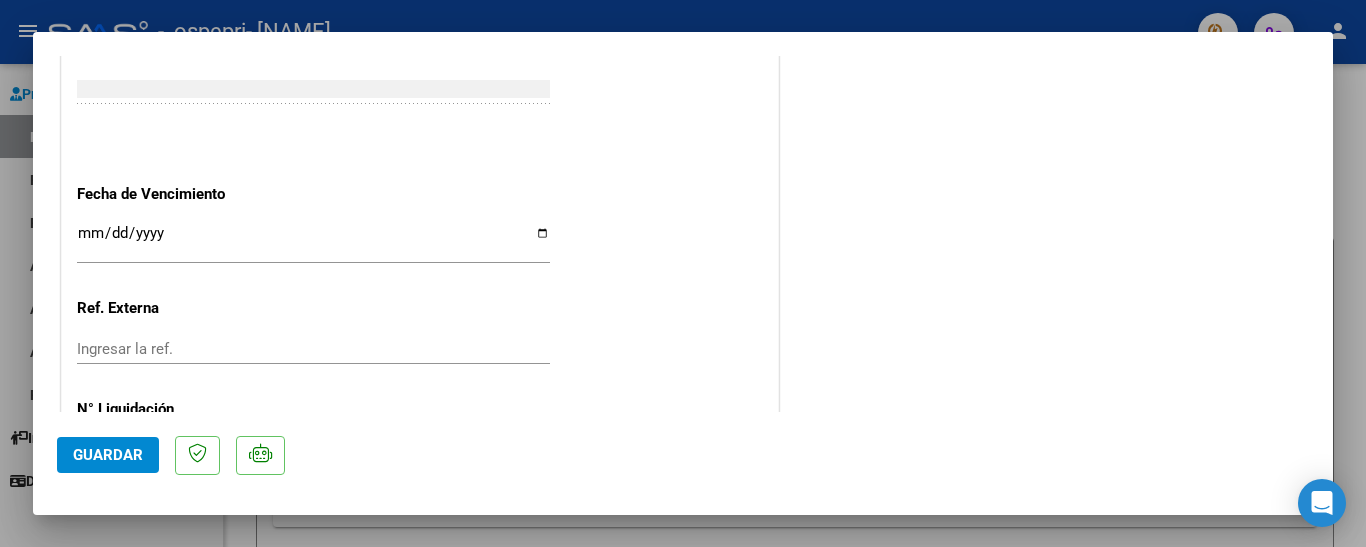 scroll, scrollTop: 1434, scrollLeft: 0, axis: vertical 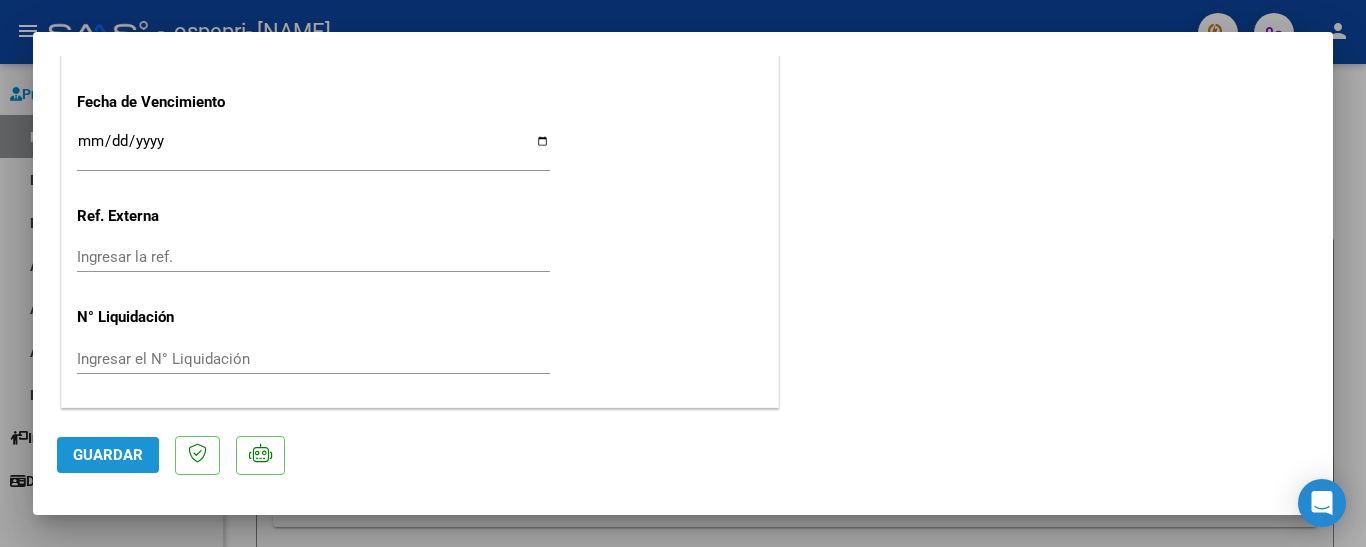 click on "Guardar" 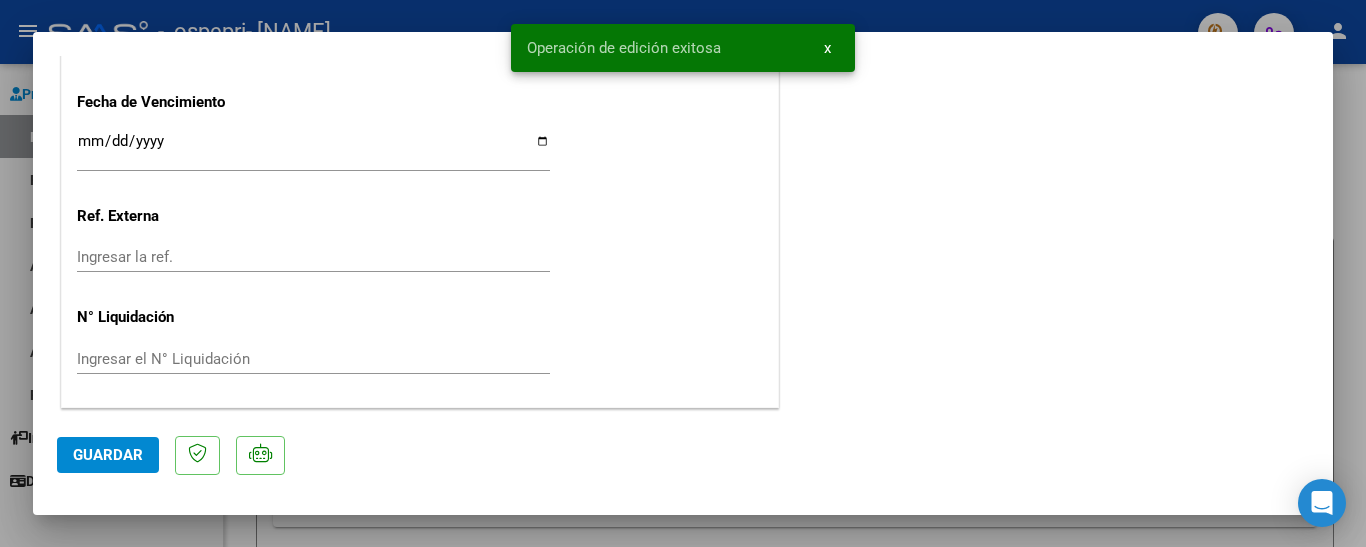 click at bounding box center [683, 273] 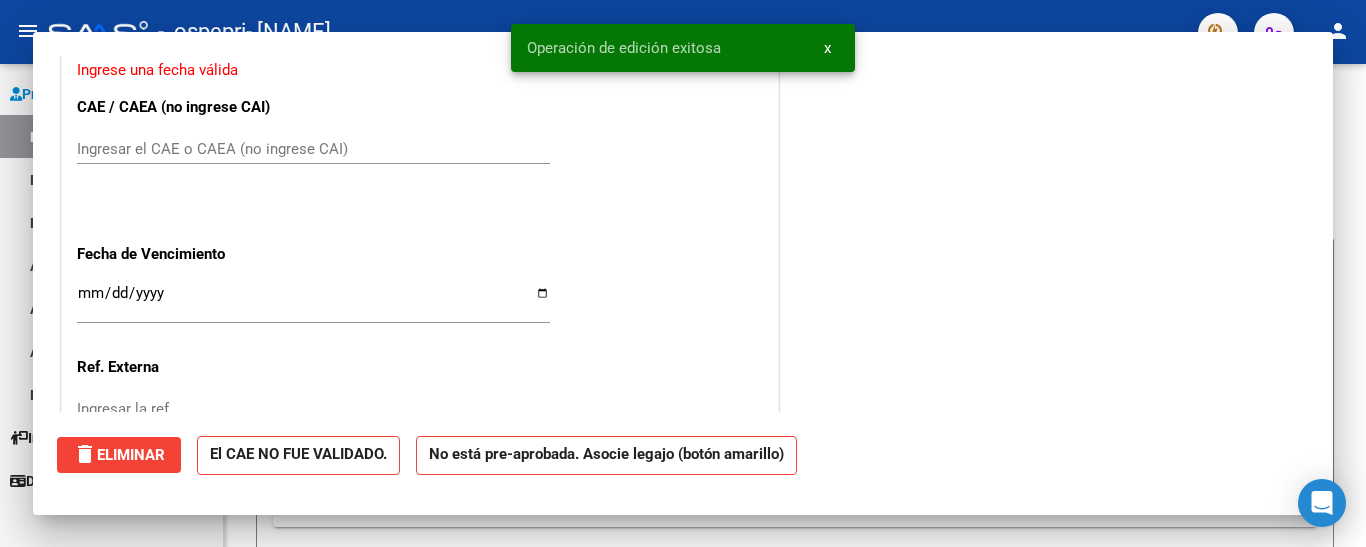 scroll, scrollTop: 1585, scrollLeft: 0, axis: vertical 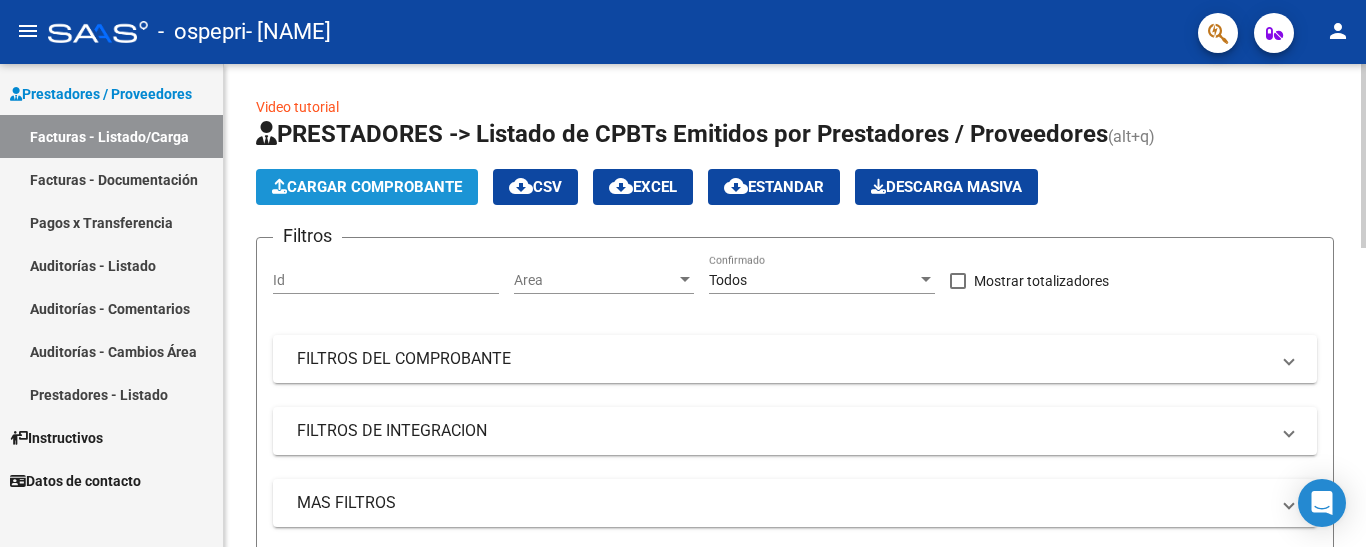 click on "Cargar Comprobante" 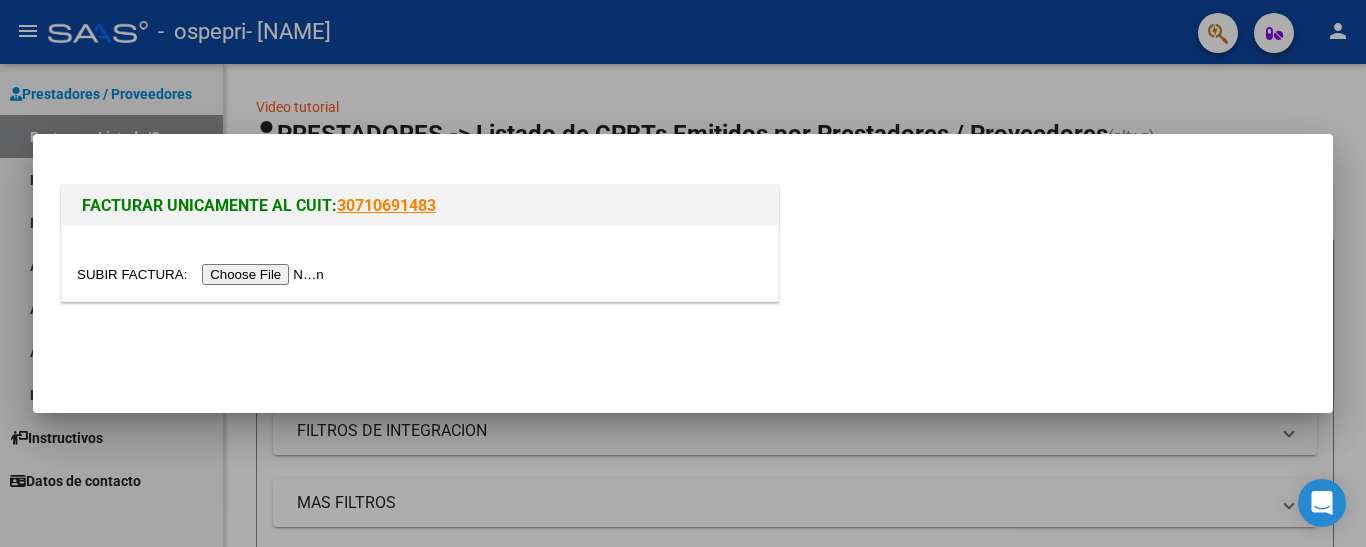 click at bounding box center (203, 274) 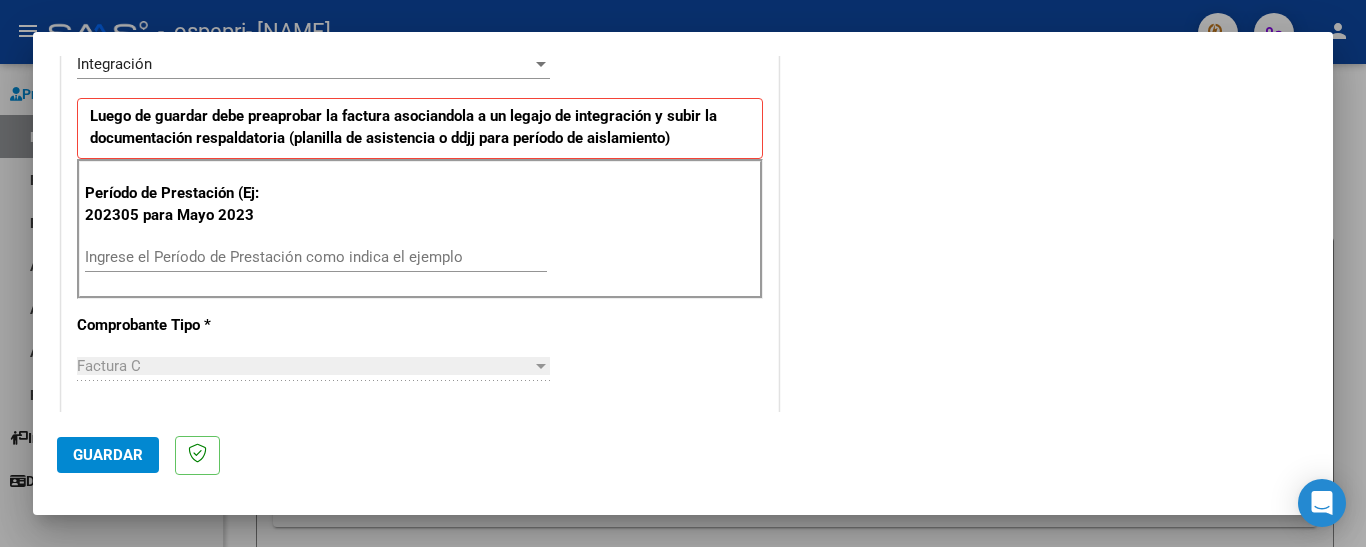 scroll, scrollTop: 480, scrollLeft: 0, axis: vertical 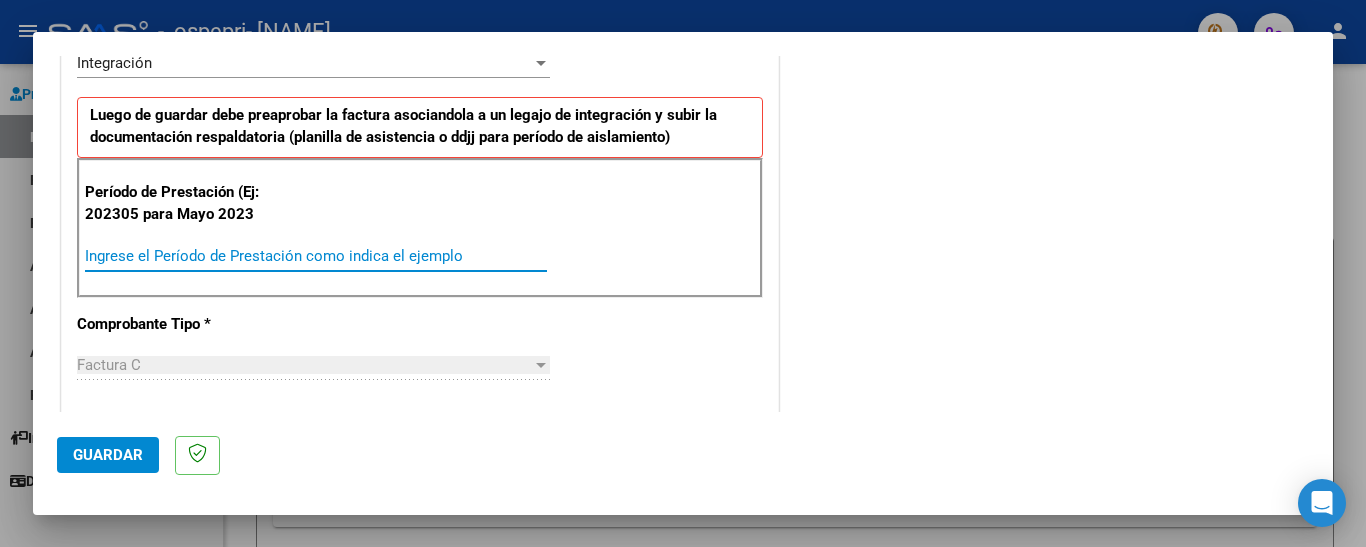 click on "Ingrese el Período de Prestación como indica el ejemplo" at bounding box center [316, 256] 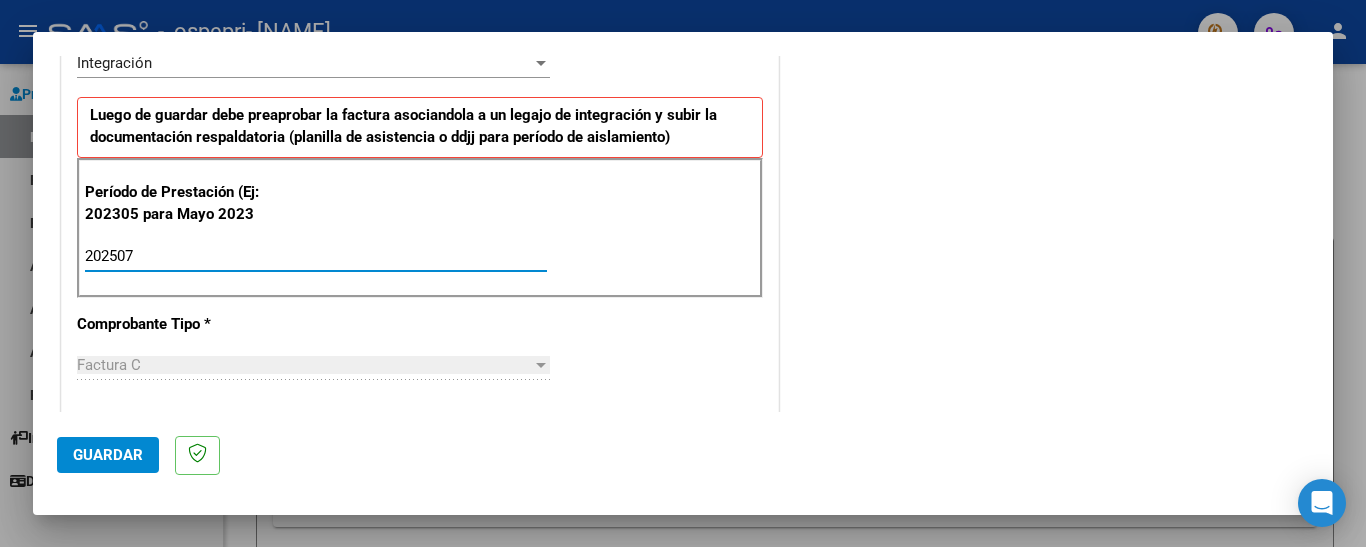 type on "202507" 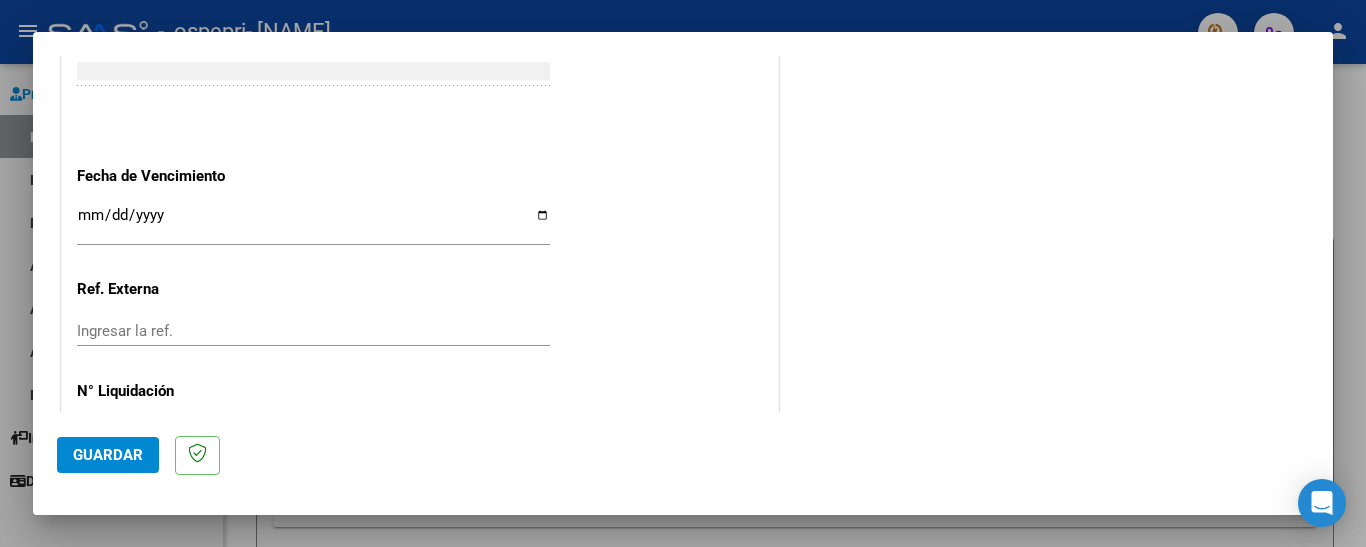 scroll, scrollTop: 1367, scrollLeft: 0, axis: vertical 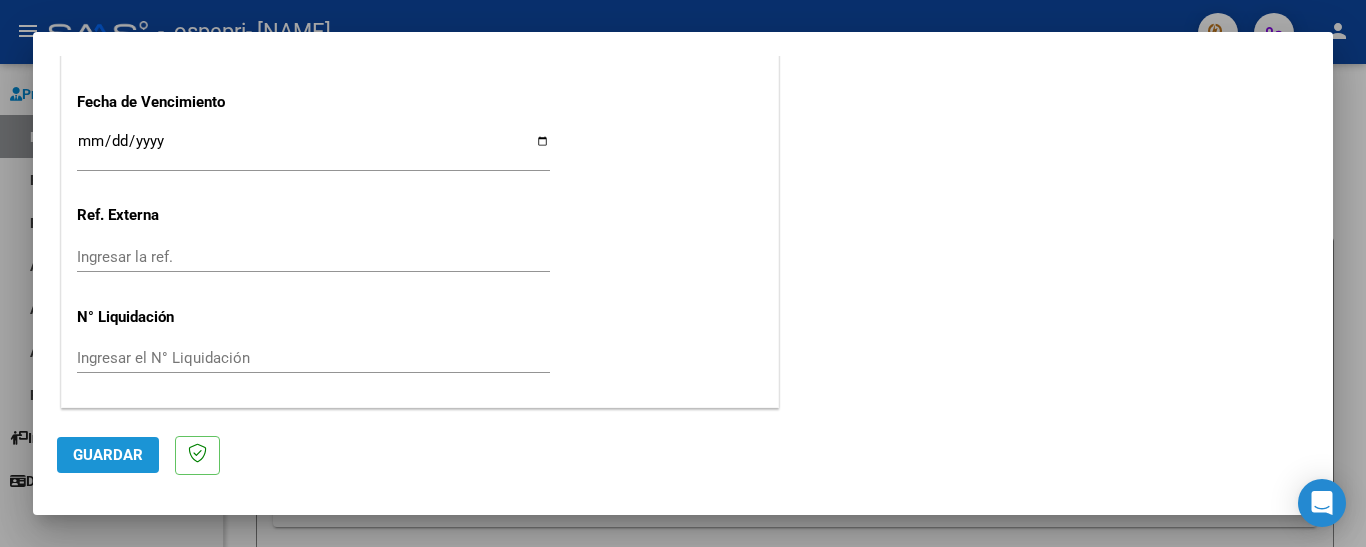 click on "Guardar" 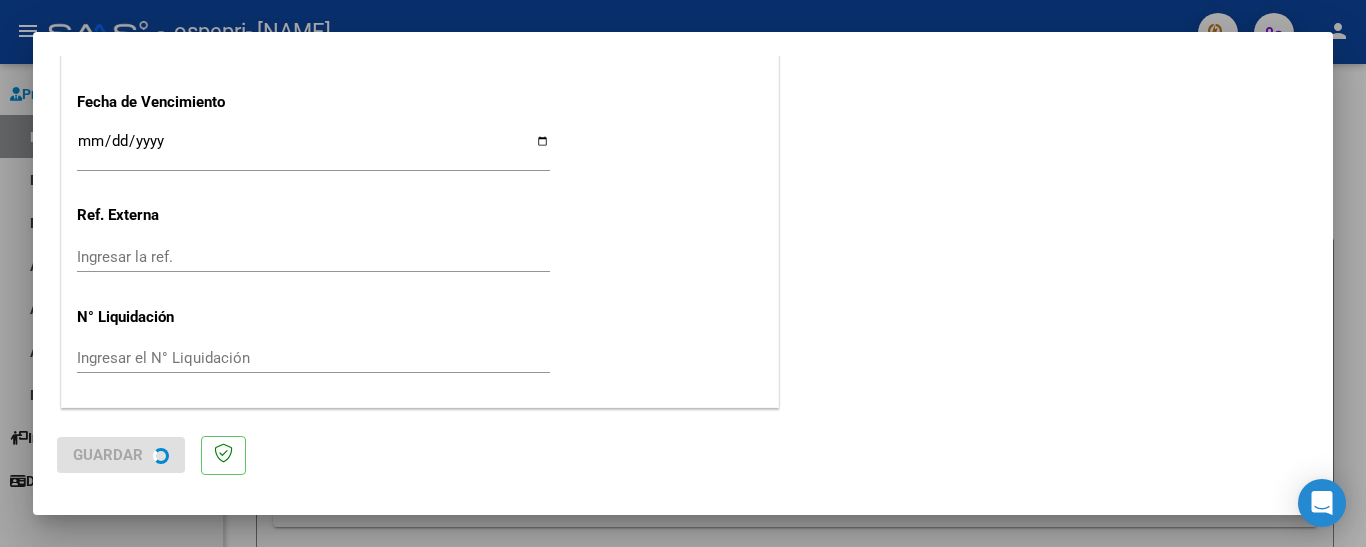 scroll, scrollTop: 0, scrollLeft: 0, axis: both 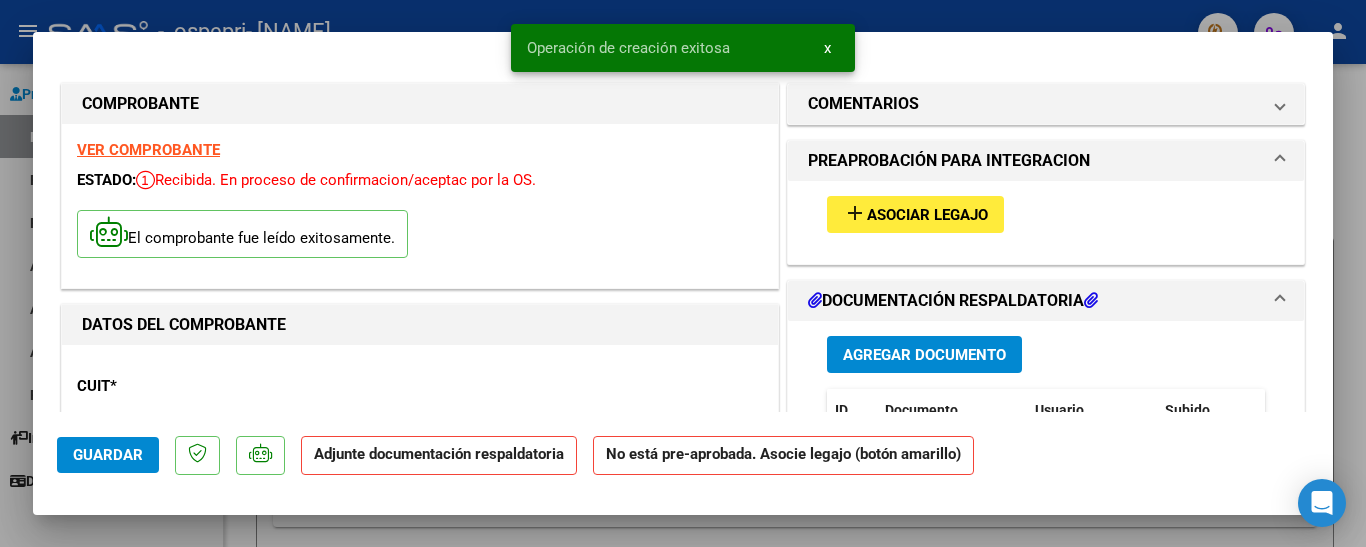 click on "Asociar Legajo" at bounding box center (927, 215) 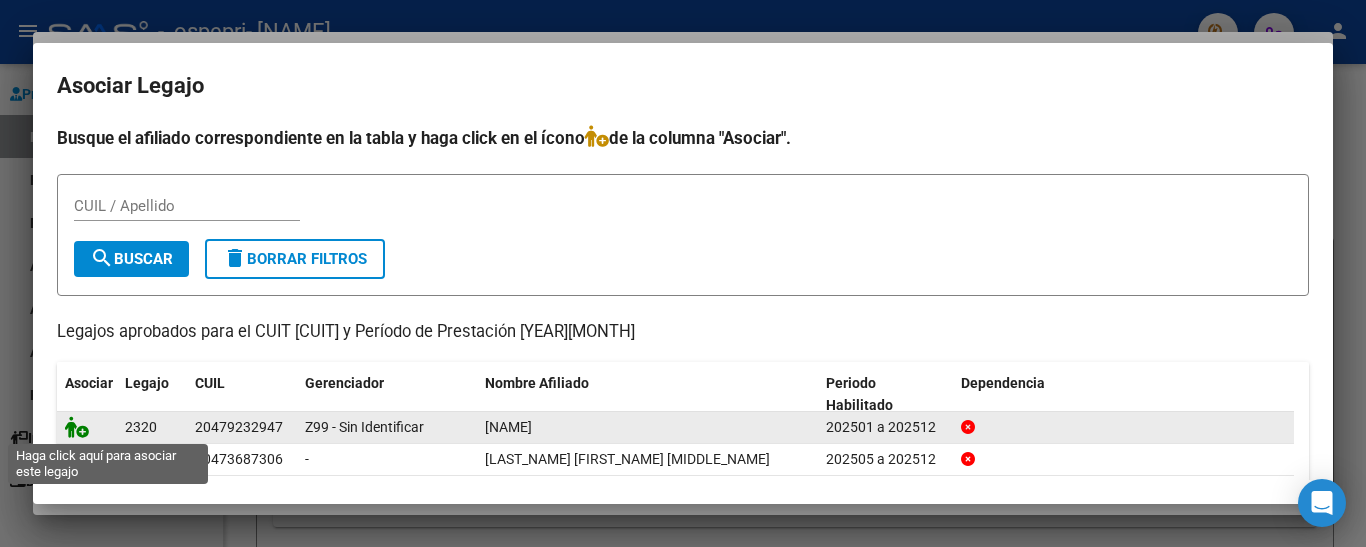 click 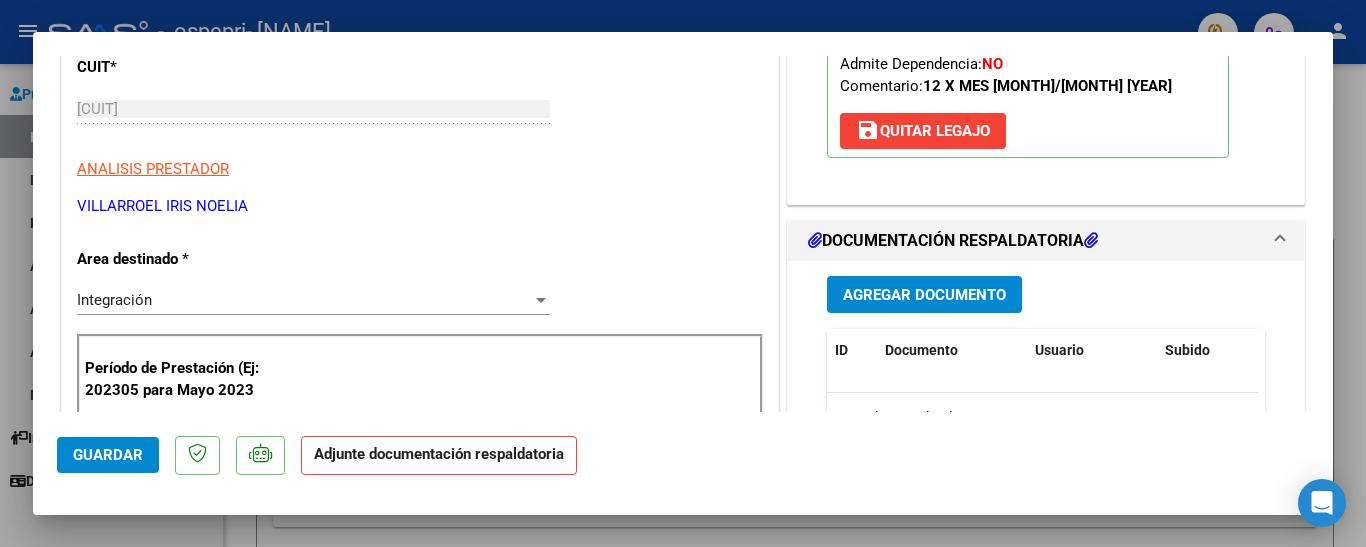scroll, scrollTop: 360, scrollLeft: 0, axis: vertical 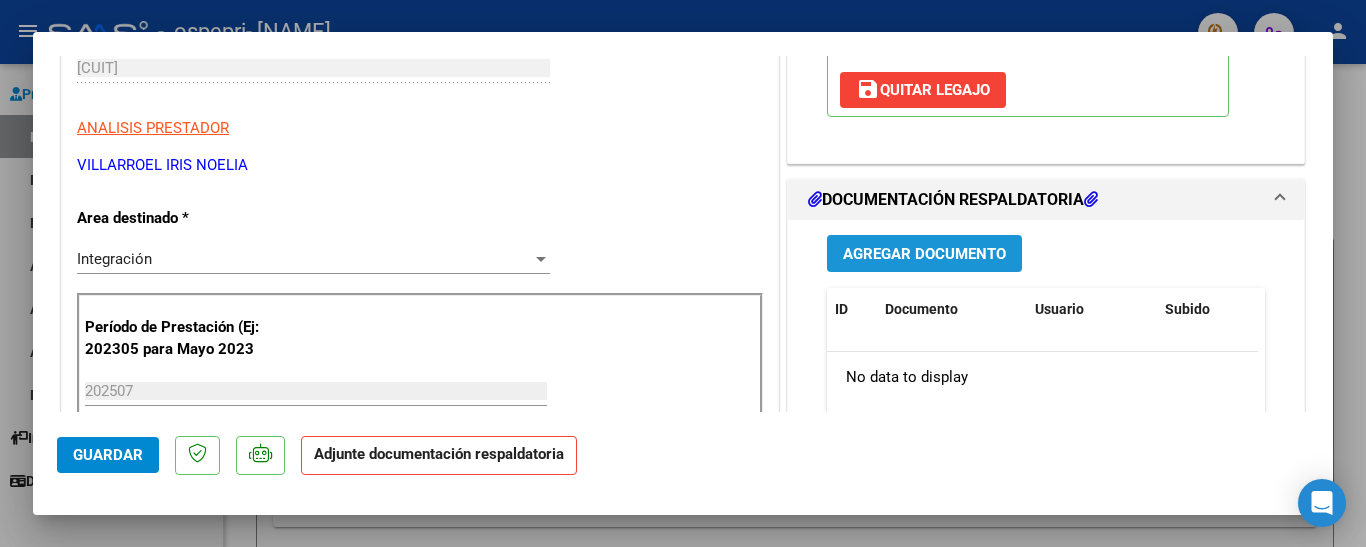 click on "Agregar Documento" at bounding box center (924, 254) 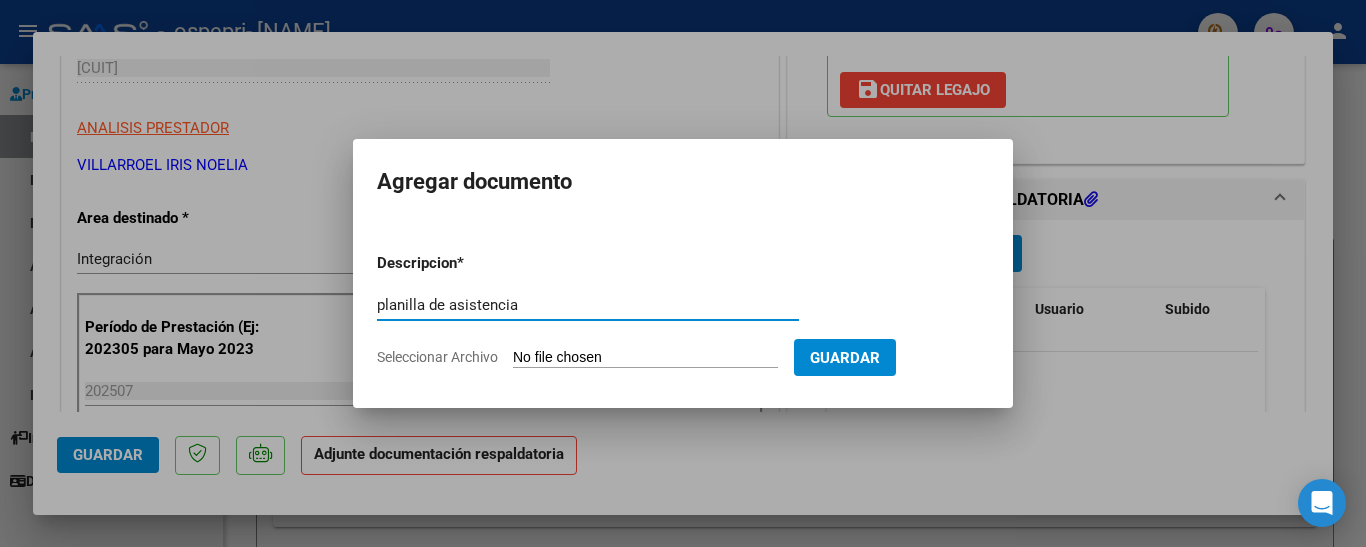 type on "planilla de asistencia" 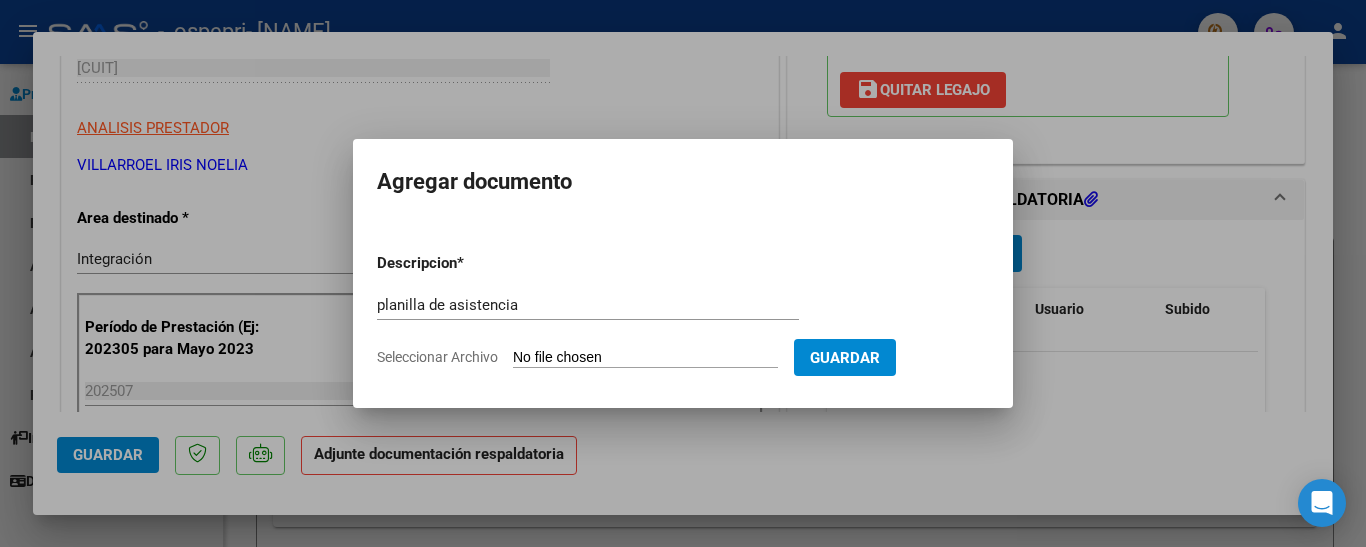 click on "Seleccionar Archivo" 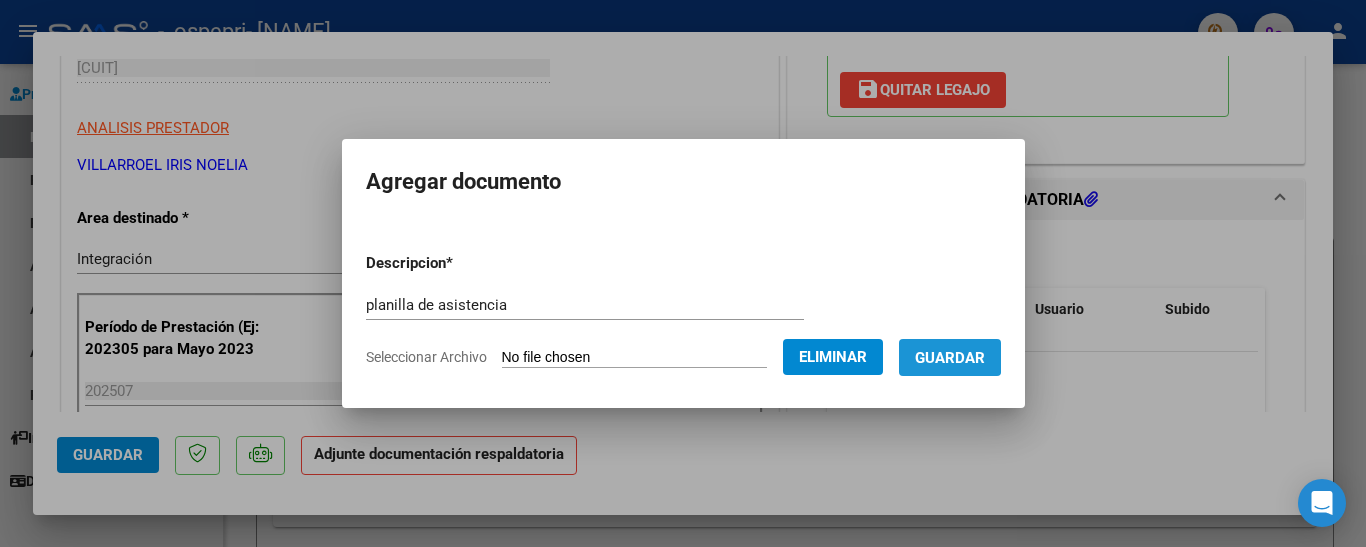 click on "Guardar" at bounding box center (950, 358) 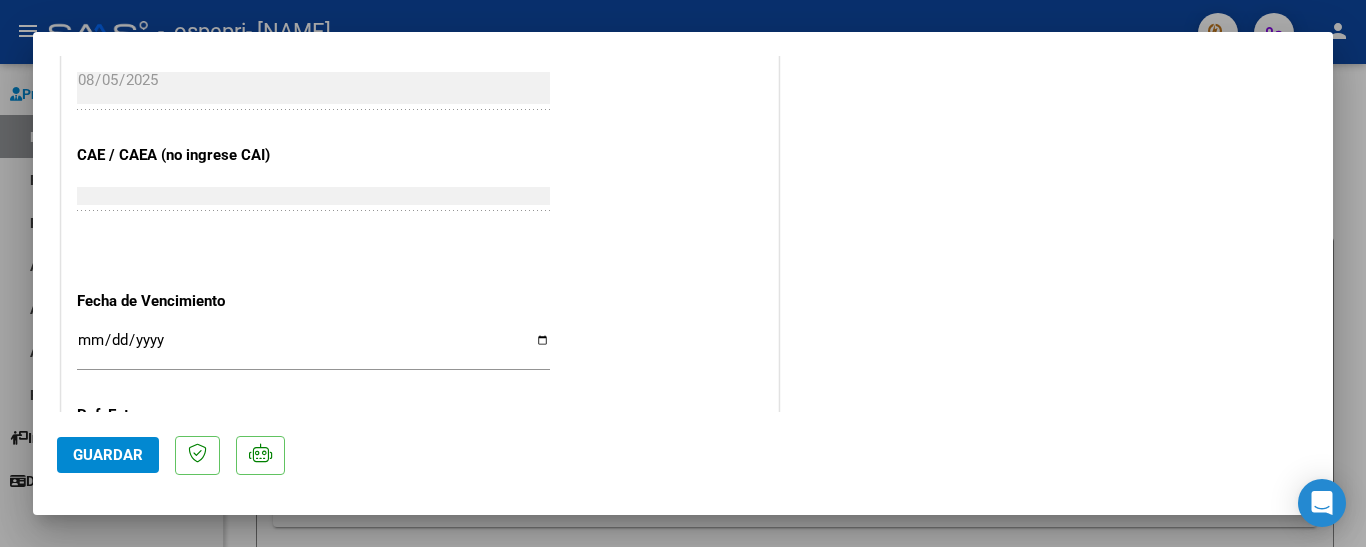 scroll, scrollTop: 1240, scrollLeft: 0, axis: vertical 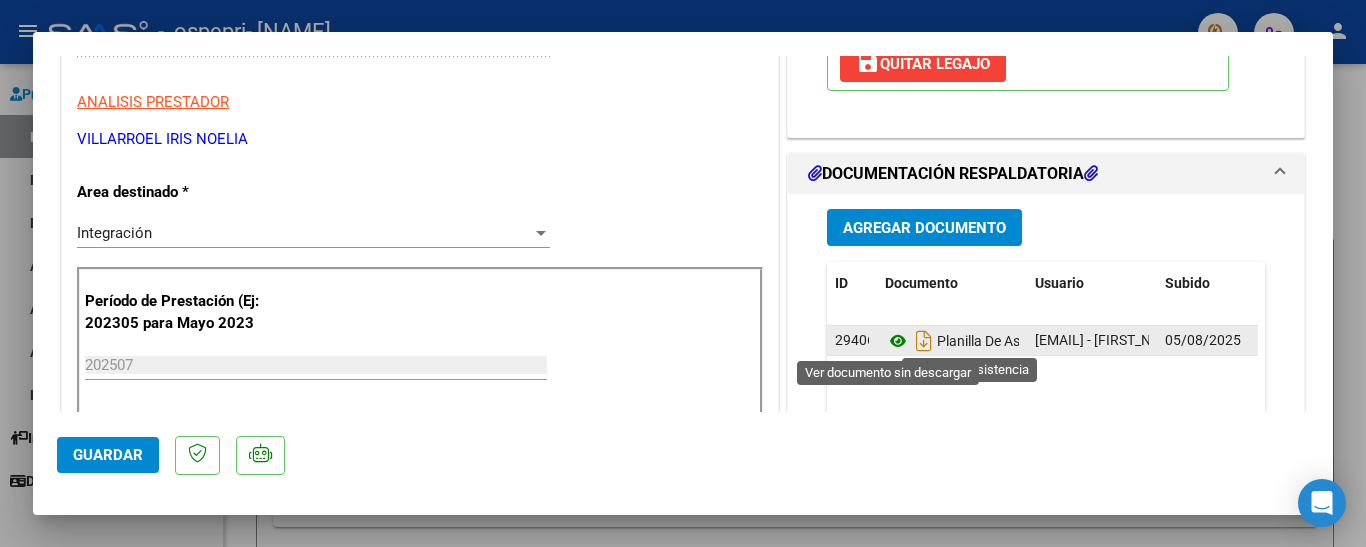 click 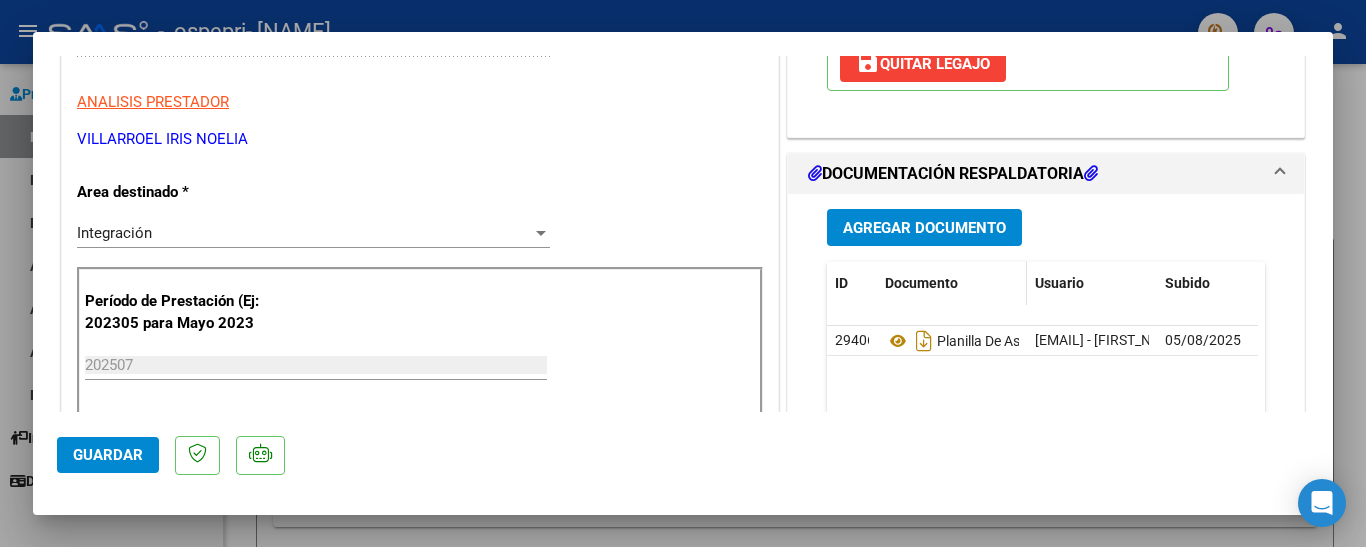 click on "Documento" at bounding box center (921, 283) 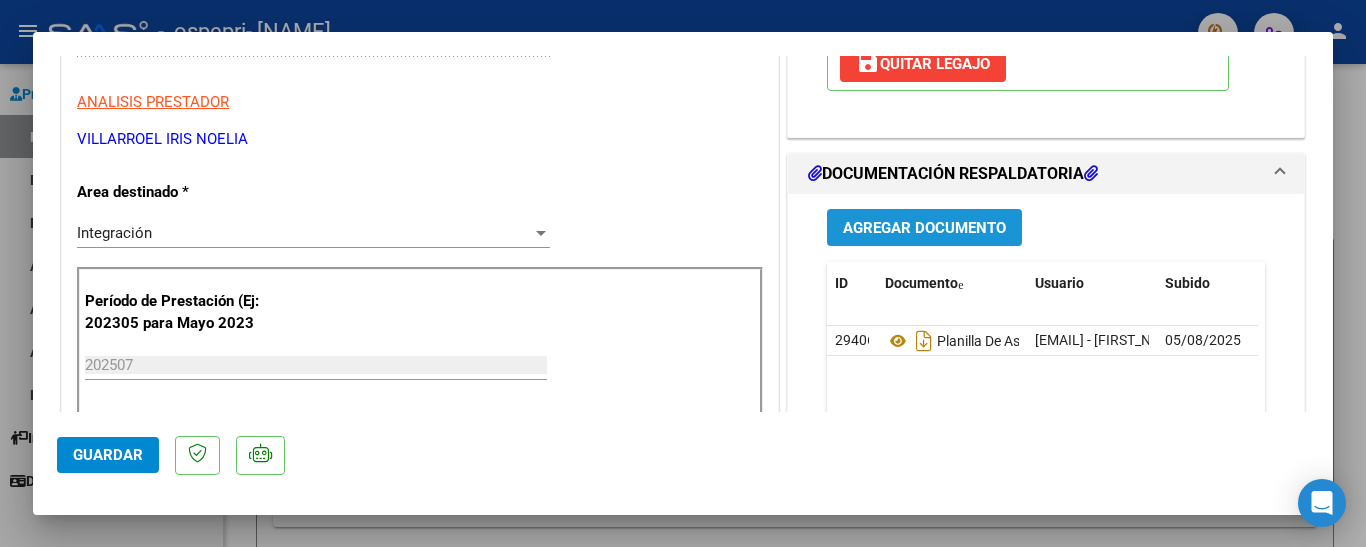 click on "Agregar Documento" at bounding box center (924, 228) 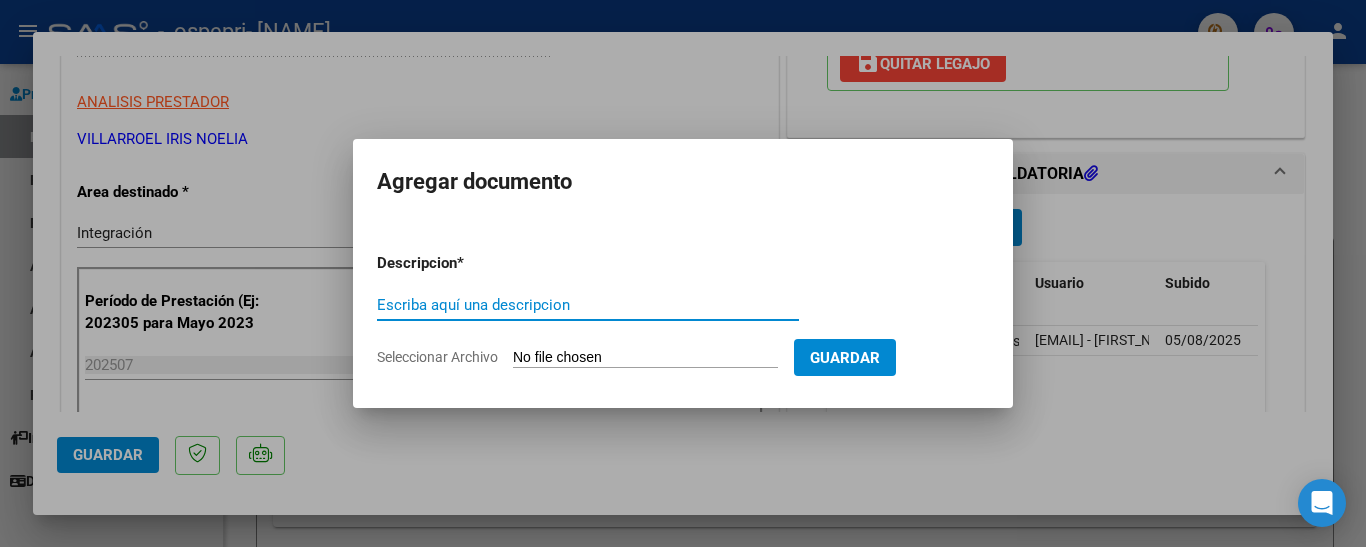 click on "Escriba aquí una descripcion" at bounding box center [588, 305] 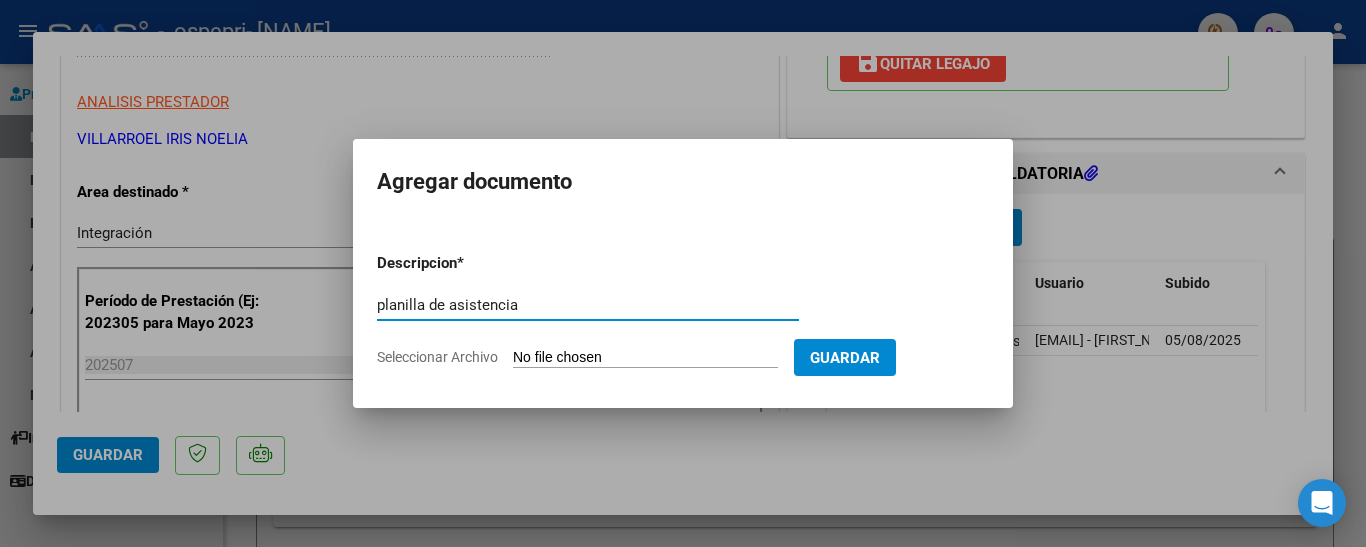 type on "planilla de asistencia" 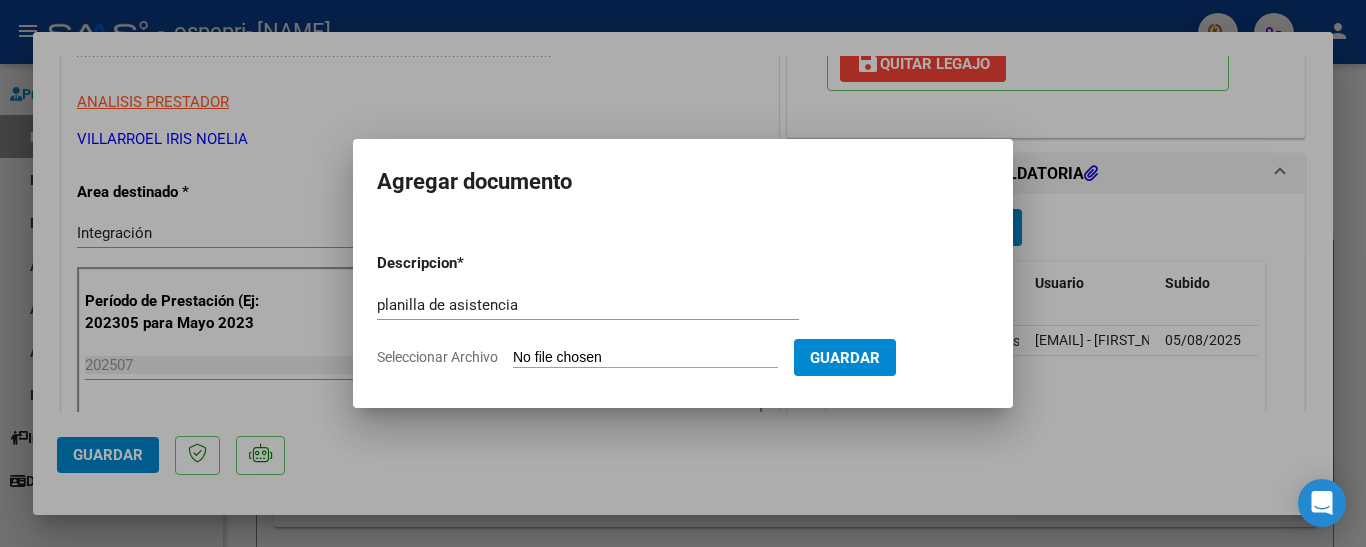 click on "Seleccionar Archivo" 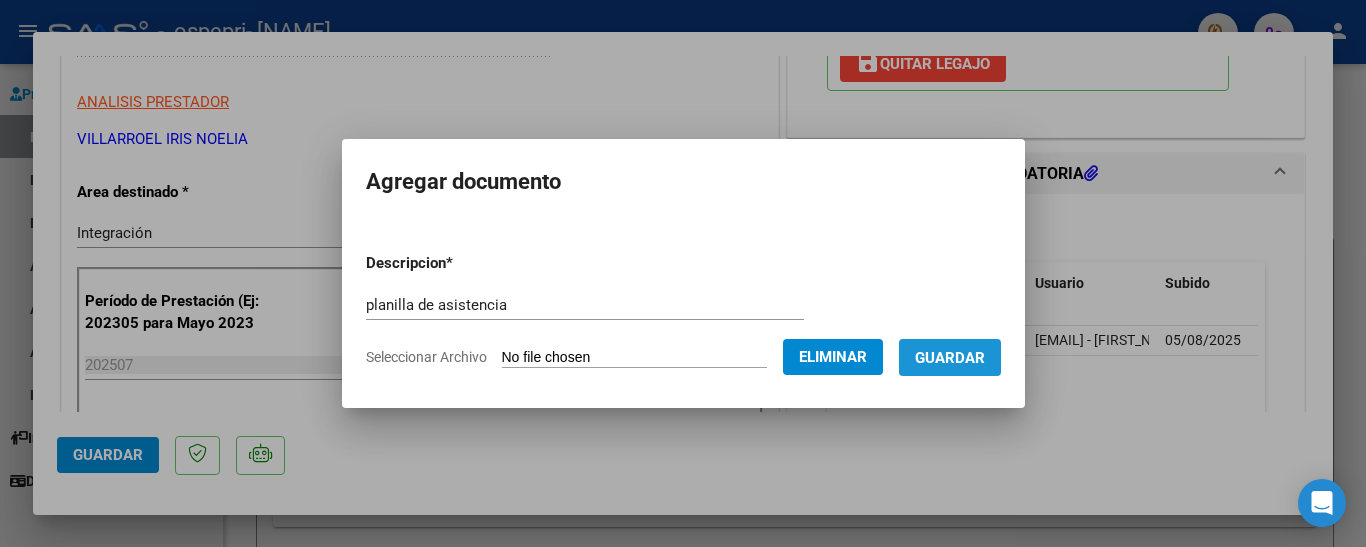 click on "Guardar" at bounding box center (950, 358) 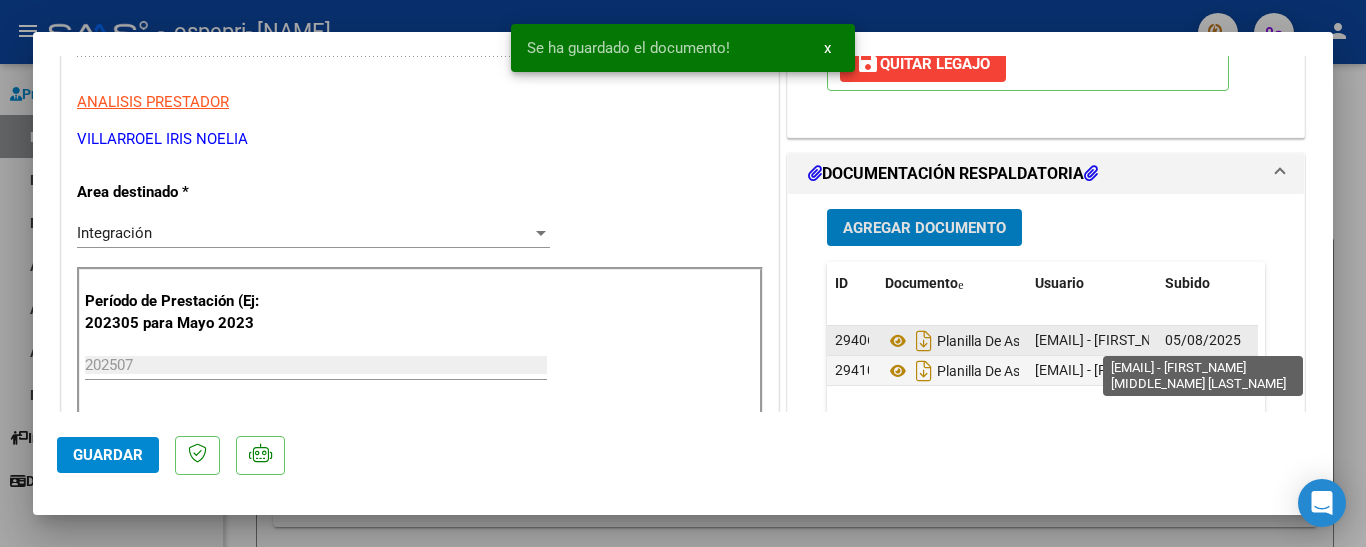 type 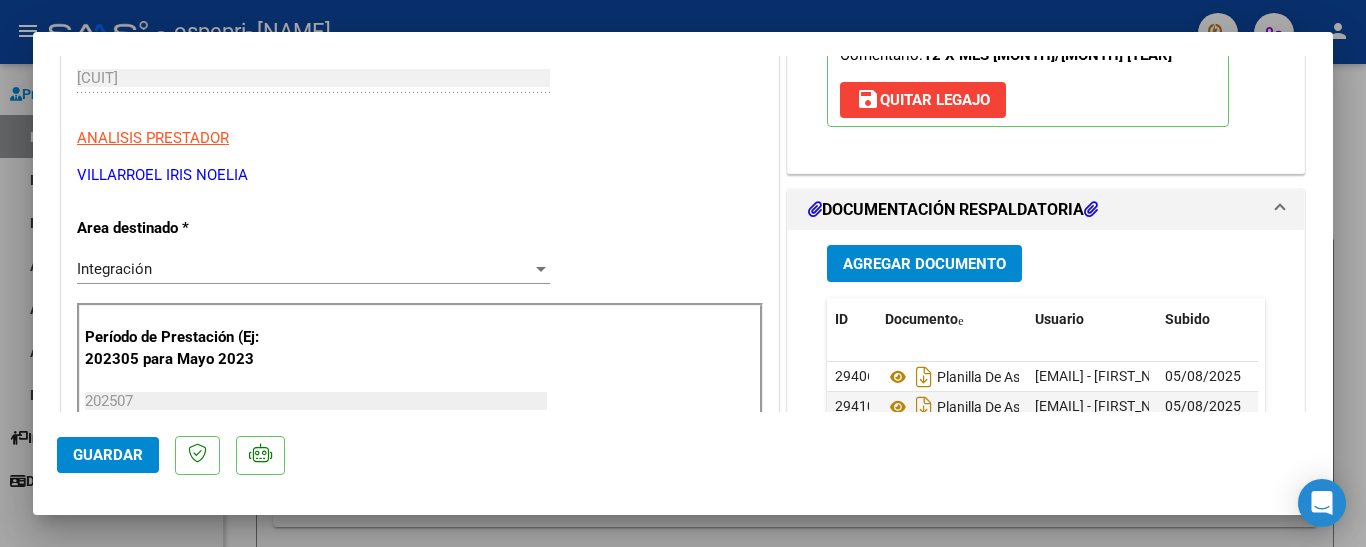 scroll, scrollTop: 346, scrollLeft: 0, axis: vertical 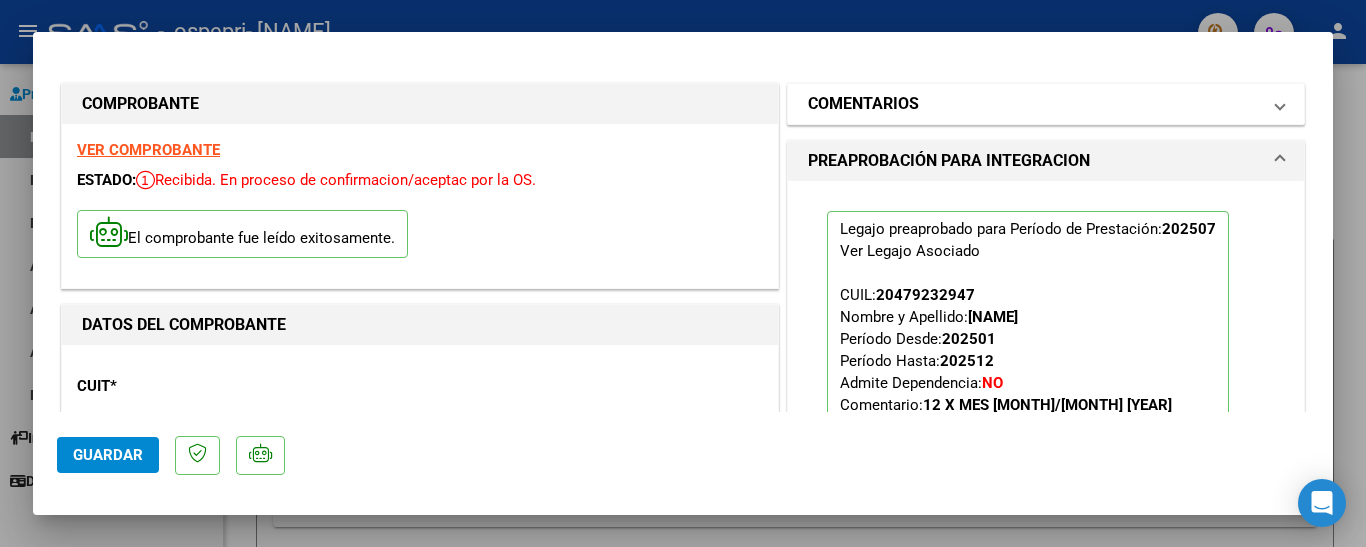 click at bounding box center [1280, 104] 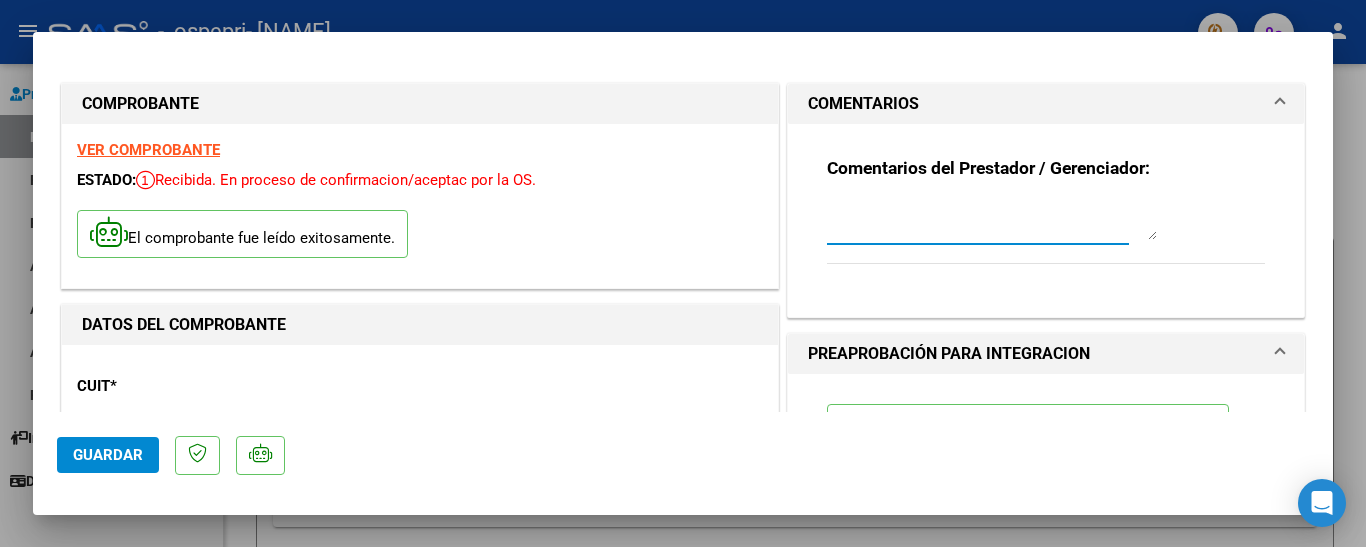 click at bounding box center [992, 220] 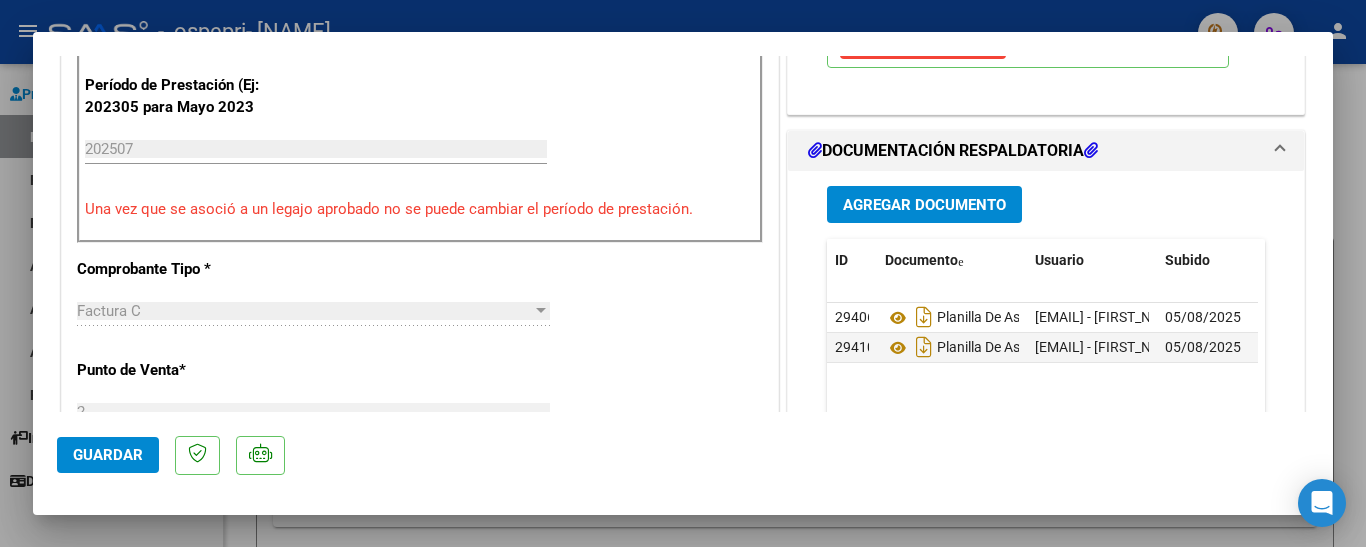 scroll, scrollTop: 640, scrollLeft: 0, axis: vertical 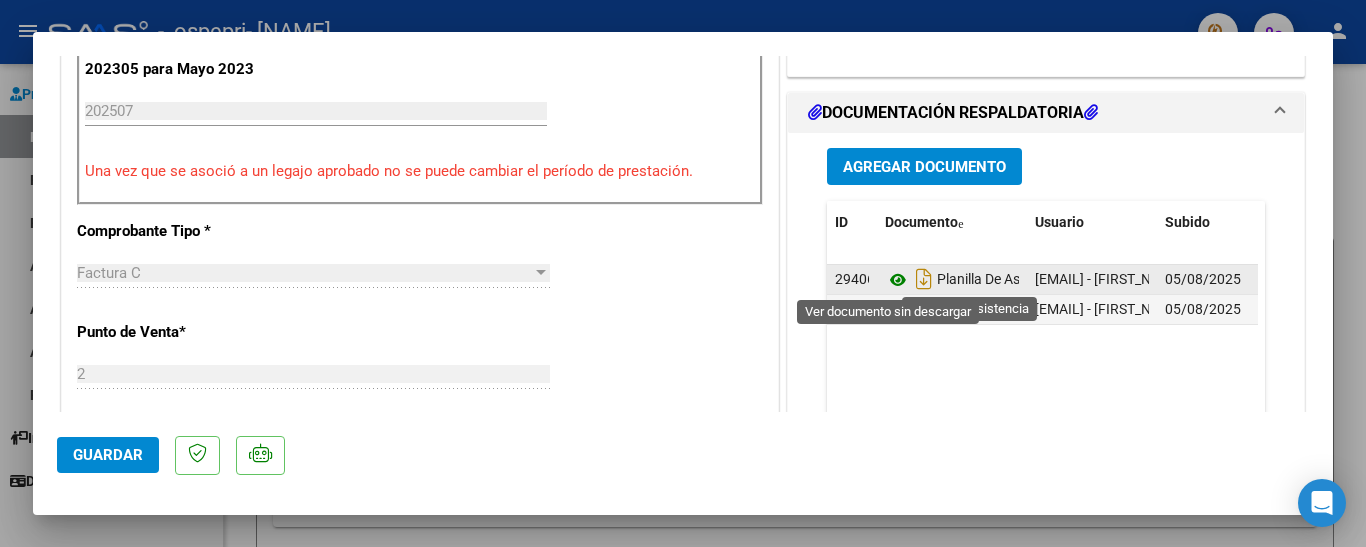 click 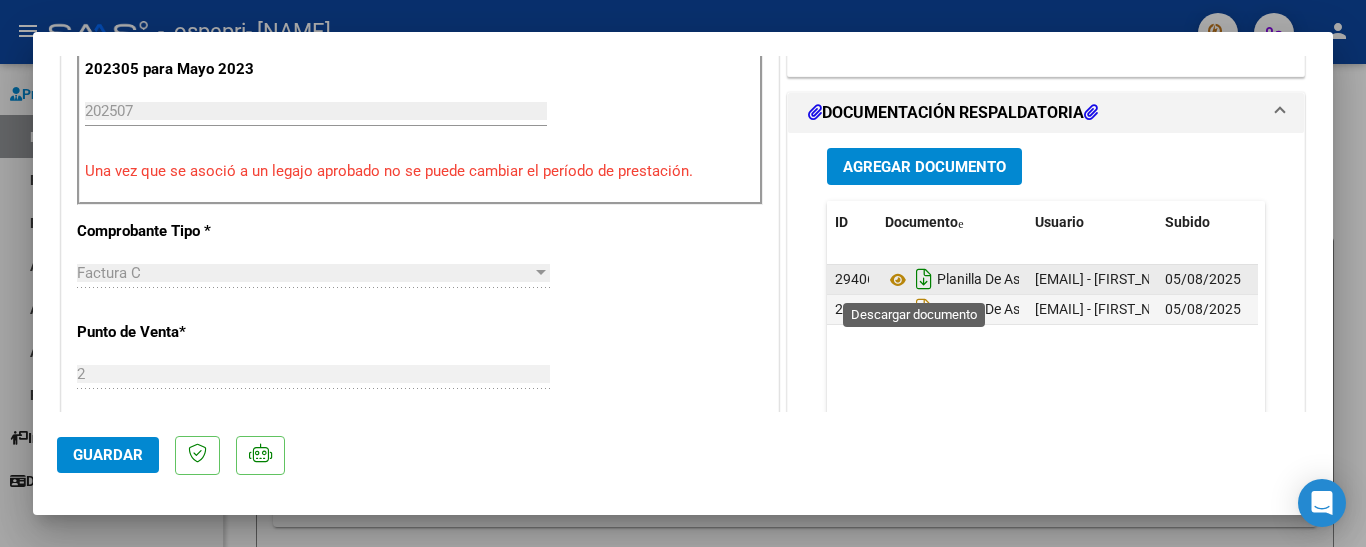 click 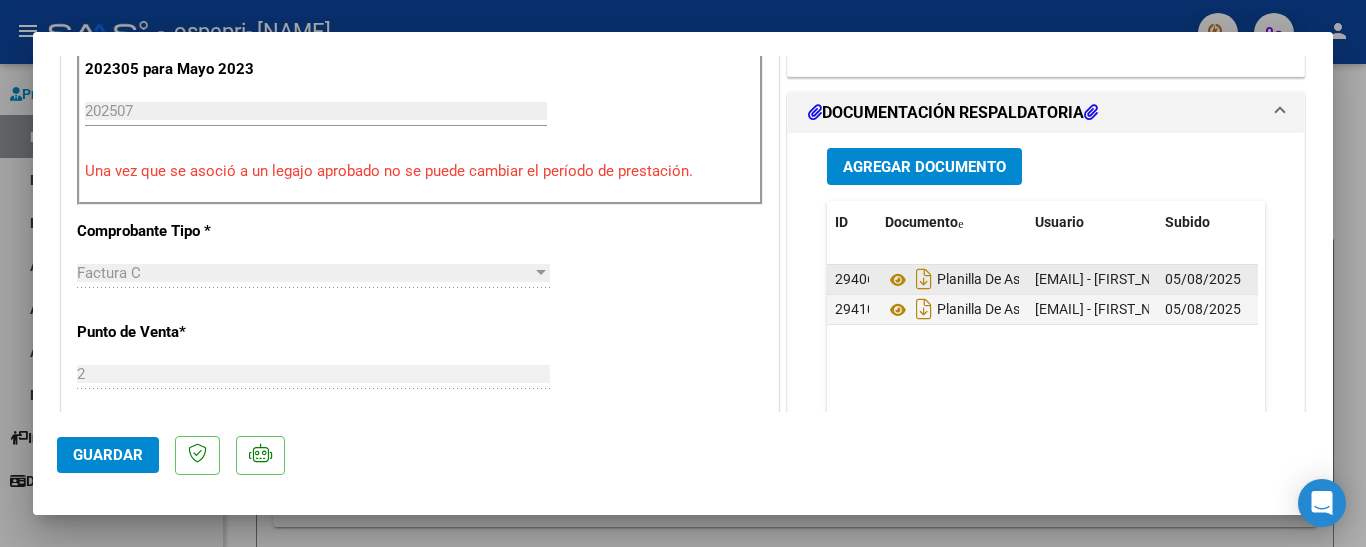 click on "Guardar" 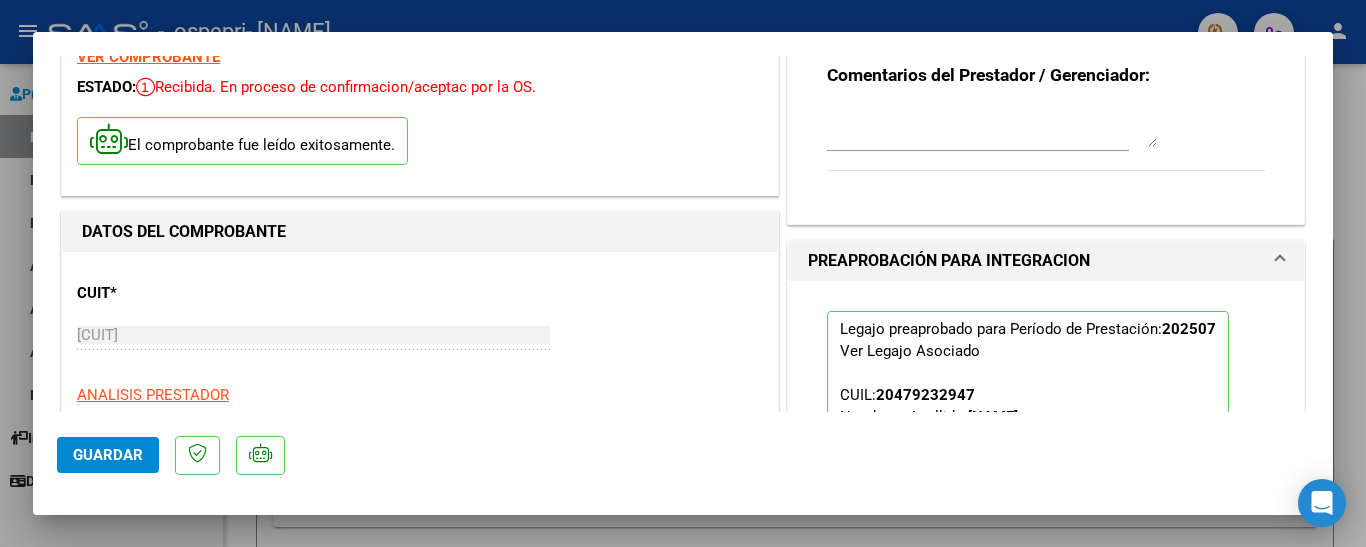 scroll, scrollTop: 0, scrollLeft: 0, axis: both 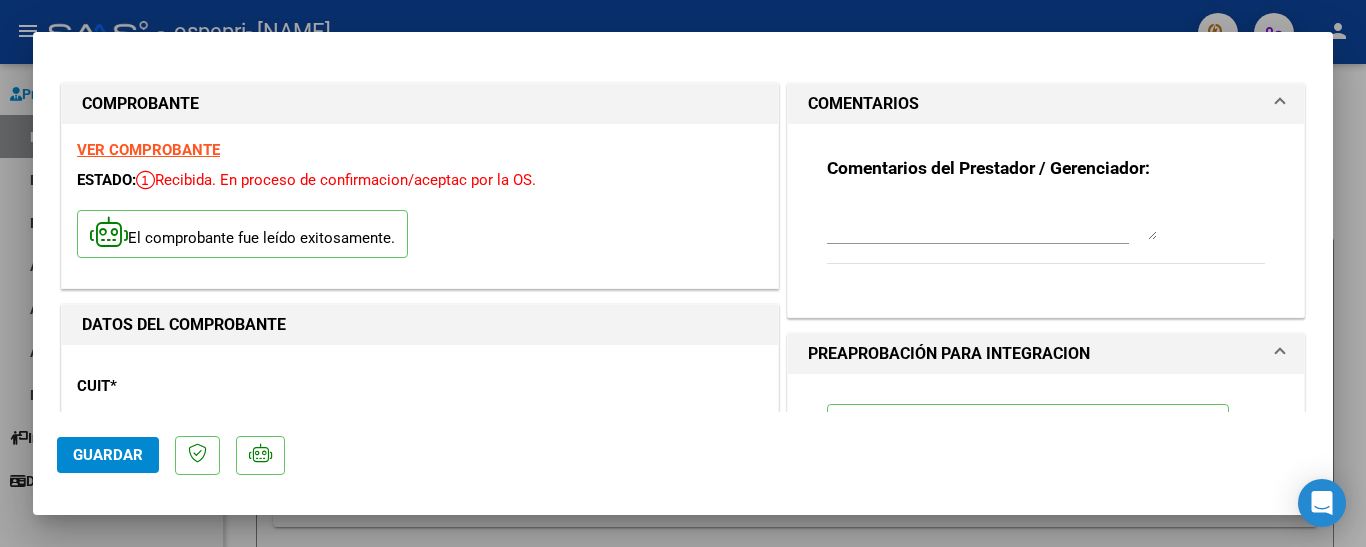 click on "Comentarios del Prestador / Gerenciador:" at bounding box center (1046, 212) 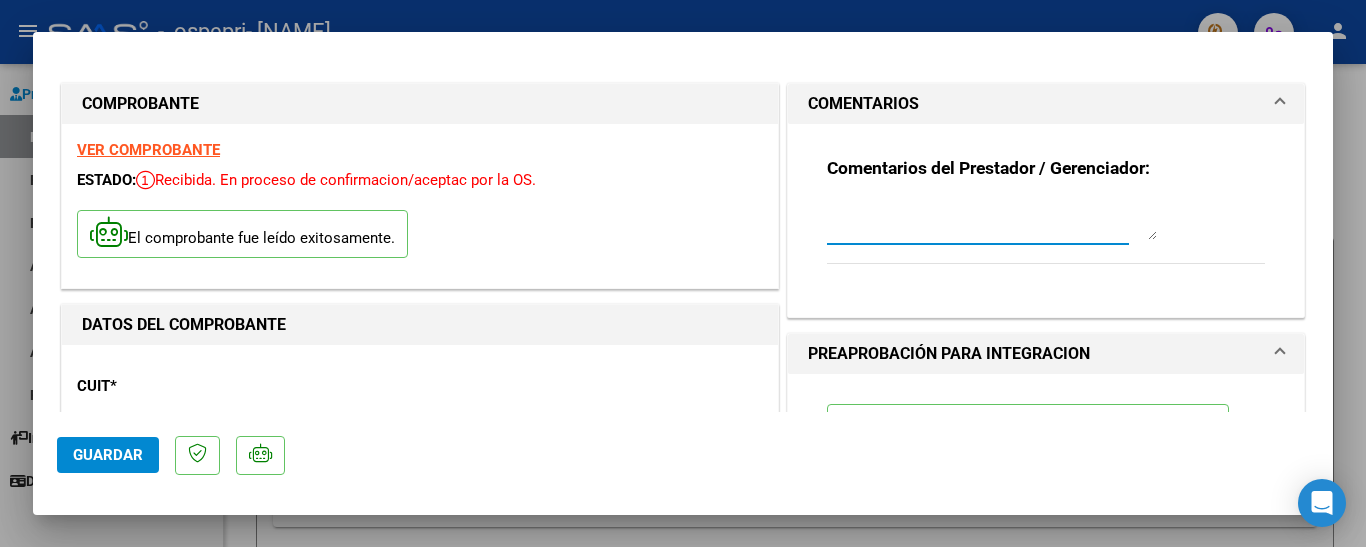 click at bounding box center (992, 220) 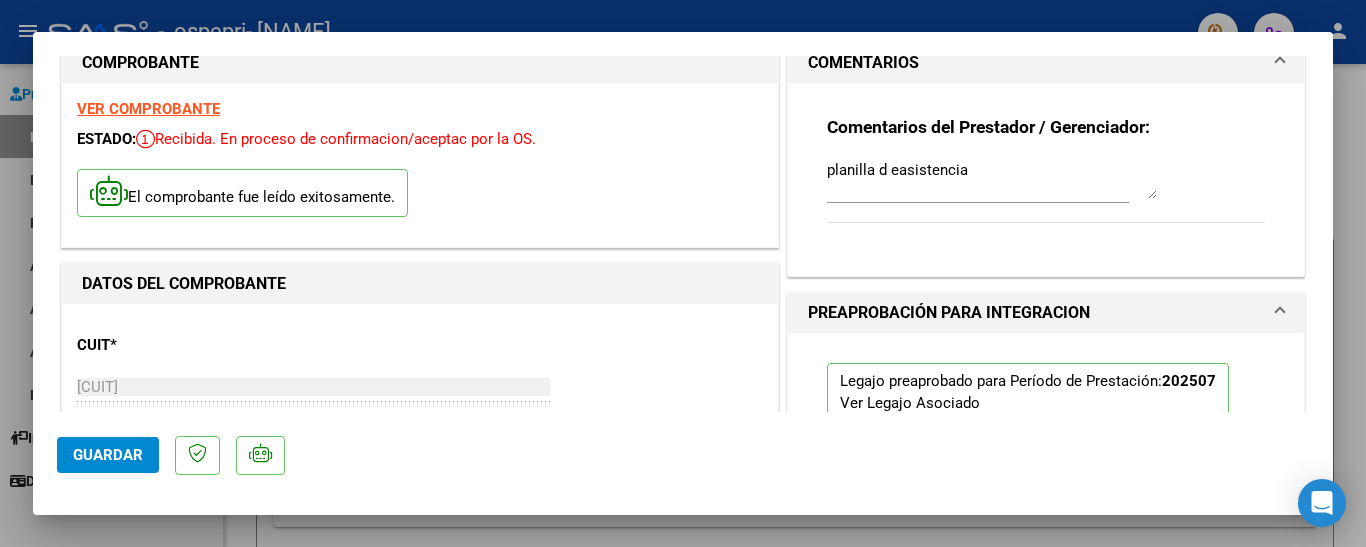scroll, scrollTop: 0, scrollLeft: 0, axis: both 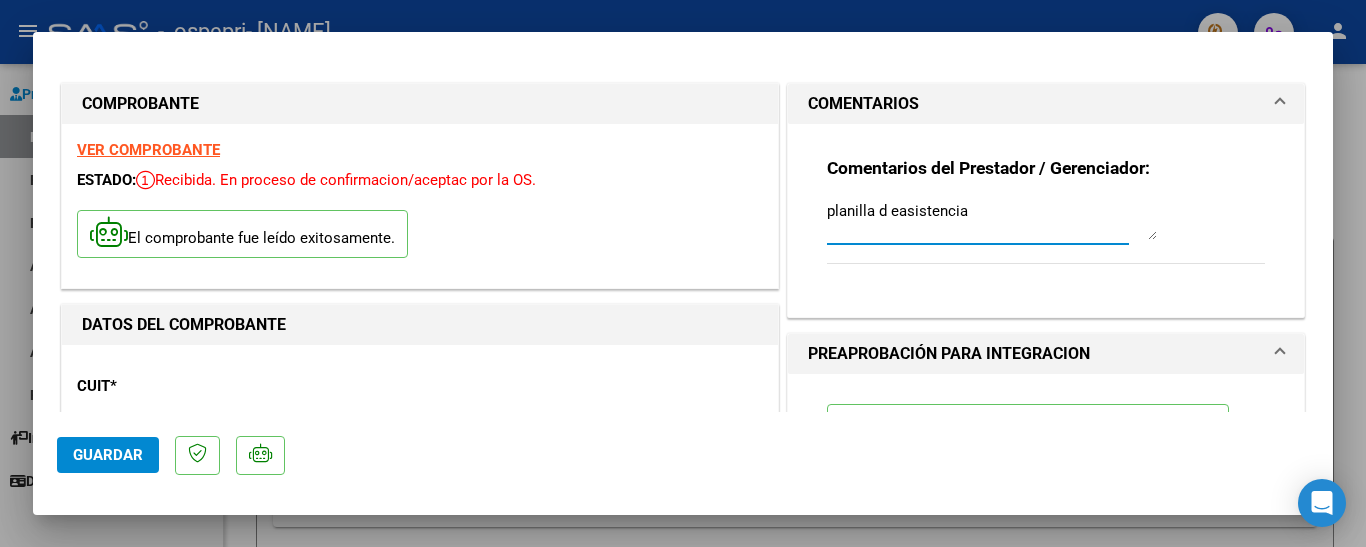 click on "planilla d easistencia" at bounding box center (992, 220) 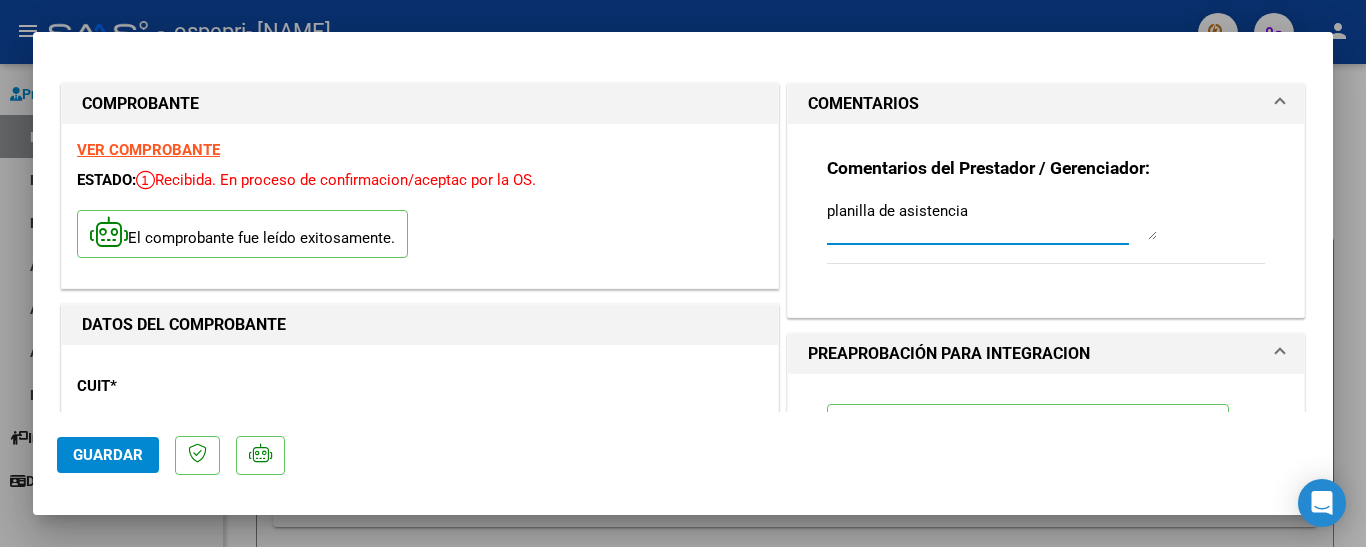 click on "planilla de asistencia" at bounding box center (992, 220) 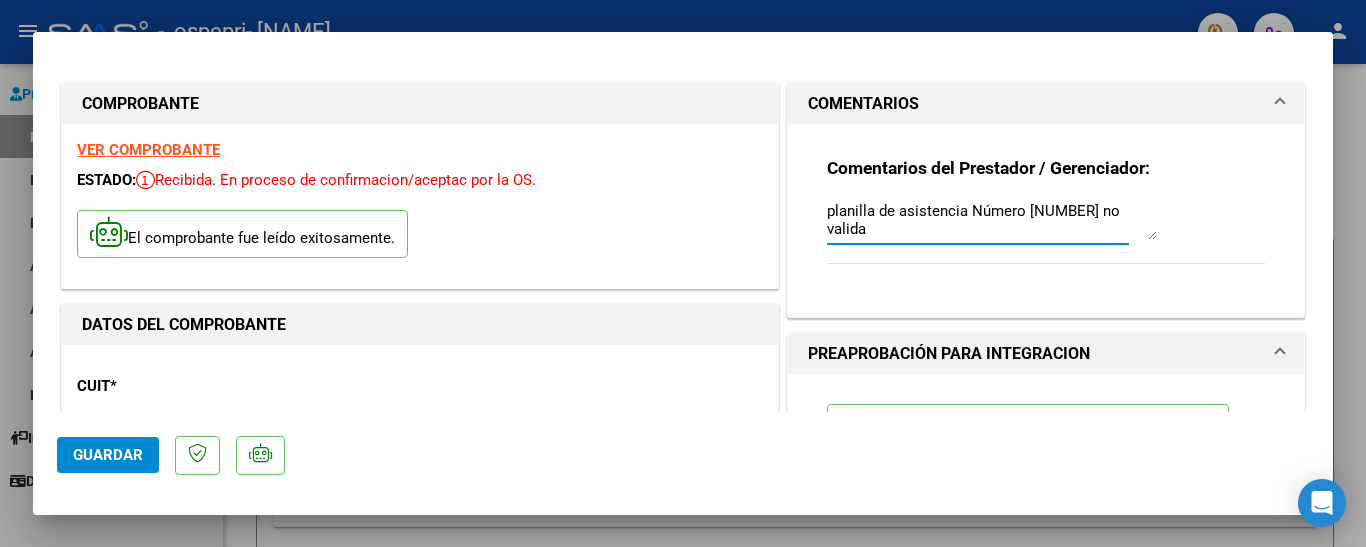 type on "planilla de asistencia Número [NUMBER] no valida" 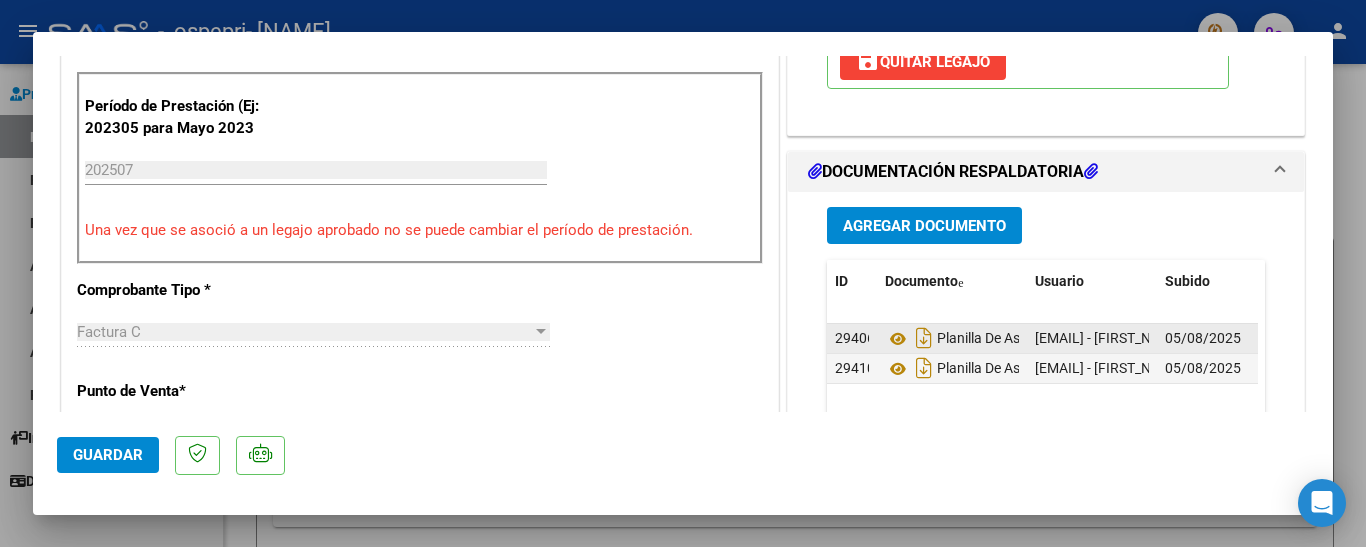 scroll, scrollTop: 600, scrollLeft: 0, axis: vertical 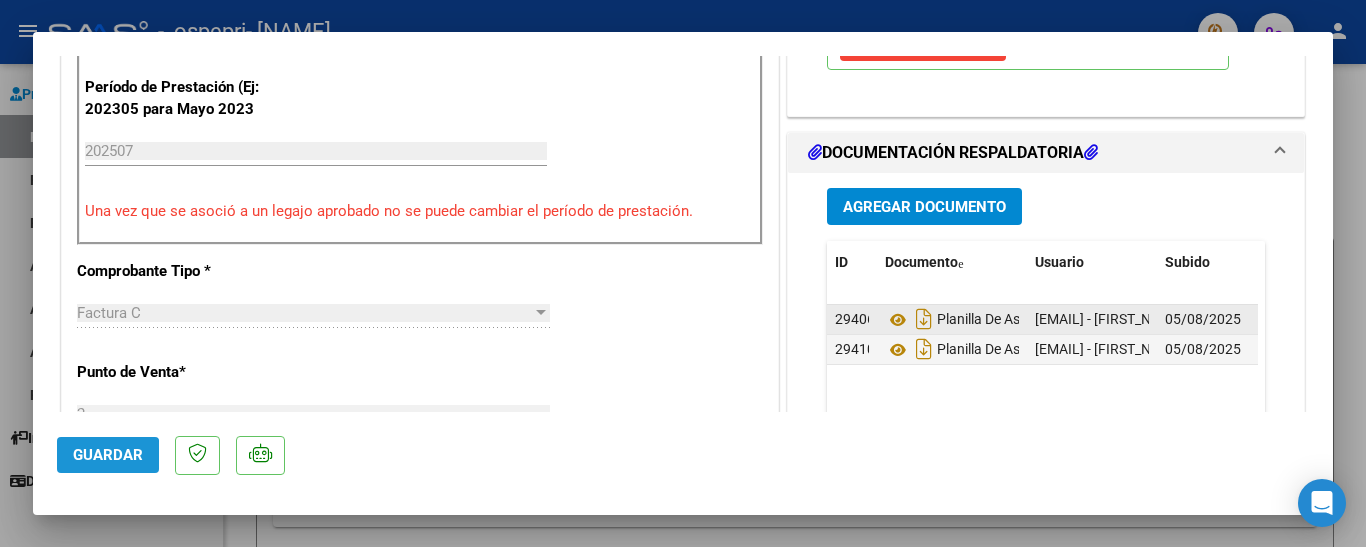 click on "Guardar" 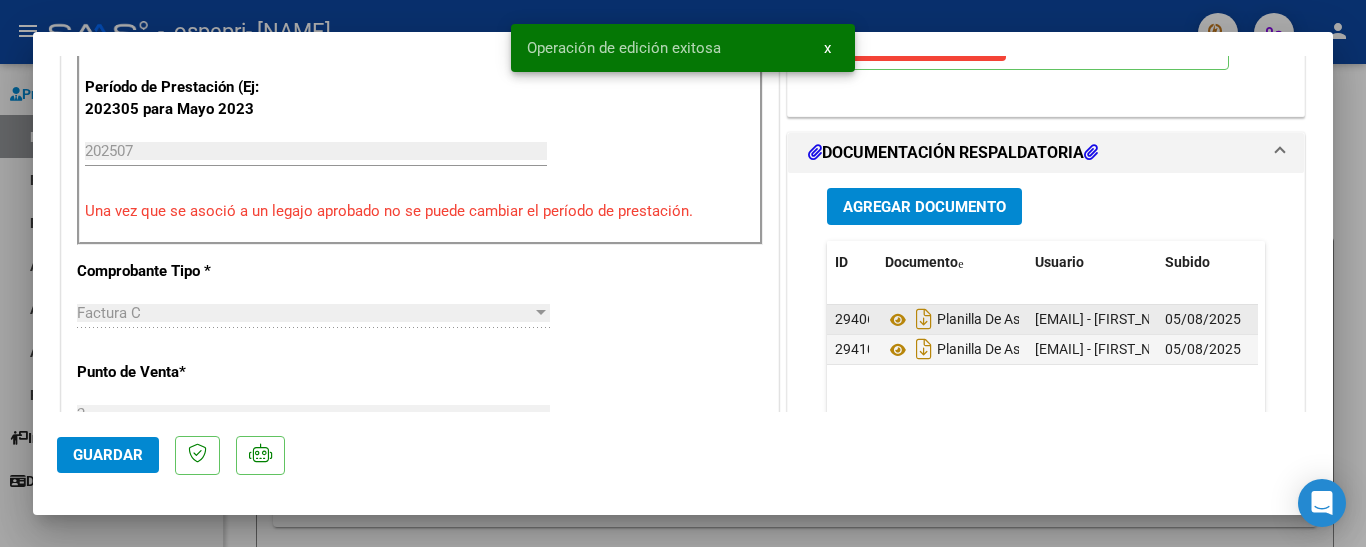 drag, startPoint x: 98, startPoint y: 461, endPoint x: 613, endPoint y: 240, distance: 560.4159 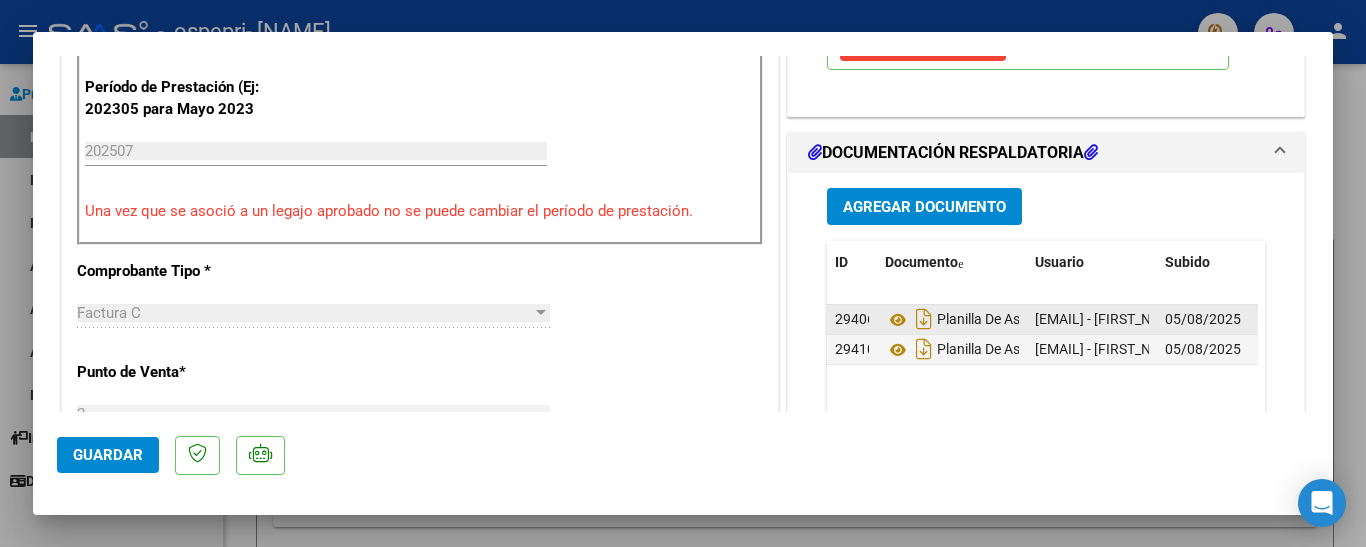 click at bounding box center [683, 273] 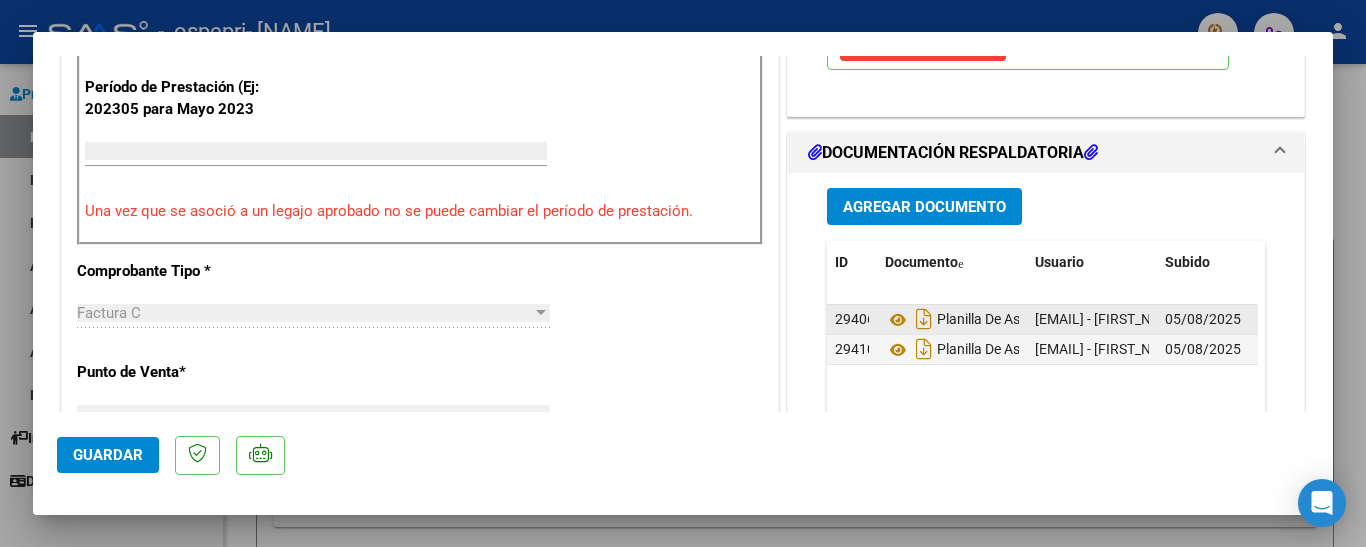 scroll, scrollTop: 559, scrollLeft: 0, axis: vertical 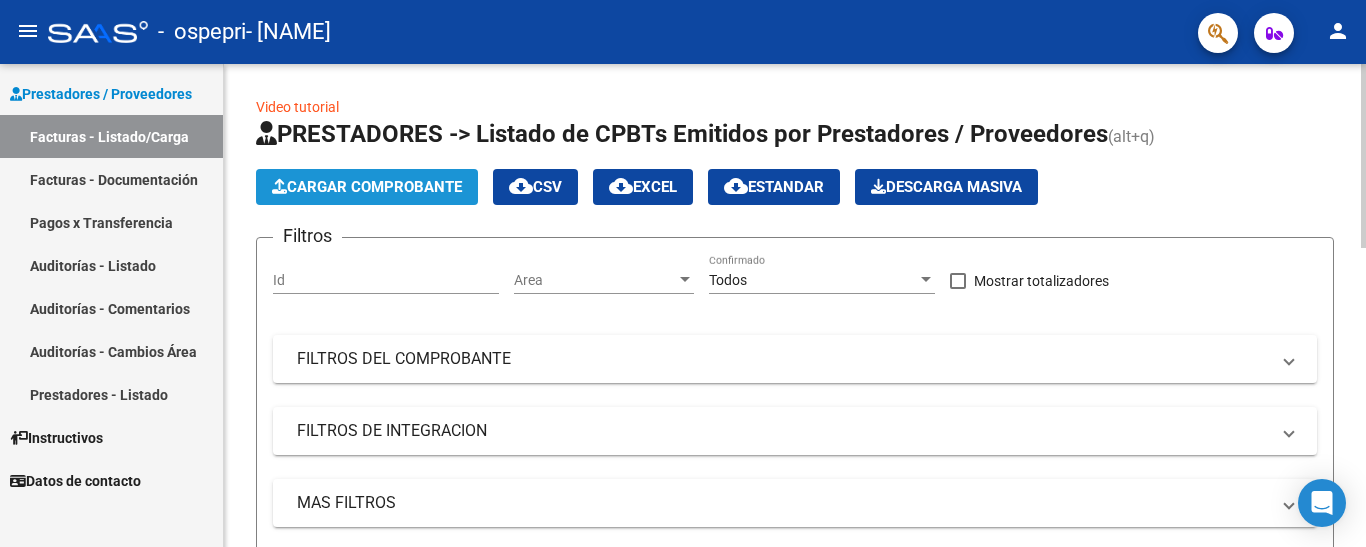 click on "Cargar Comprobante" 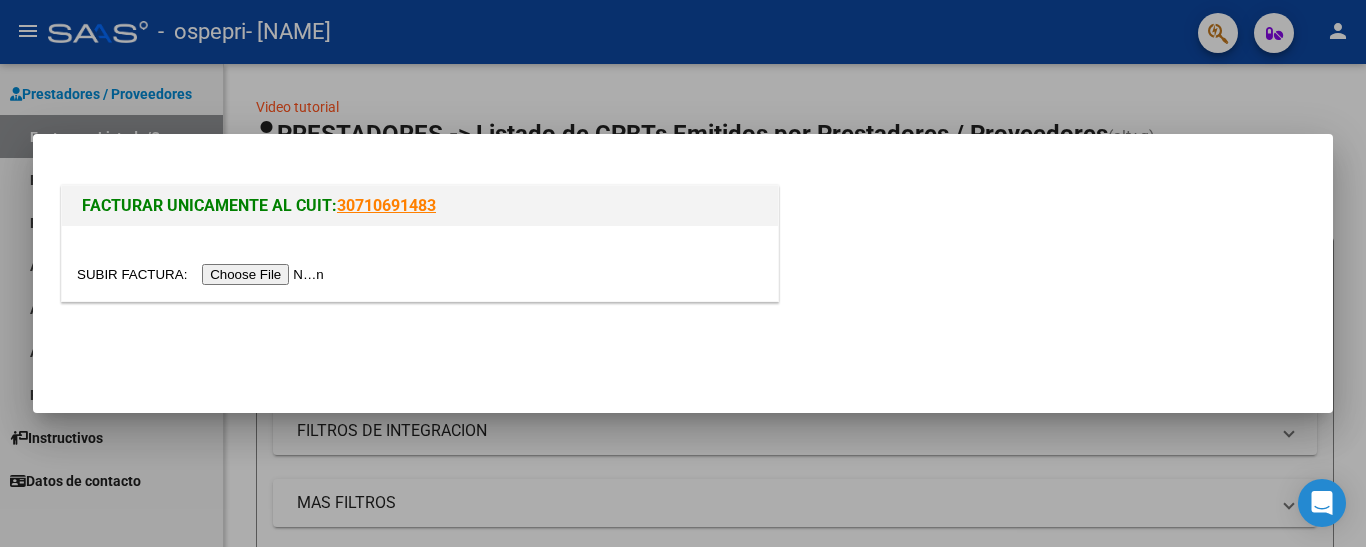 click at bounding box center (203, 274) 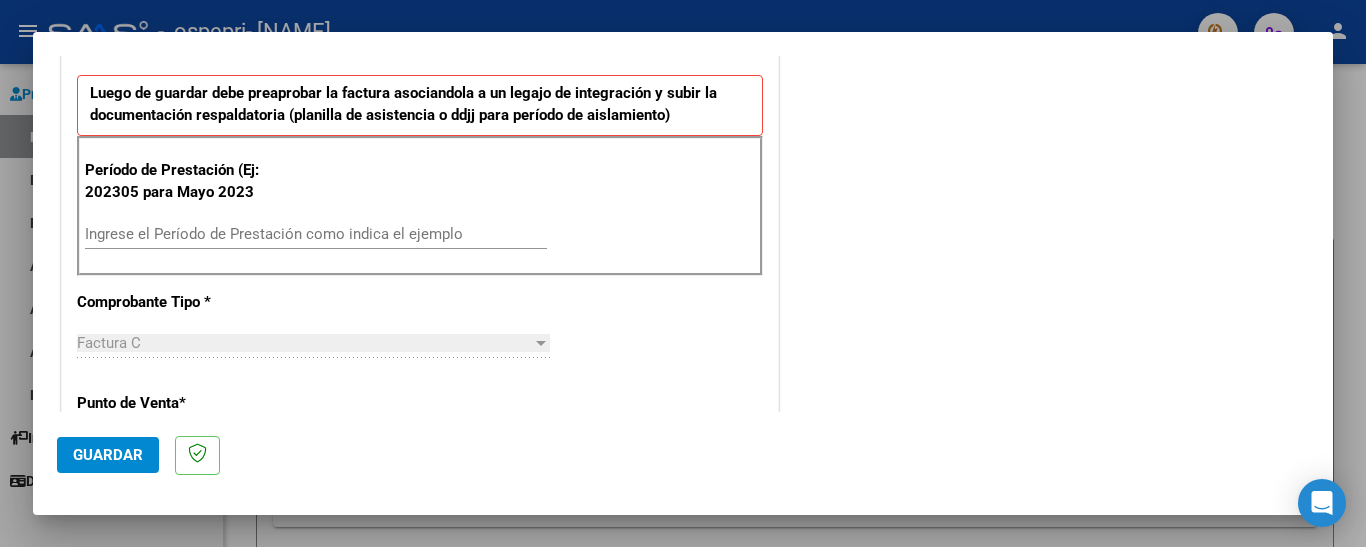 scroll, scrollTop: 520, scrollLeft: 0, axis: vertical 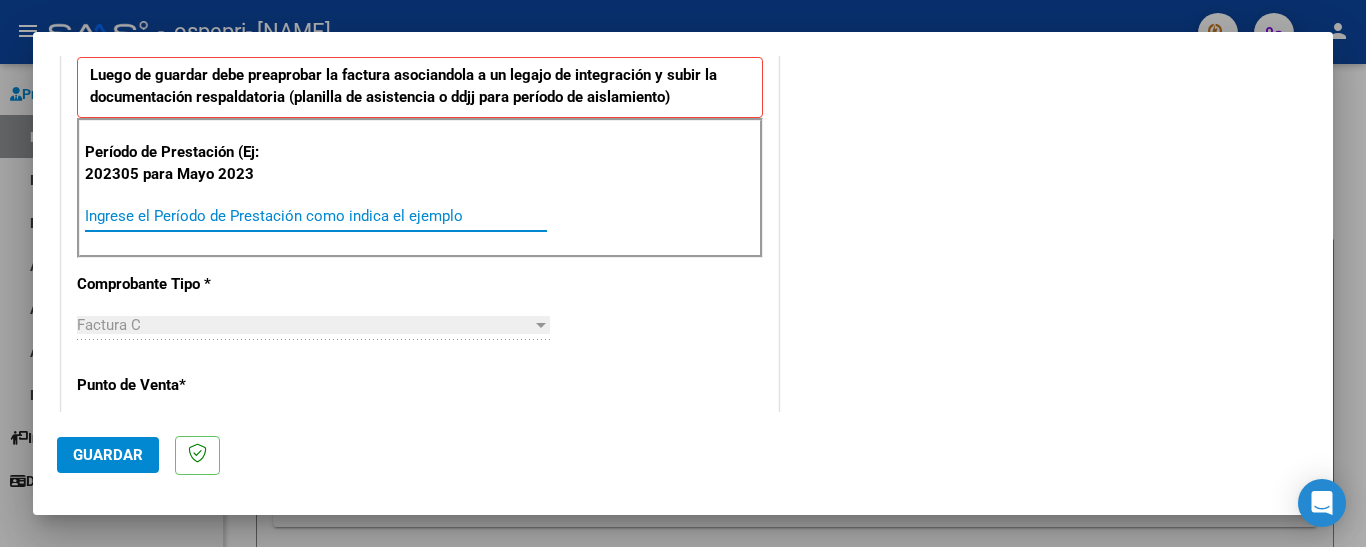 click on "Ingrese el Período de Prestación como indica el ejemplo" at bounding box center (316, 216) 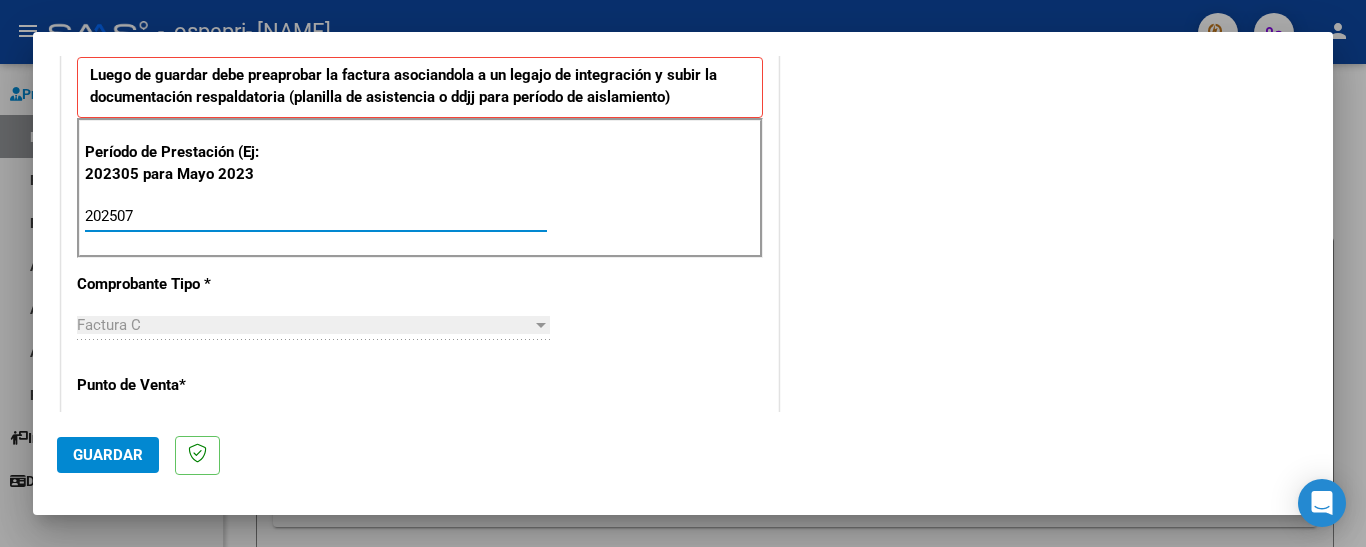 type on "202507" 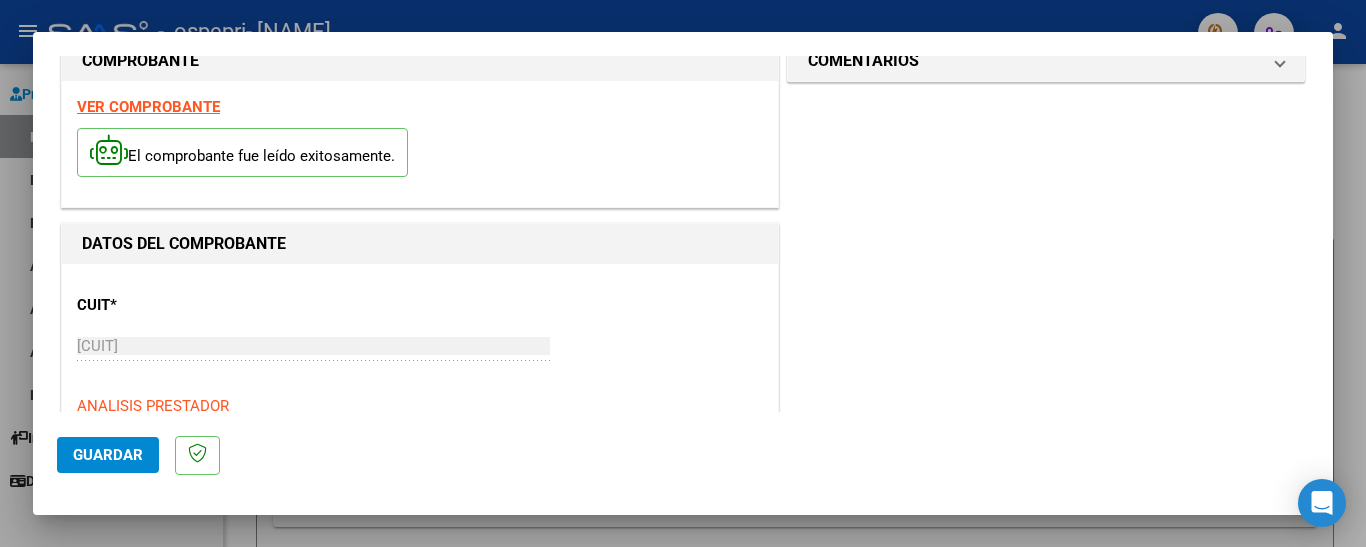 scroll, scrollTop: 20, scrollLeft: 0, axis: vertical 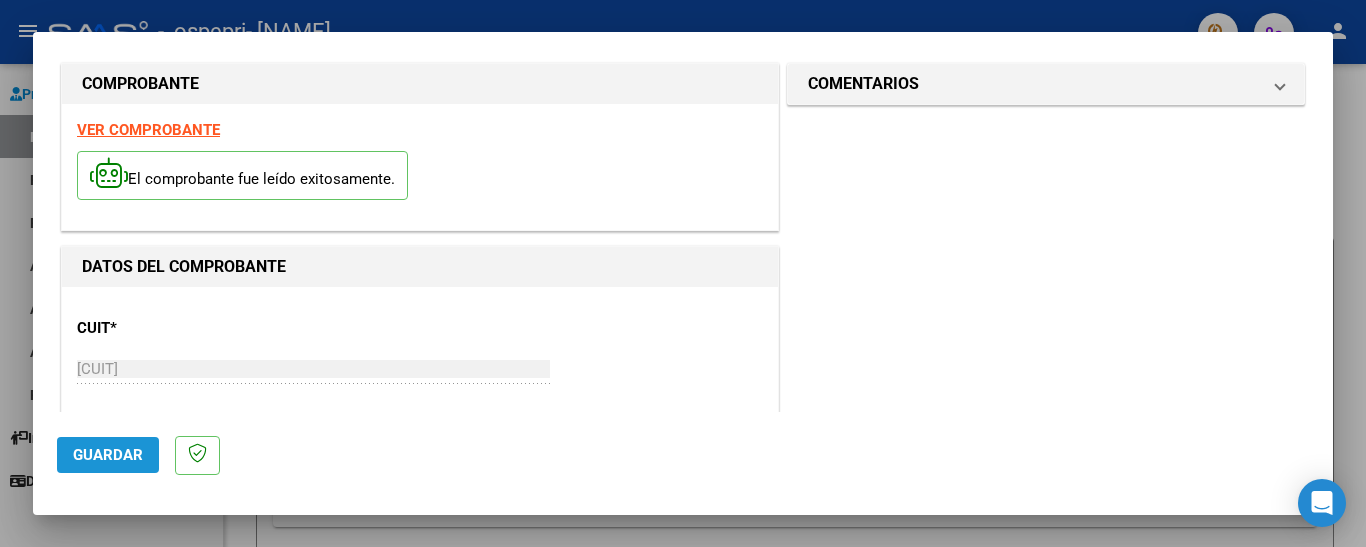 click on "Guardar" 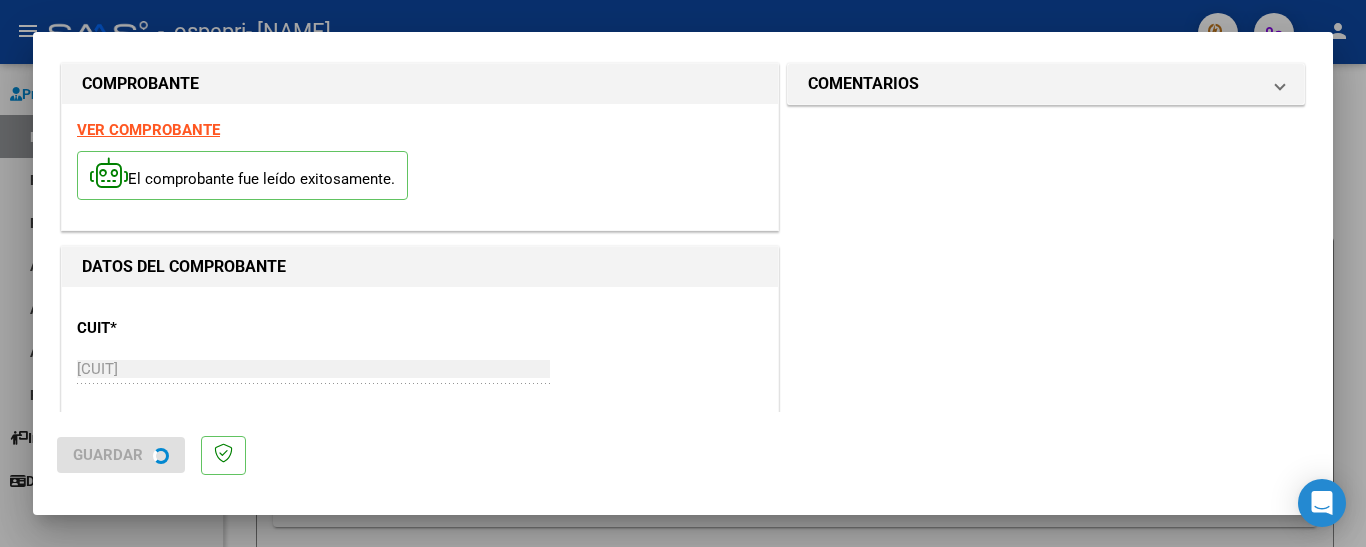 scroll, scrollTop: 0, scrollLeft: 0, axis: both 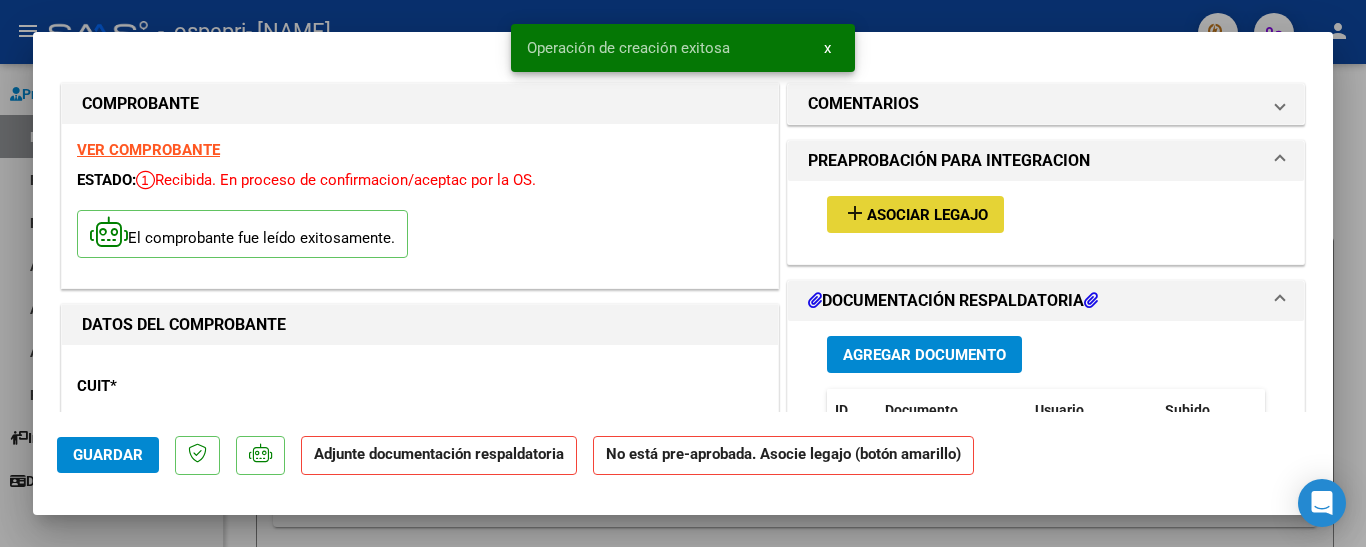 click on "Asociar Legajo" at bounding box center (927, 215) 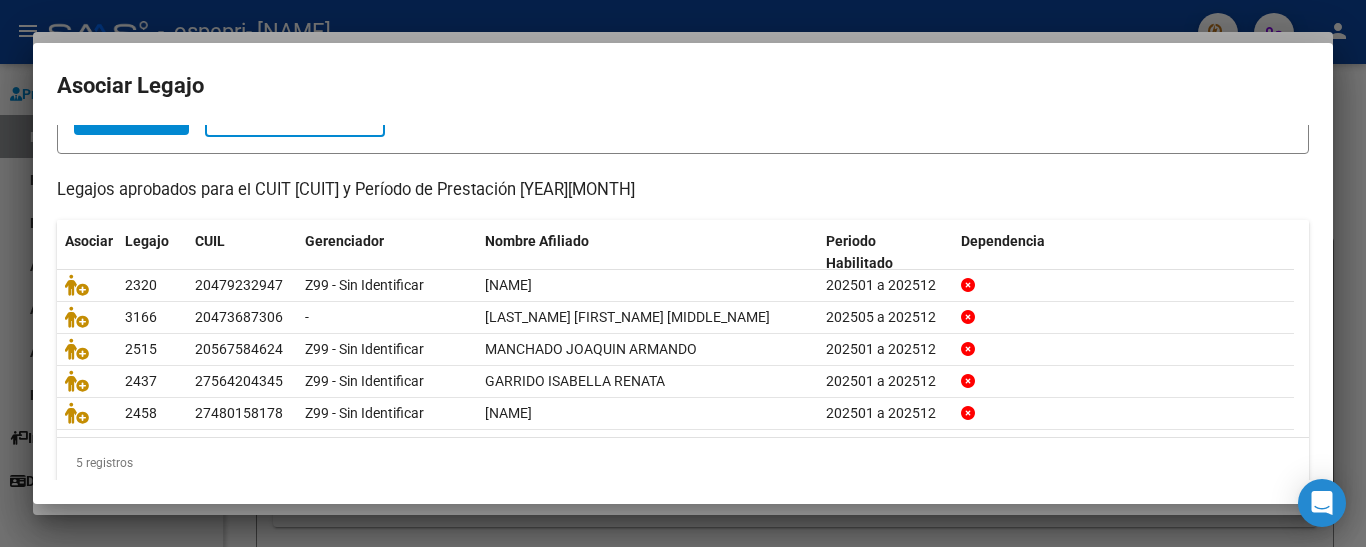 scroll, scrollTop: 160, scrollLeft: 0, axis: vertical 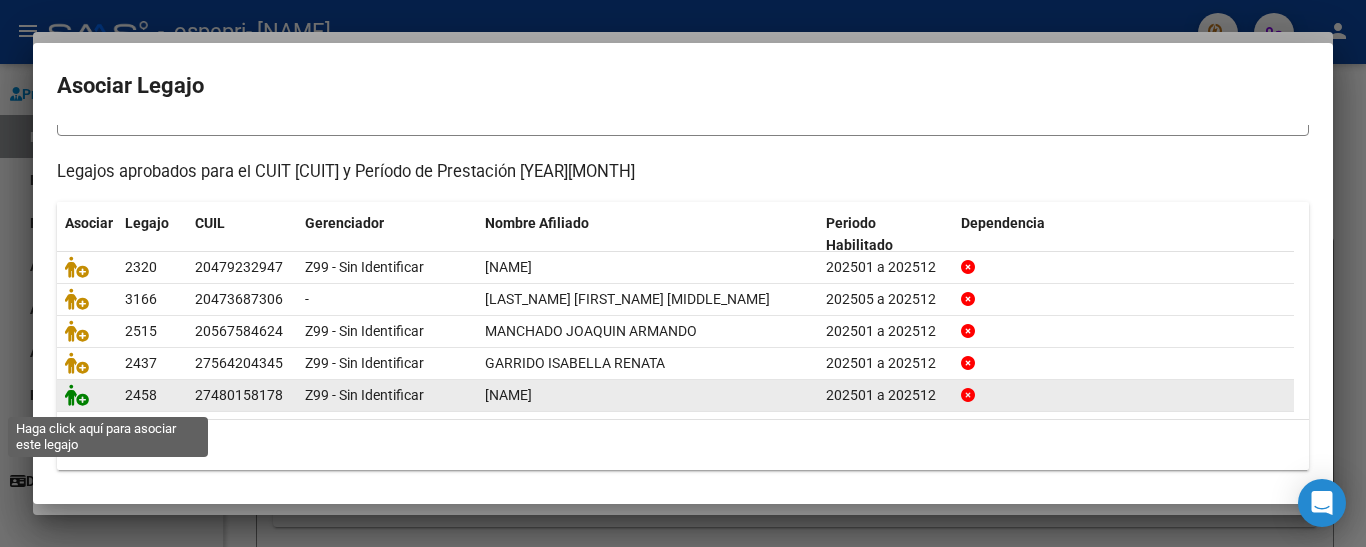 click 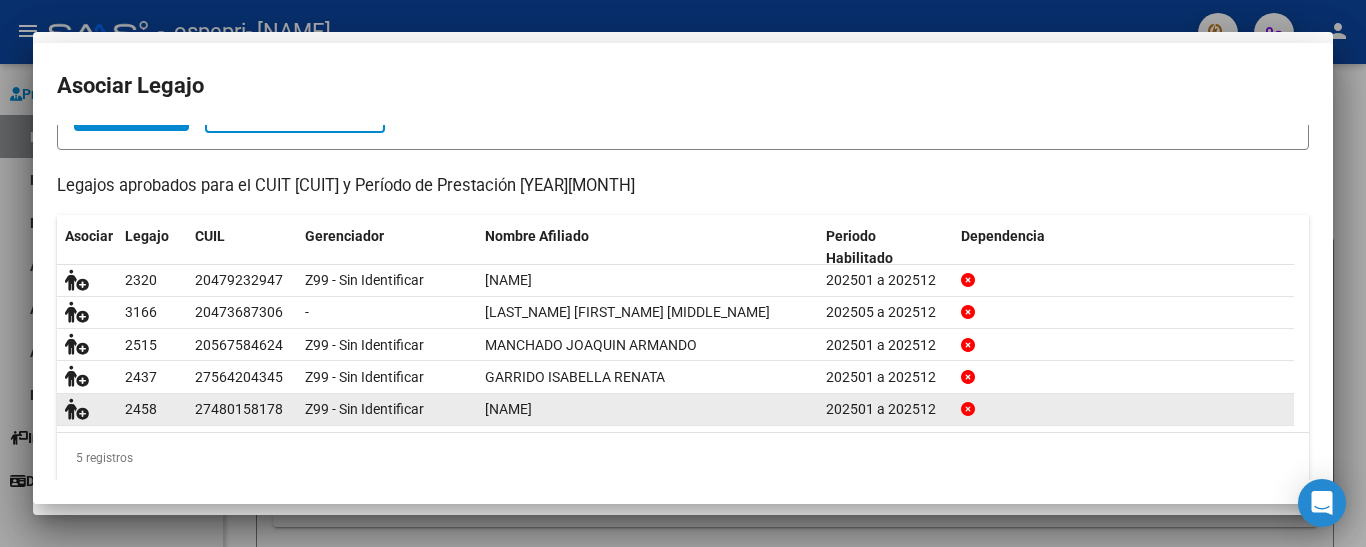 scroll, scrollTop: 173, scrollLeft: 0, axis: vertical 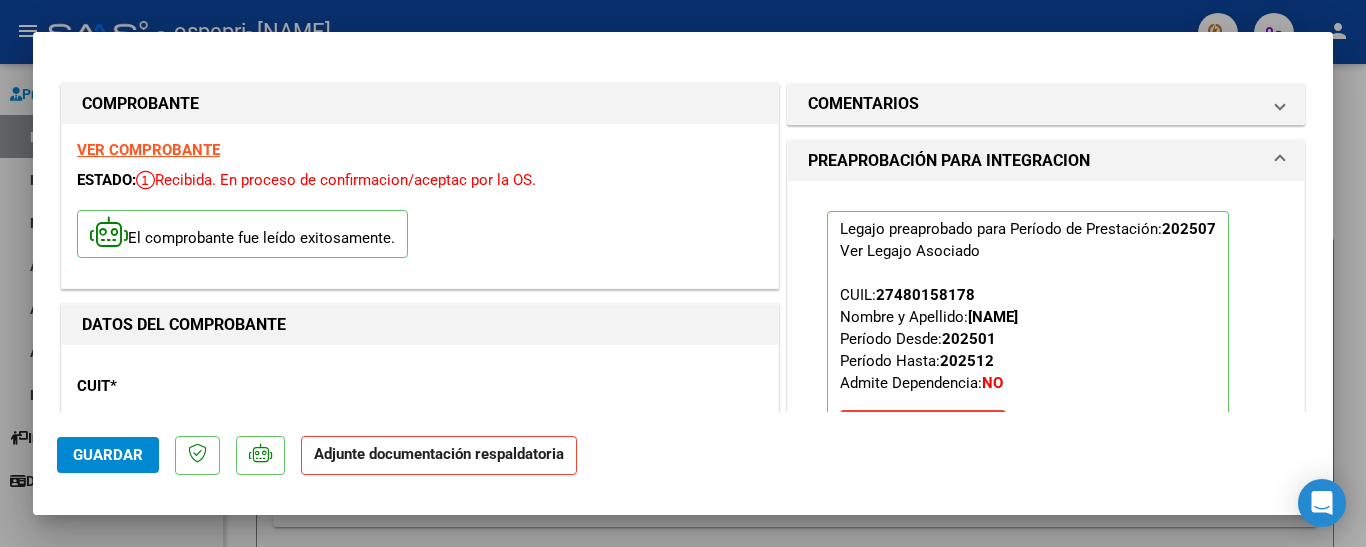 click on "COMPROBANTE VER COMPROBANTE       ESTADO:   Recibida. En proceso de confirmacion/aceptac por la OS.     El comprobante fue leído exitosamente.  DATOS DEL COMPROBANTE CUIT  *   [CUIT] Ingresar CUIT  ANALISIS PRESTADOR  [NAME]  ARCA Padrón  Area destinado * Integración Seleccionar Area Período de Prestación (Ej: 202305 para Mayo 2023    202507 Ingrese el Período de Prestación como indica el ejemplo   Una vez que se asoció a un legajo aprobado no se puede cambiar el período de prestación.   Comprobante Tipo * Factura C Seleccionar Tipo Punto de Venta  *   2 Ingresar el Nro.  Número  *   86 Ingresar el Nro.  Monto  *   $ 118.757,76 Ingresar el monto  Fecha del Cpbt.  *   2025-08-05 Ingresar la fecha  CAE / CAEA (no ingrese CAI)    75311104578135 Ingresar el CAE o CAEA (no ingrese CAI)  Fecha de Vencimiento    Ingresar la fecha  Ref. Externa    Ingresar la ref.  N° Liquidación    Ingresar el N° Liquidación  COMENTARIOS Comentarios del Prestador / Gerenciador:  202507 202501" at bounding box center (683, 234) 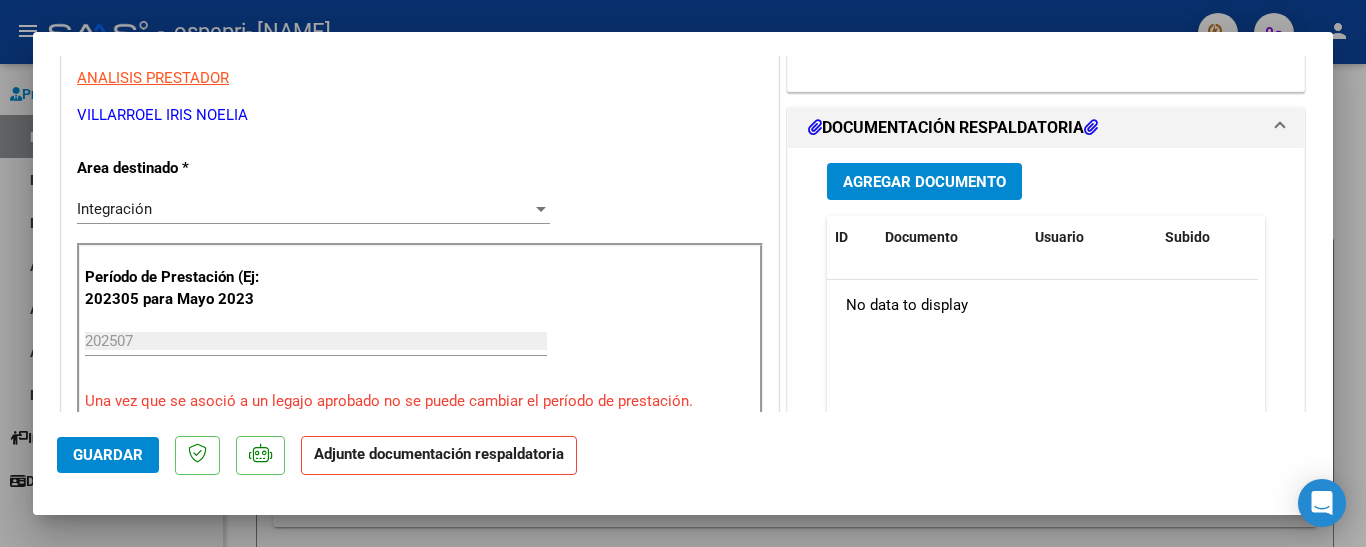 scroll, scrollTop: 440, scrollLeft: 0, axis: vertical 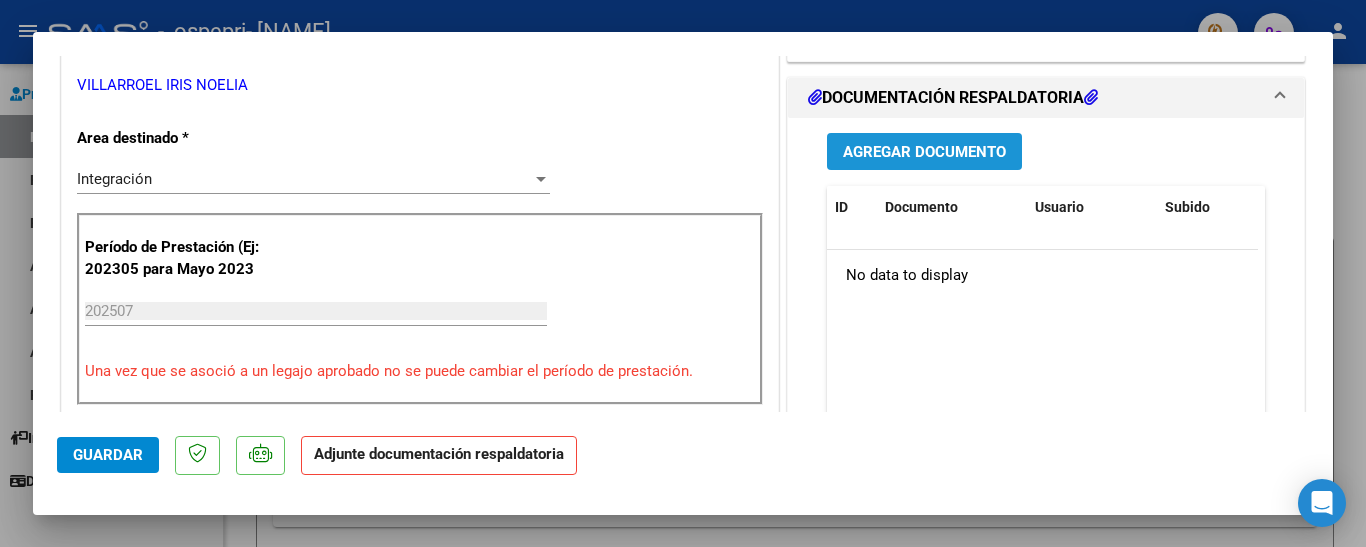 click on "Agregar Documento" at bounding box center [924, 152] 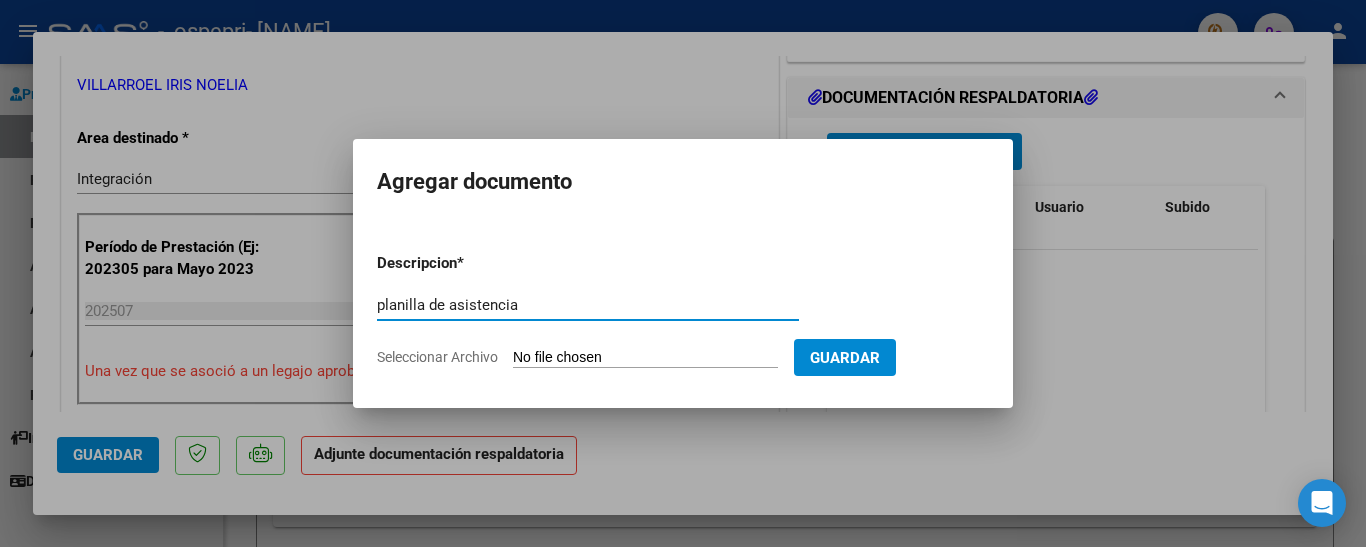 type on "planilla de asistencia" 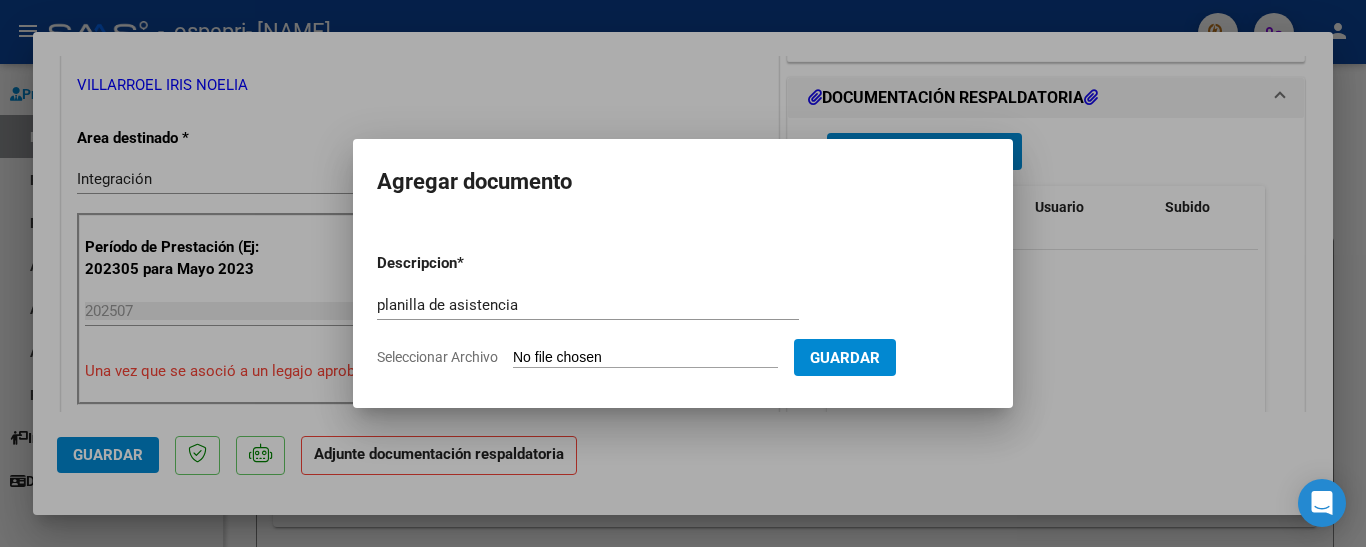 click on "Seleccionar Archivo" 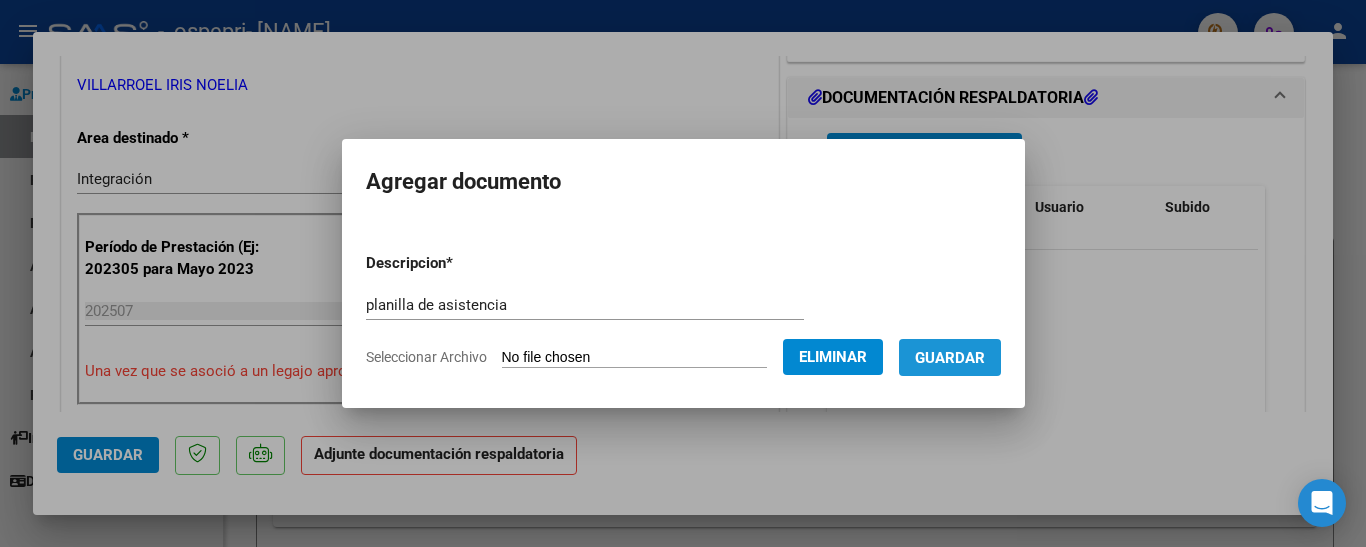 click on "Guardar" at bounding box center (950, 358) 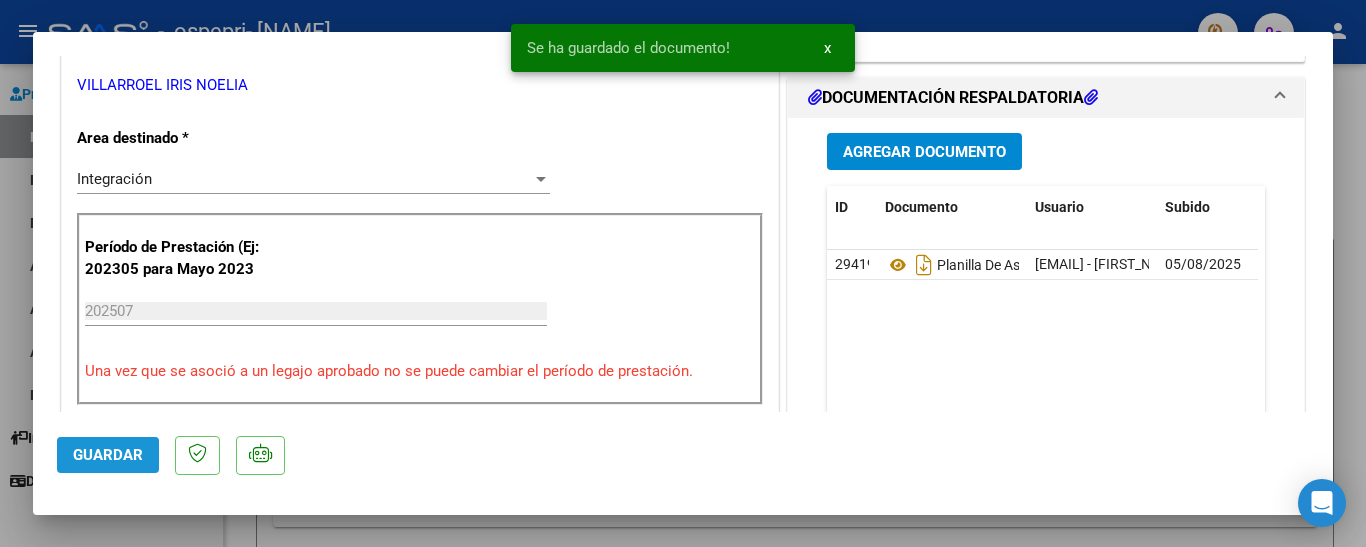 click on "Guardar" 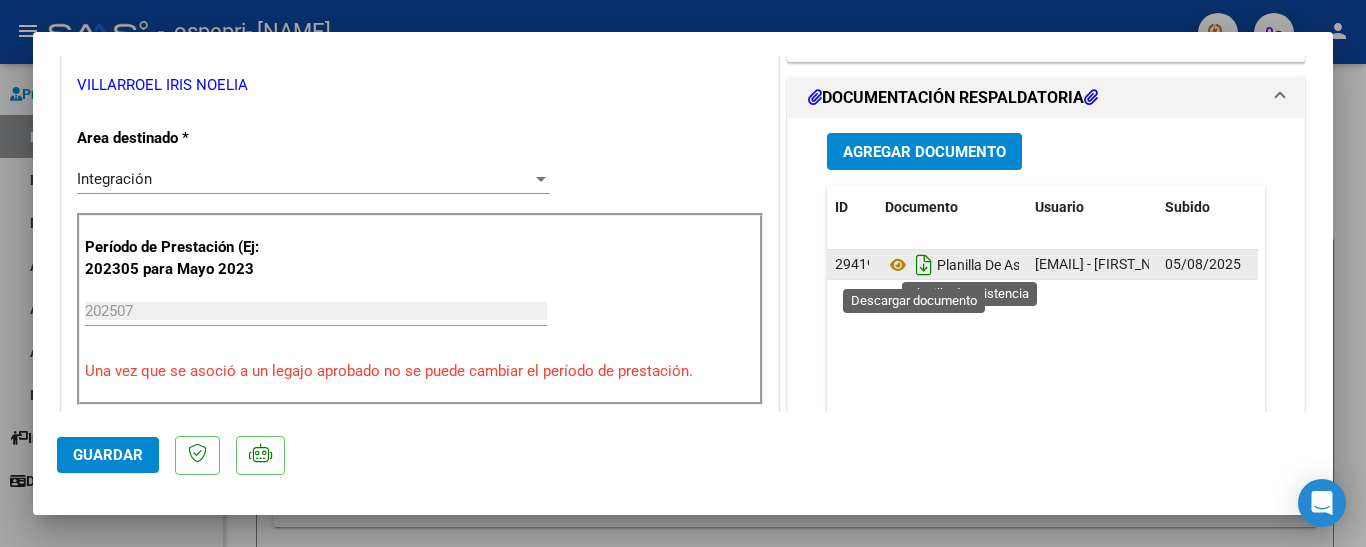 click 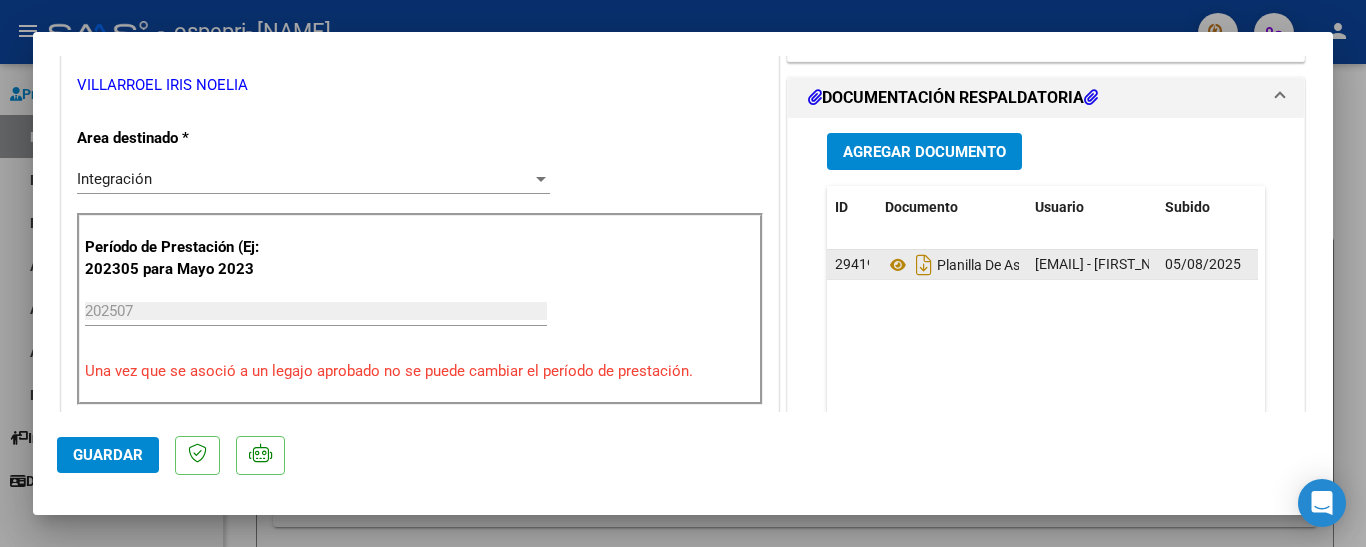 click at bounding box center (683, 273) 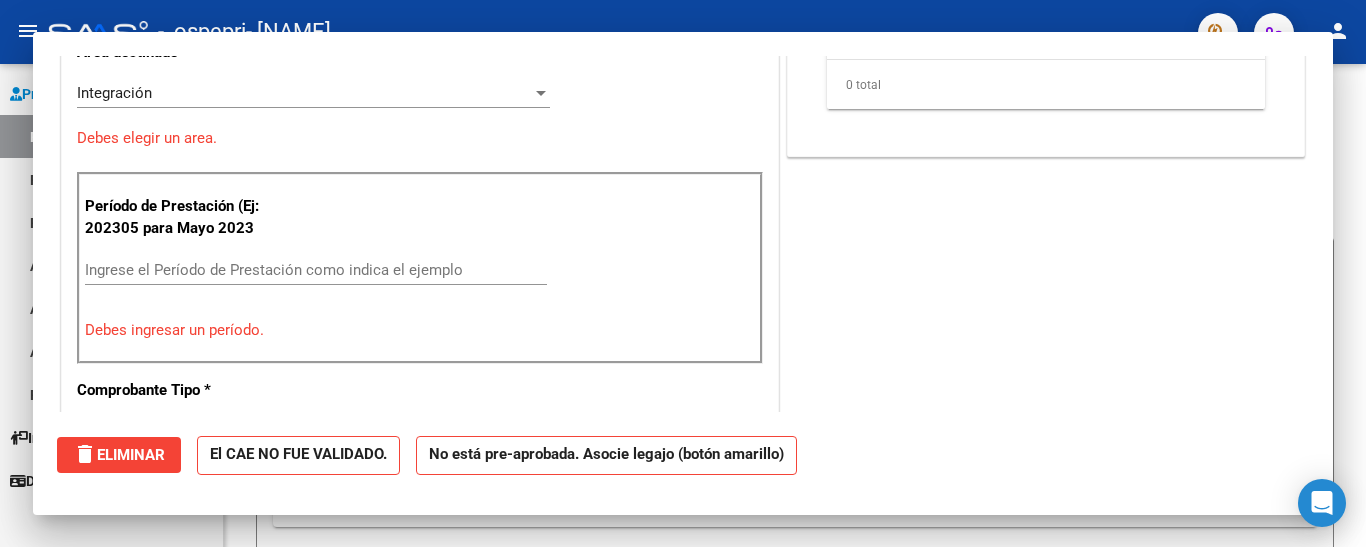 scroll, scrollTop: 354, scrollLeft: 0, axis: vertical 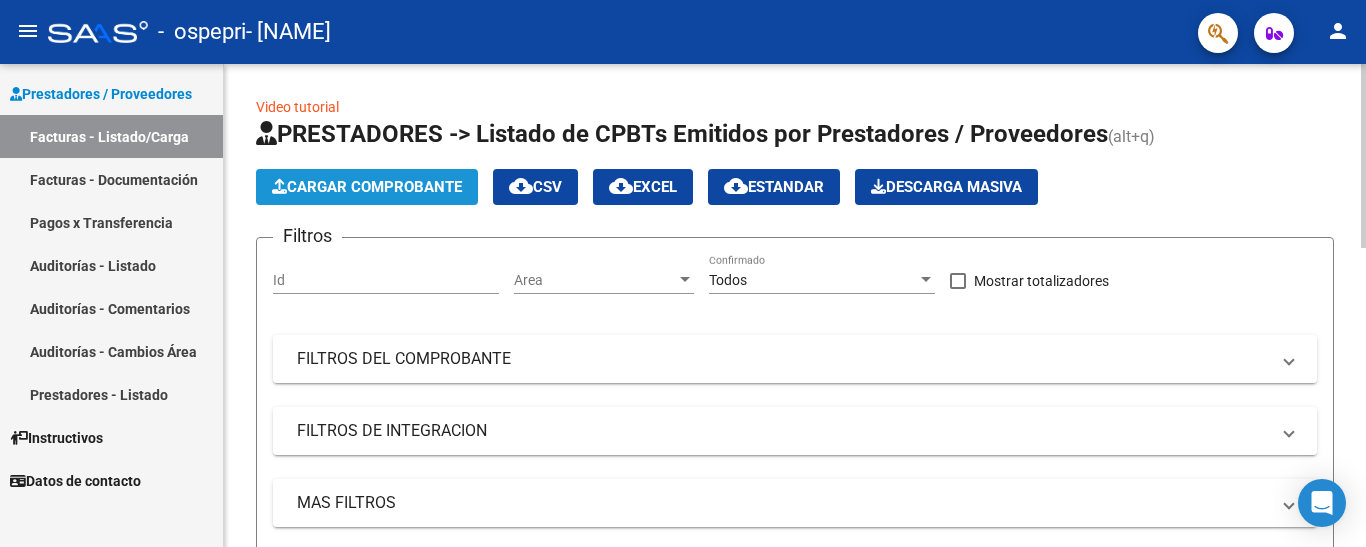 click on "Cargar Comprobante" 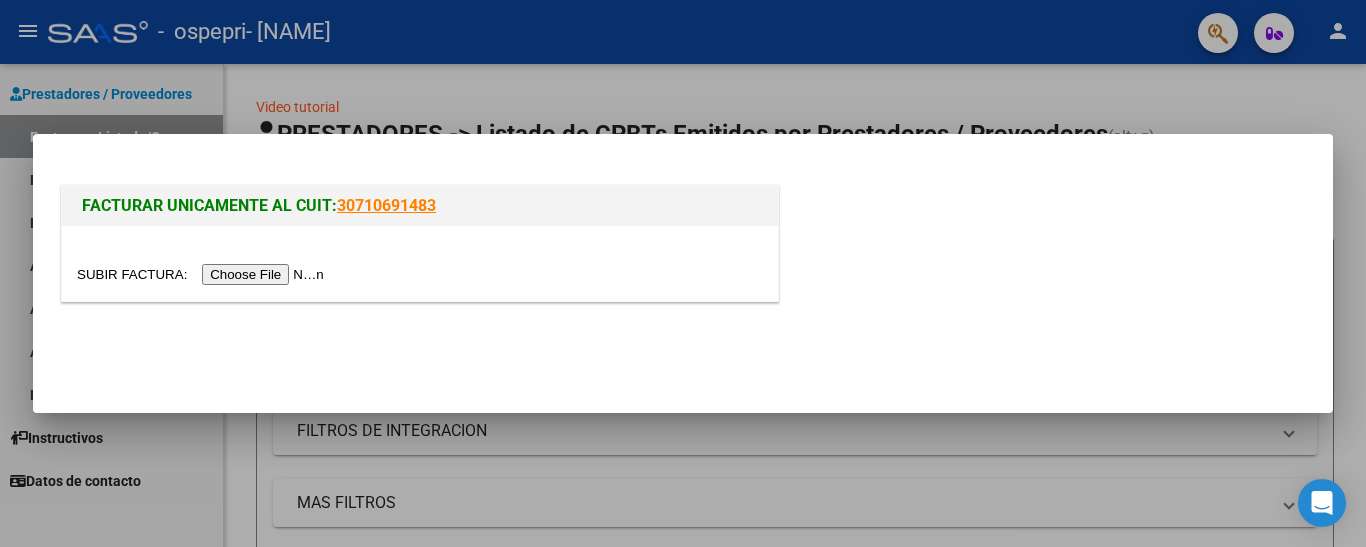 click at bounding box center [203, 274] 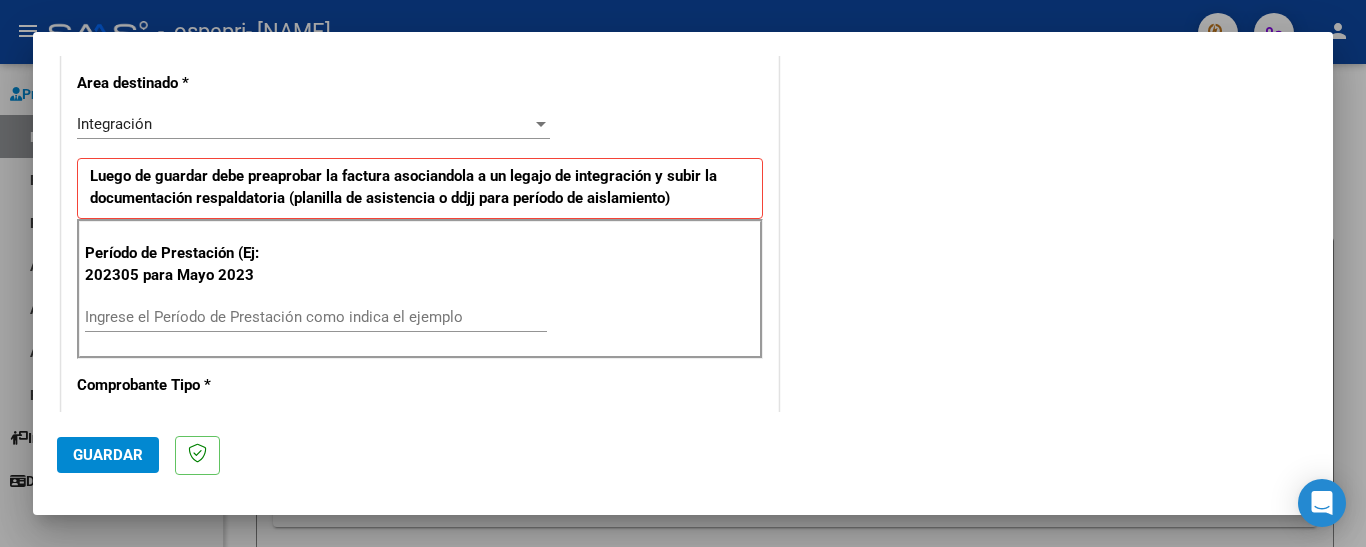 scroll, scrollTop: 440, scrollLeft: 0, axis: vertical 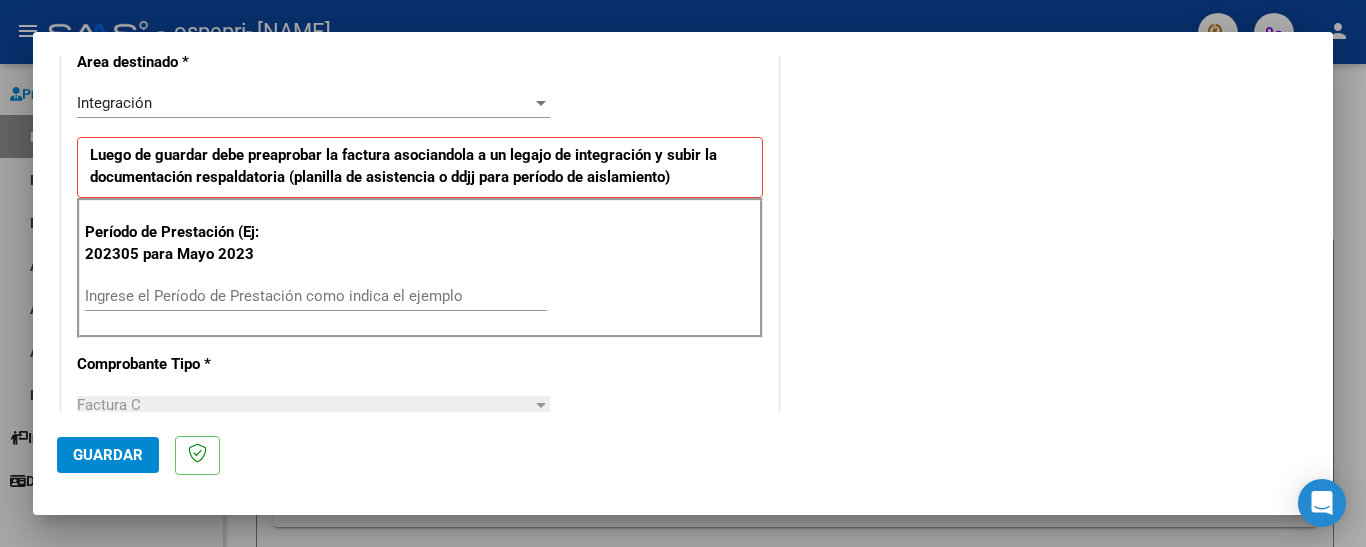 click on "Ingrese el Período de Prestación como indica el ejemplo" at bounding box center [316, 296] 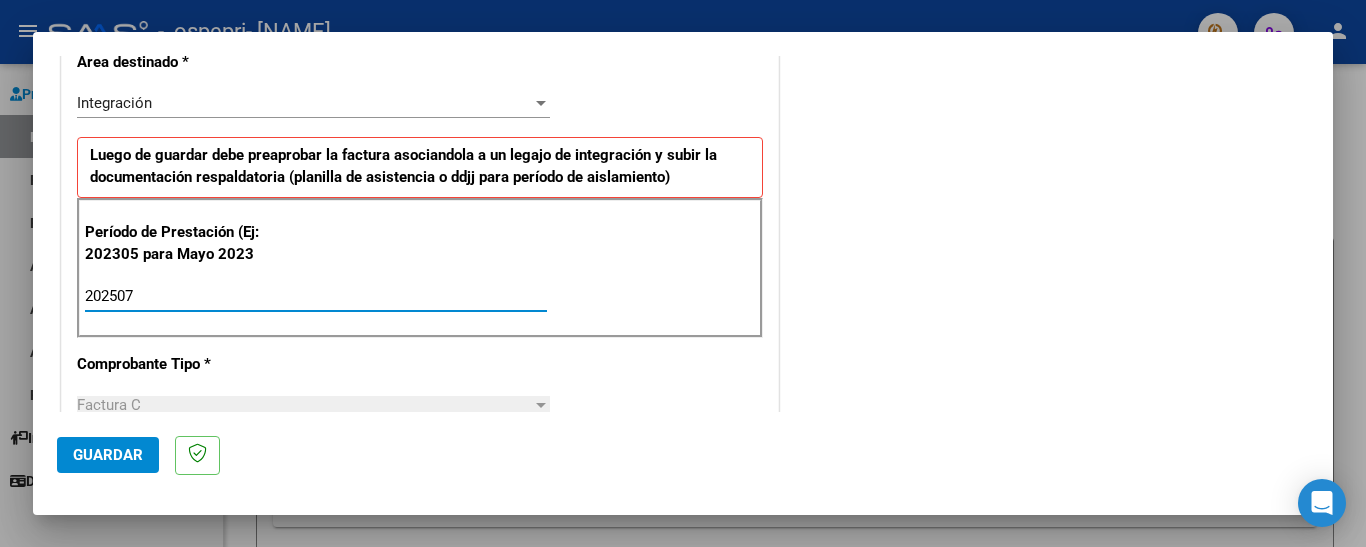 type on "202507" 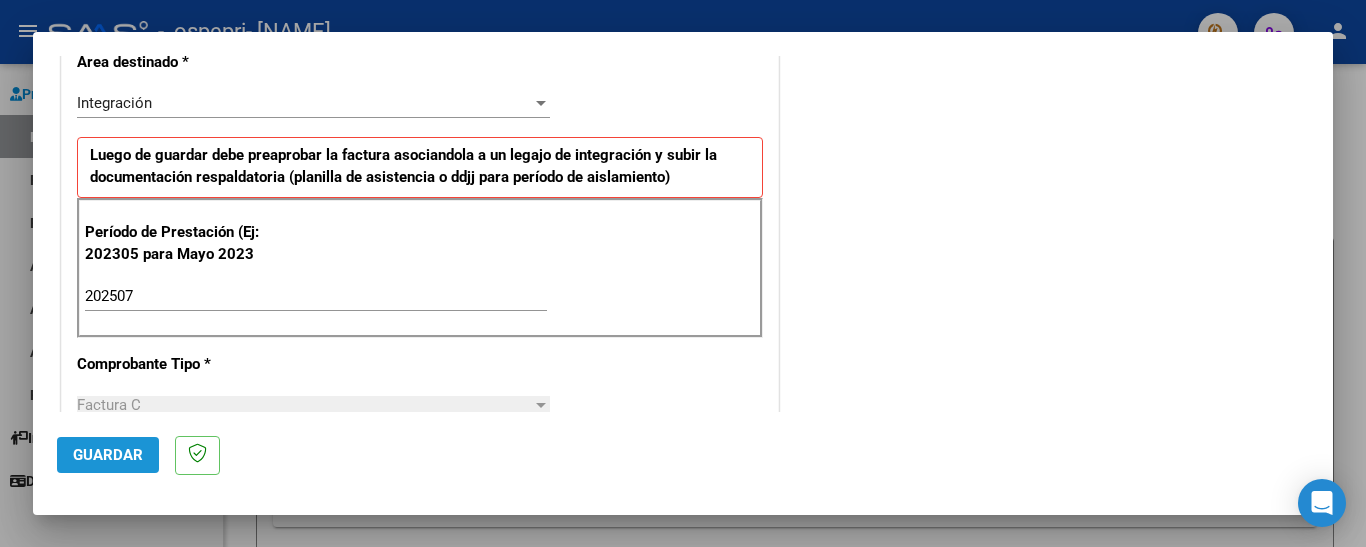 click on "Guardar" 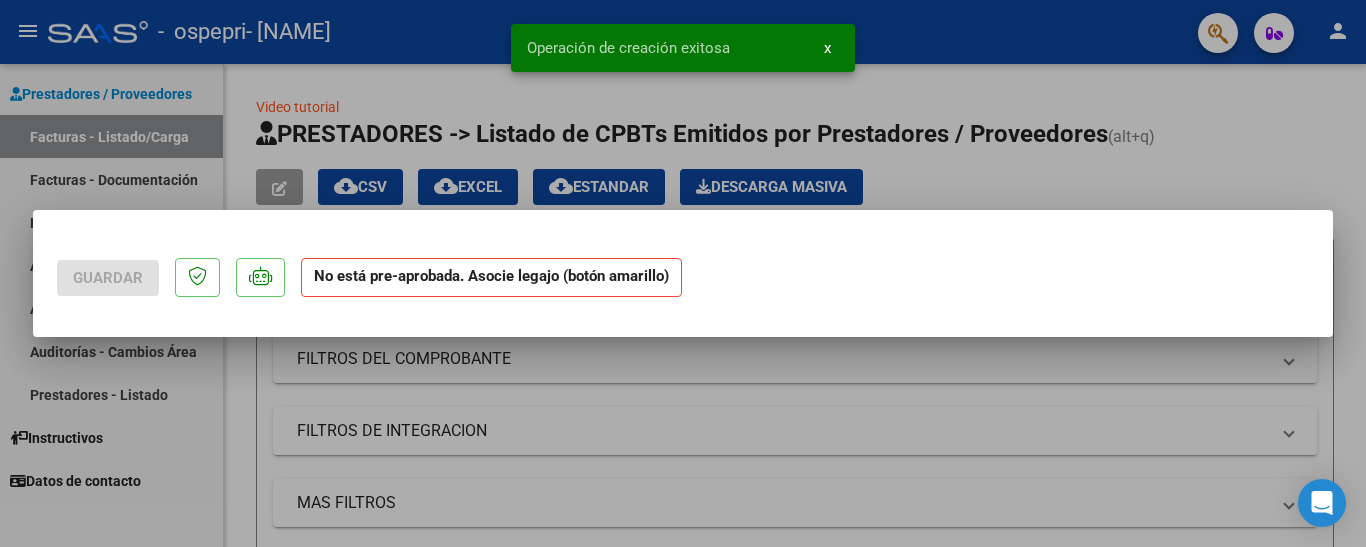 scroll, scrollTop: 0, scrollLeft: 0, axis: both 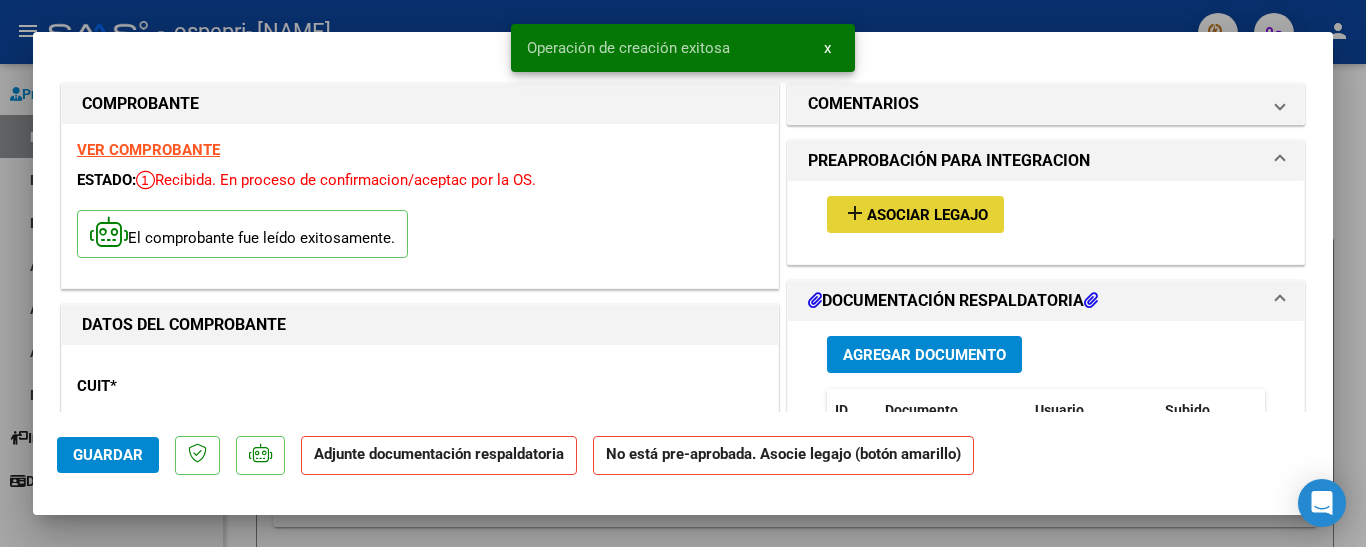 click on "Asociar Legajo" at bounding box center [927, 215] 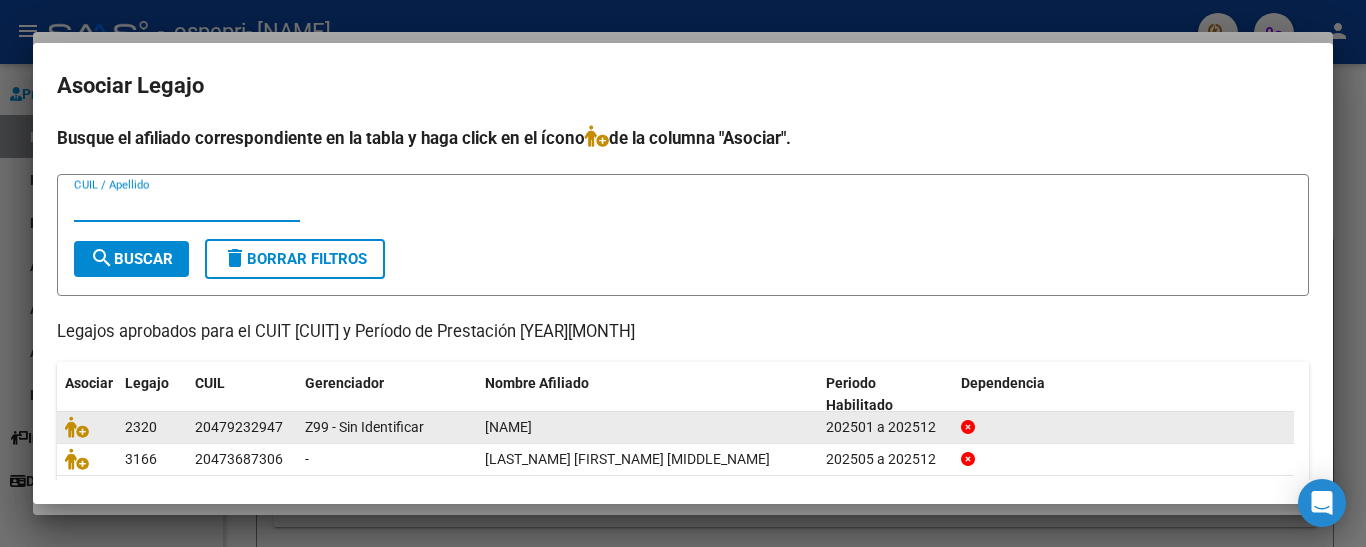 scroll, scrollTop: 0, scrollLeft: 0, axis: both 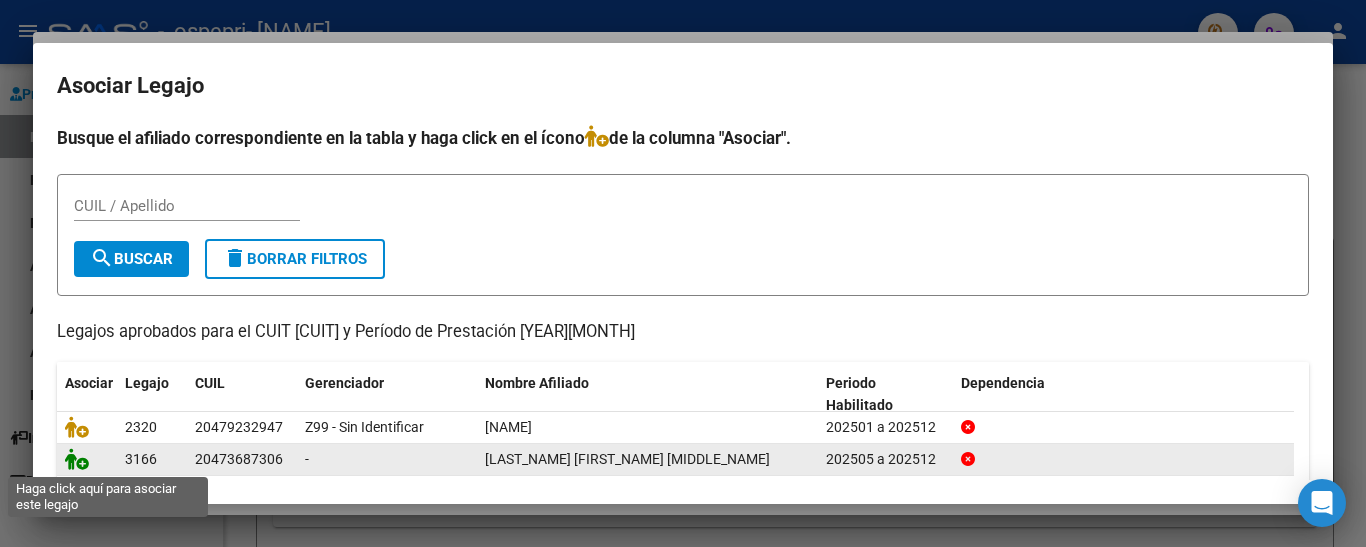 click 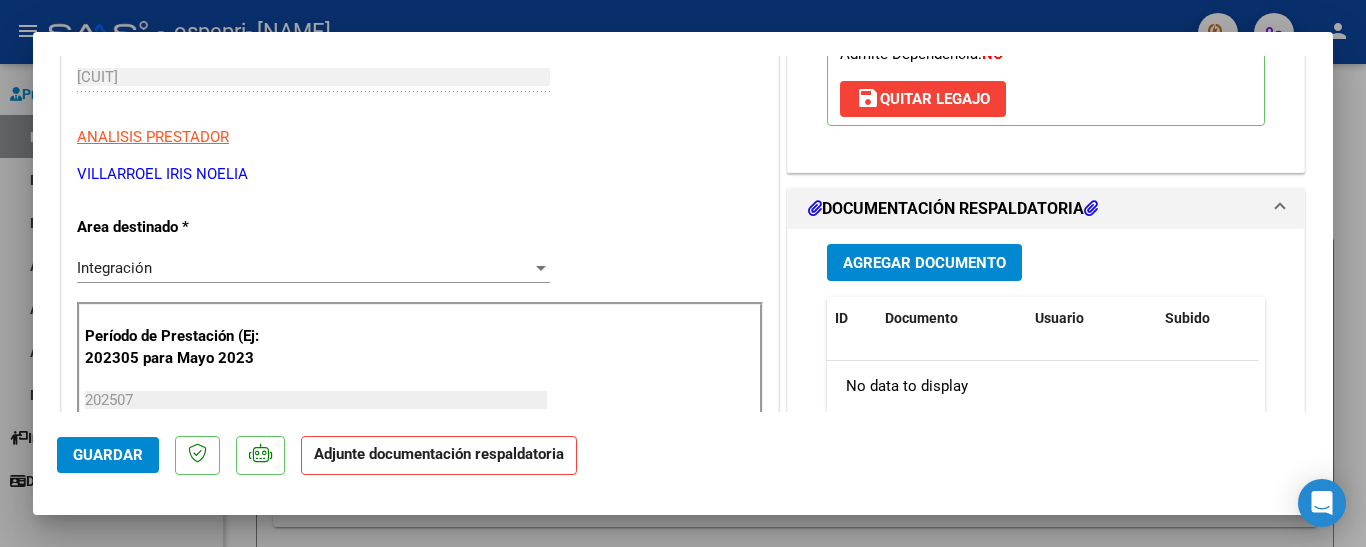 scroll, scrollTop: 360, scrollLeft: 0, axis: vertical 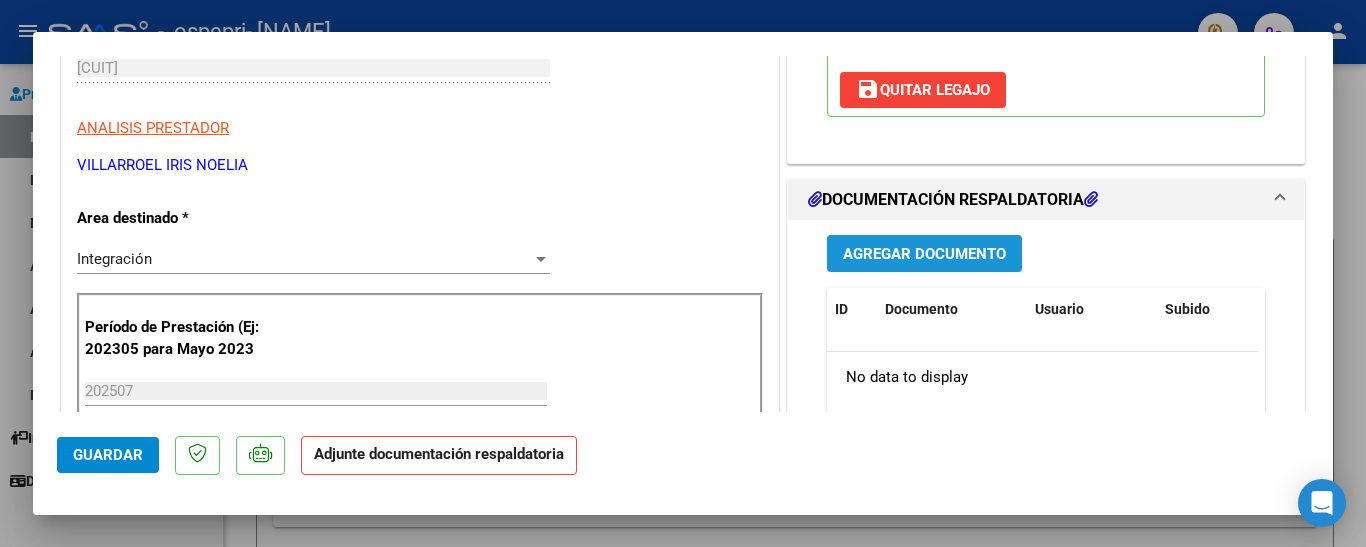 click on "Agregar Documento" at bounding box center (924, 254) 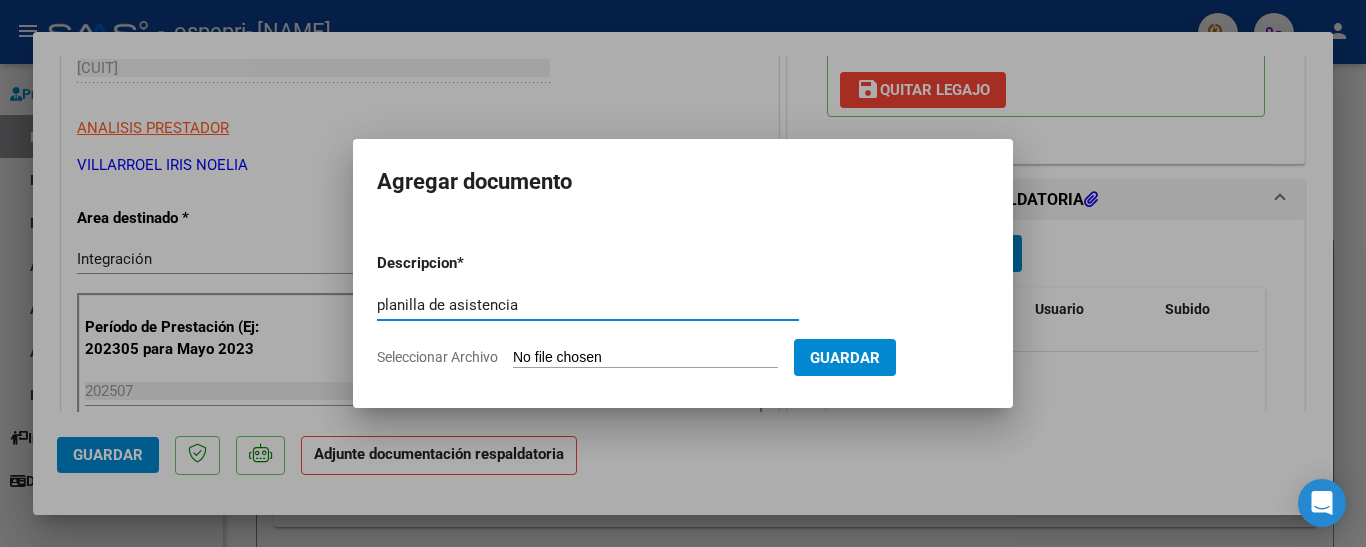 type on "planilla de asistencia" 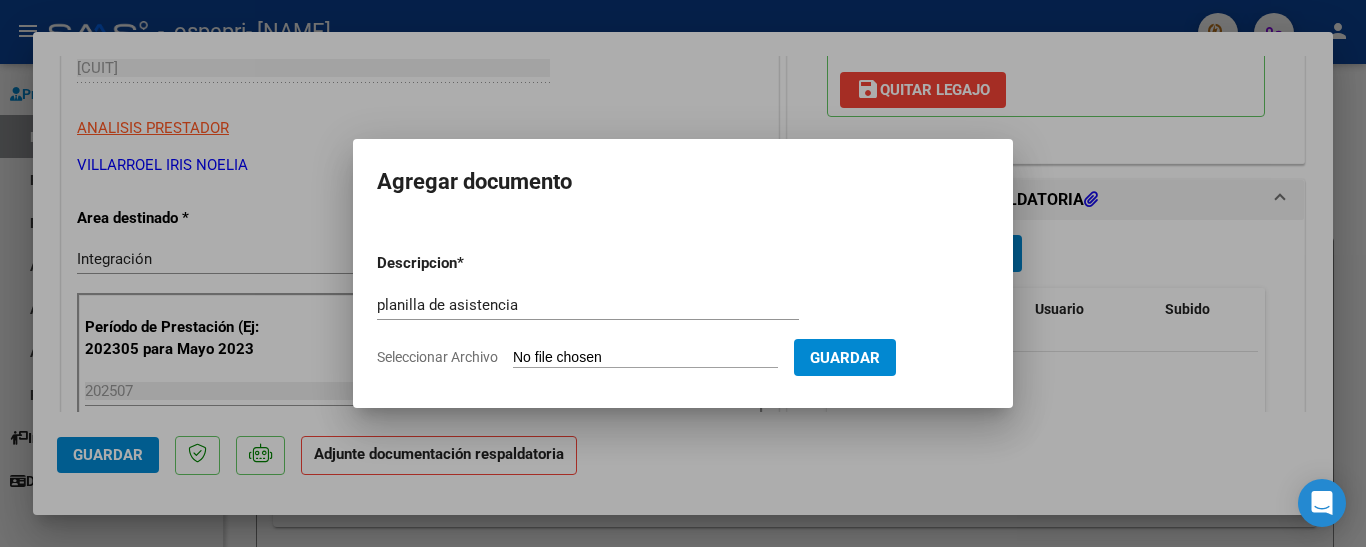 click on "Seleccionar Archivo" 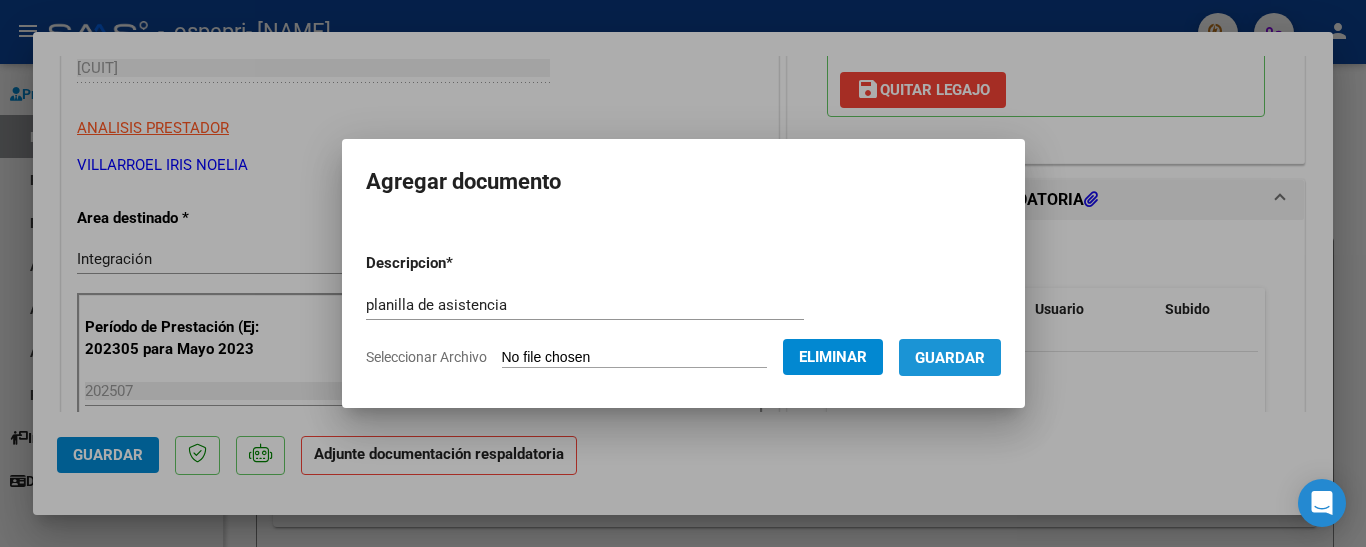 click on "Guardar" at bounding box center (950, 358) 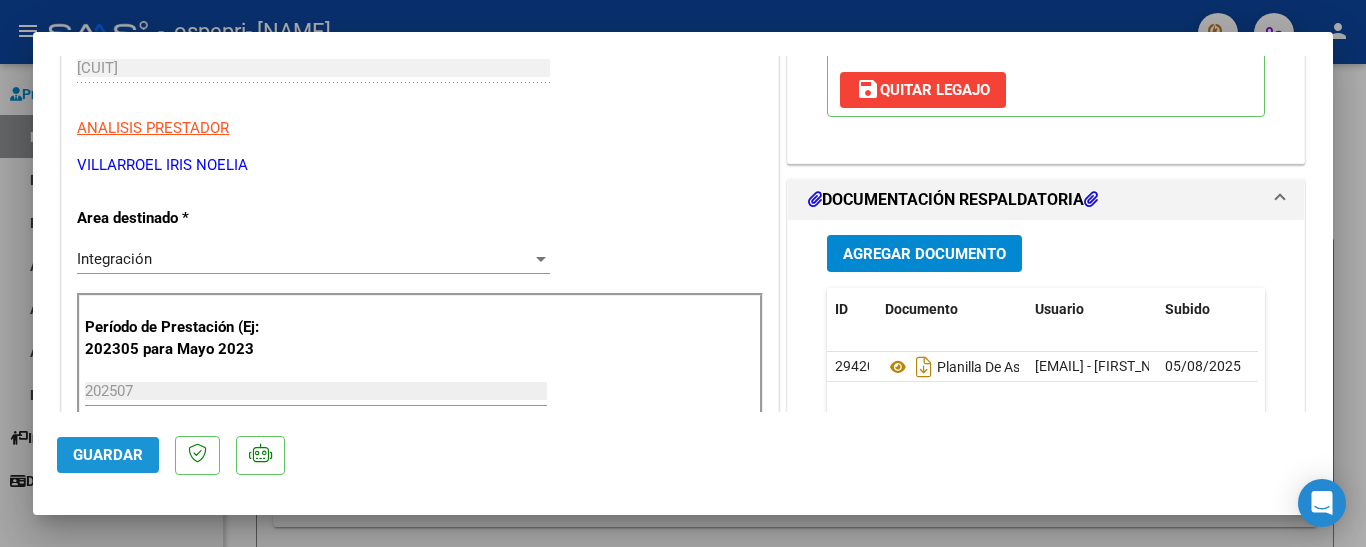 click on "Guardar" 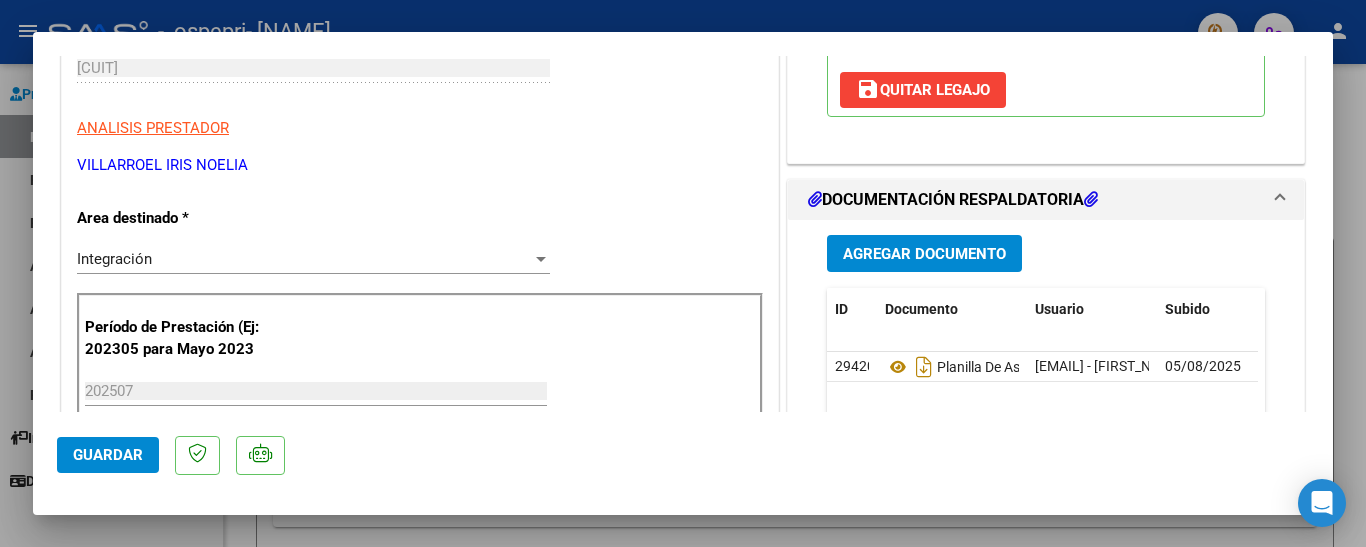 click at bounding box center [683, 273] 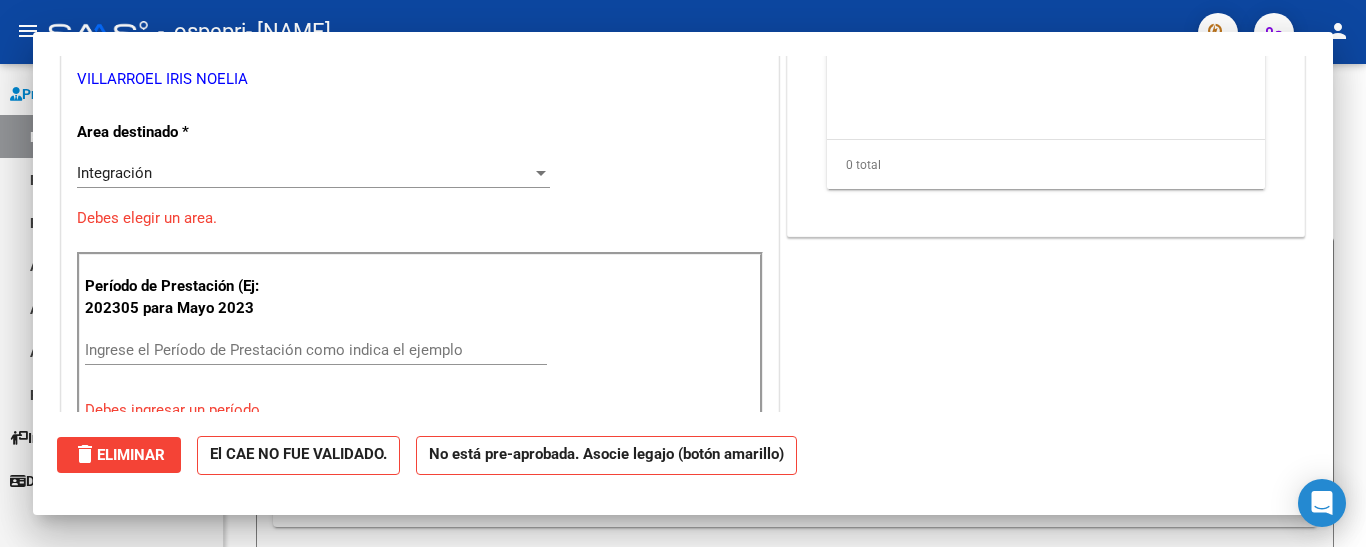 scroll, scrollTop: 299, scrollLeft: 0, axis: vertical 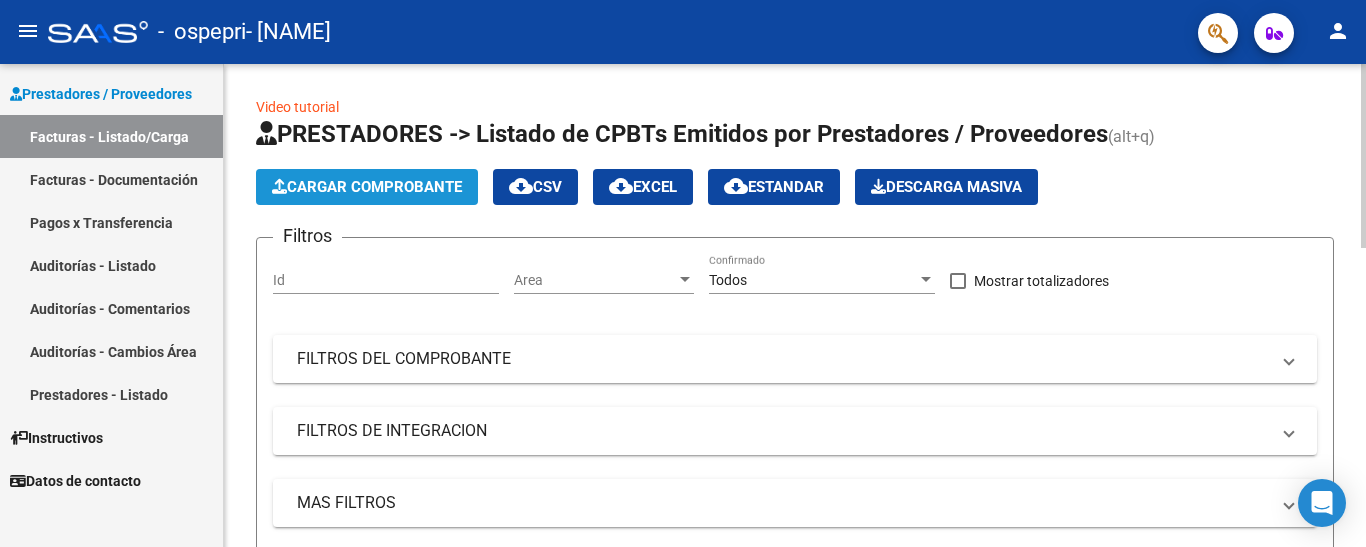 click on "Cargar Comprobante" 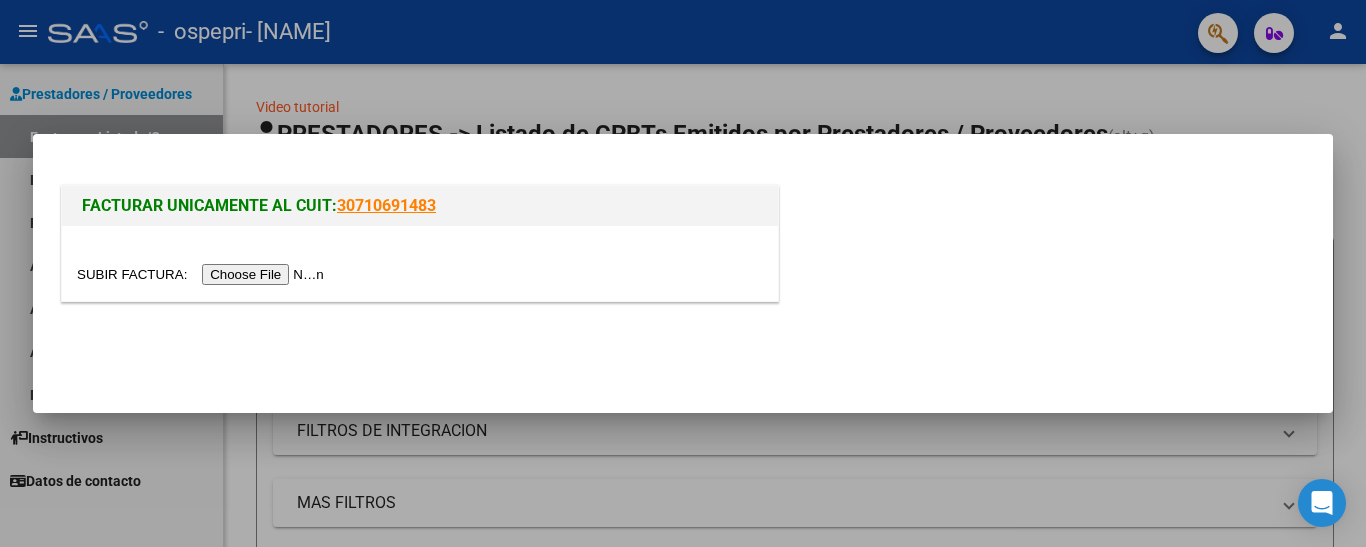 click at bounding box center [203, 274] 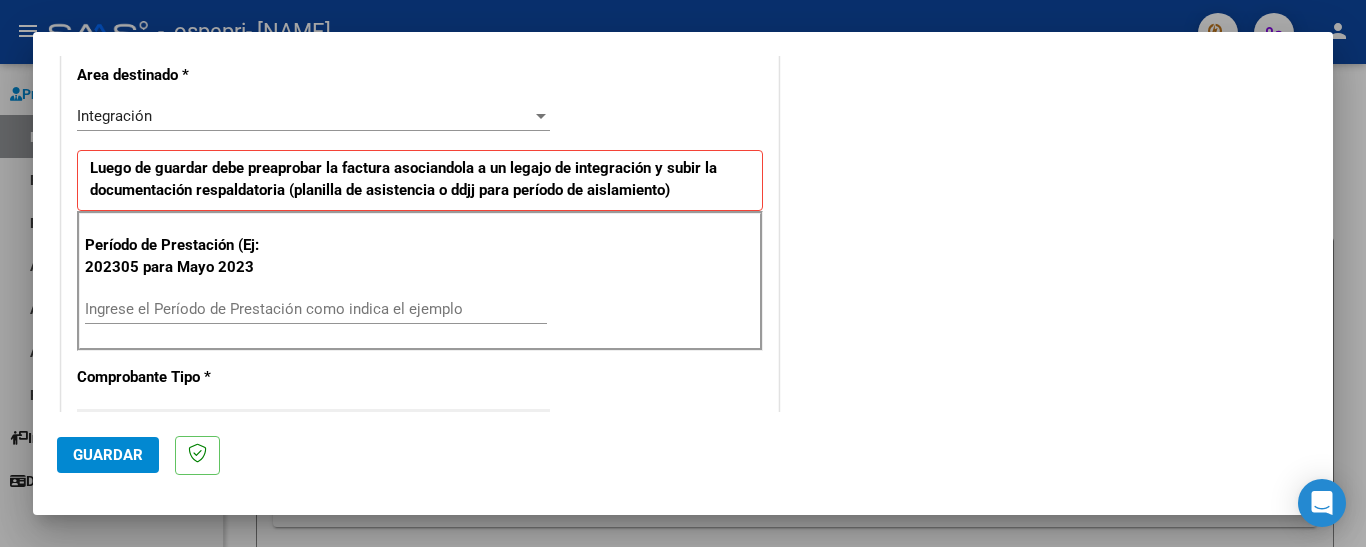 scroll, scrollTop: 466, scrollLeft: 0, axis: vertical 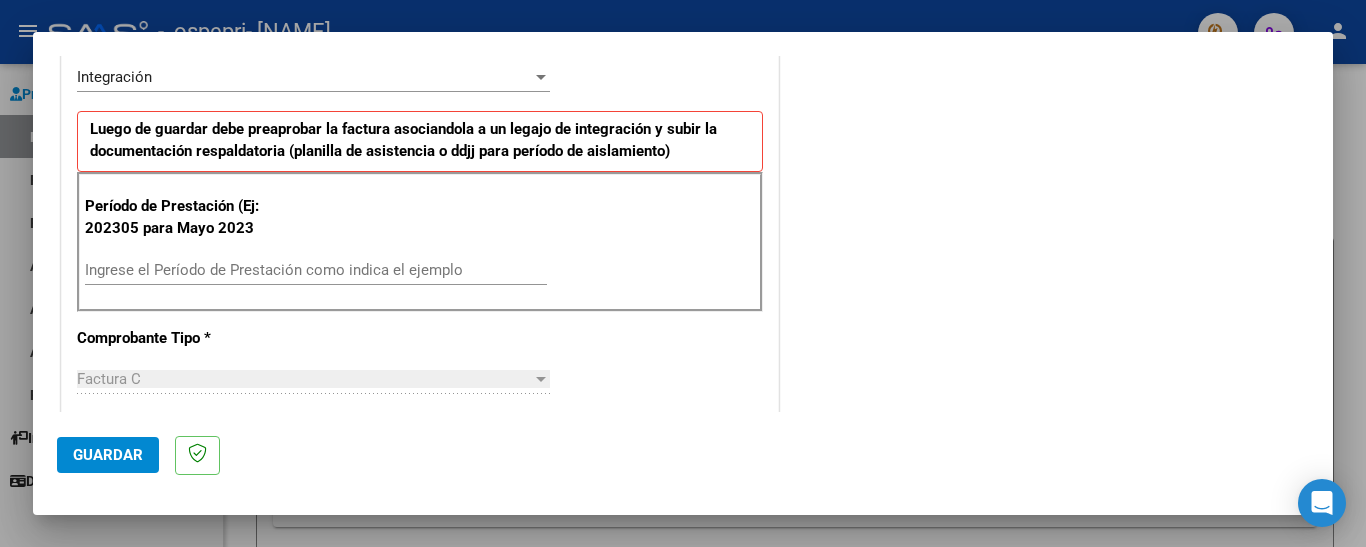 click on "Ingrese el Período de Prestación como indica el ejemplo" at bounding box center [316, 270] 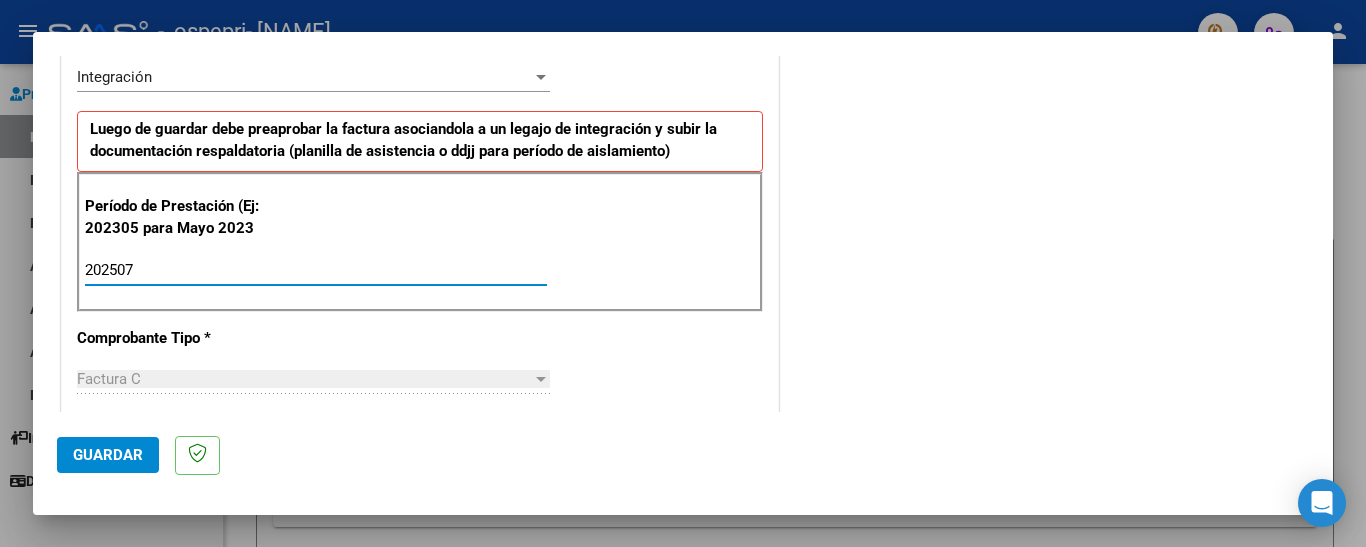 type on "202507" 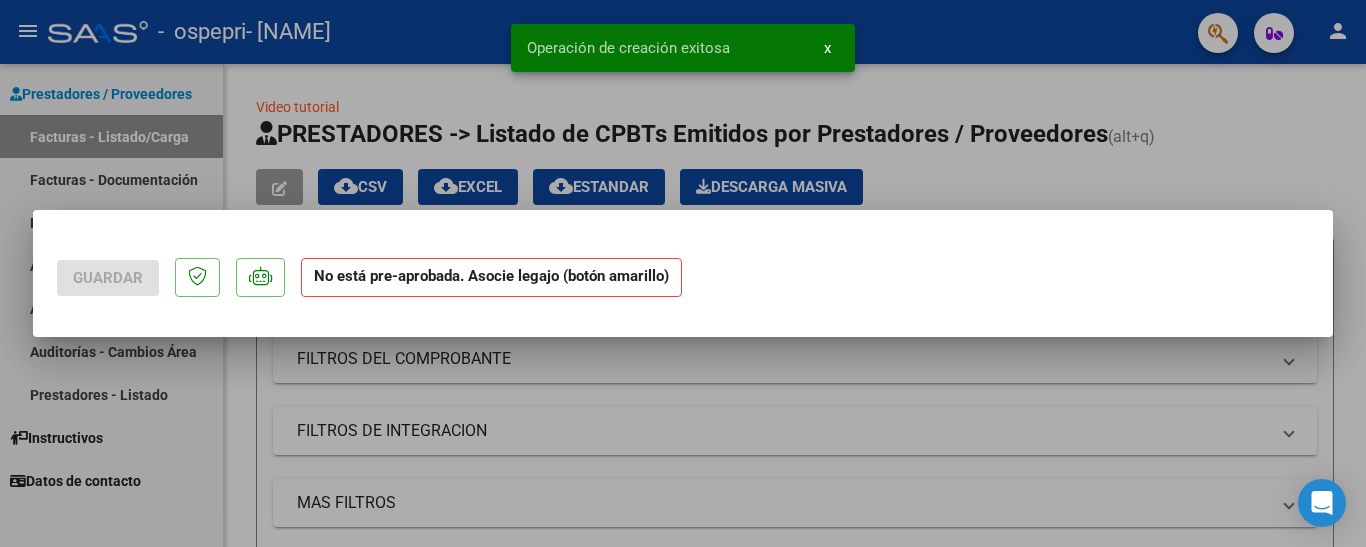 scroll, scrollTop: 0, scrollLeft: 0, axis: both 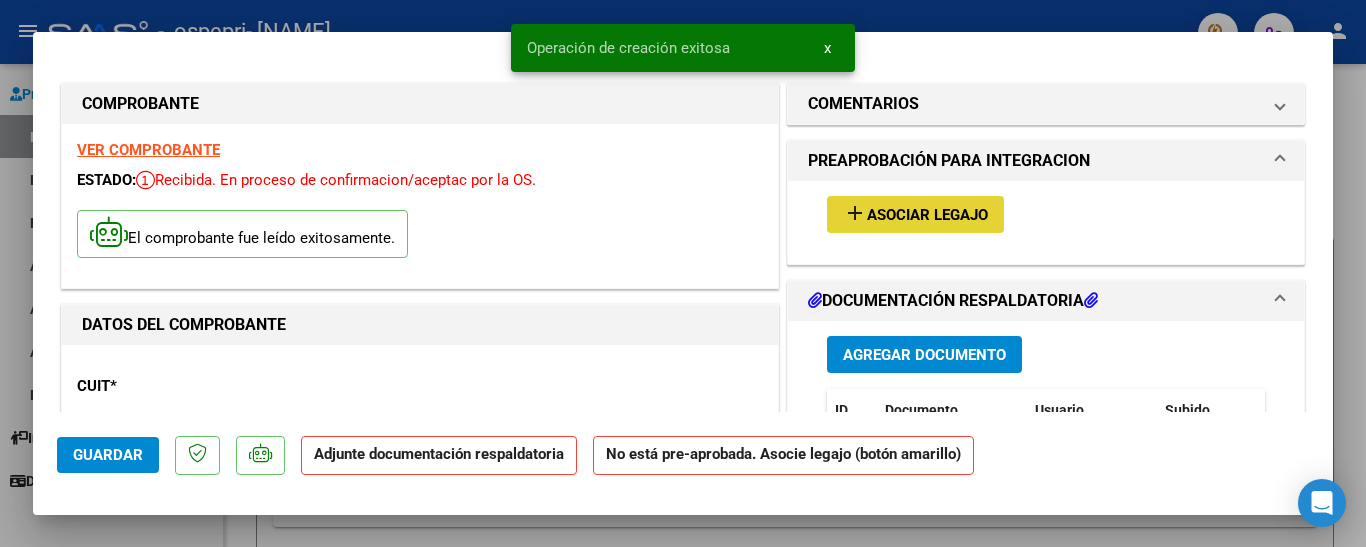click on "Asociar Legajo" at bounding box center (927, 215) 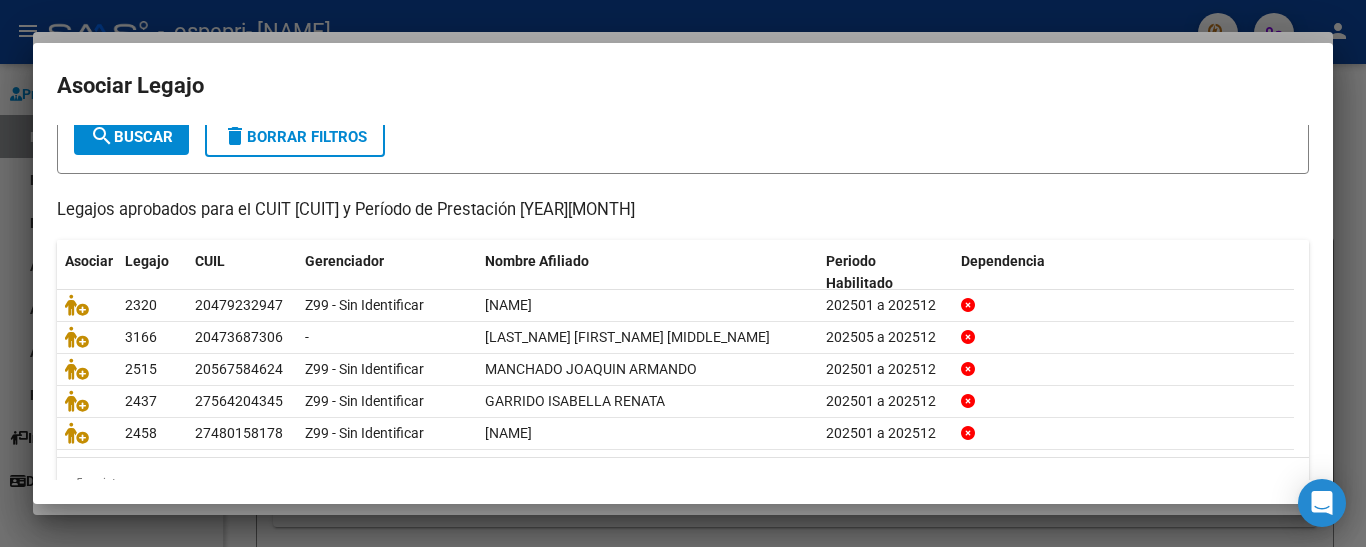 scroll, scrollTop: 160, scrollLeft: 0, axis: vertical 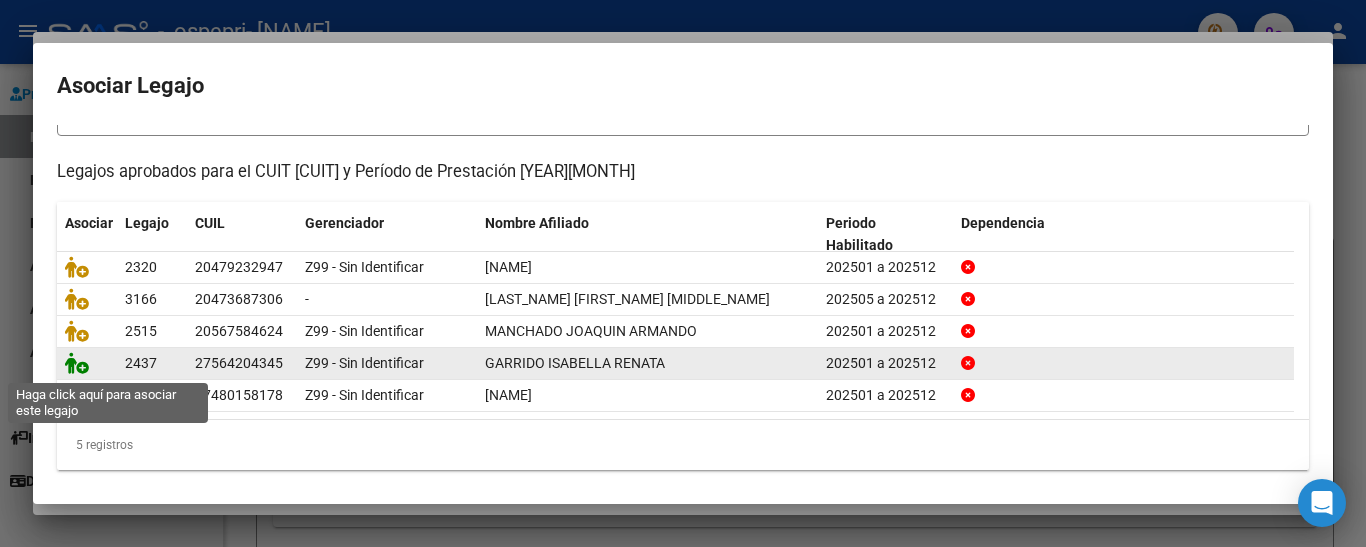 click 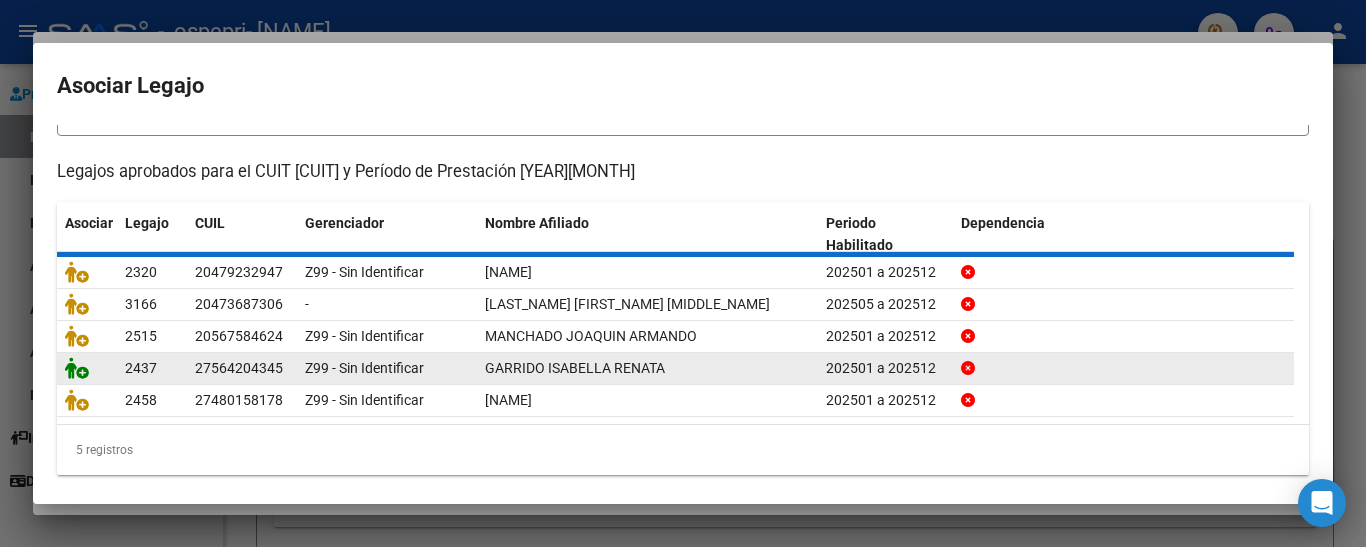 scroll, scrollTop: 0, scrollLeft: 0, axis: both 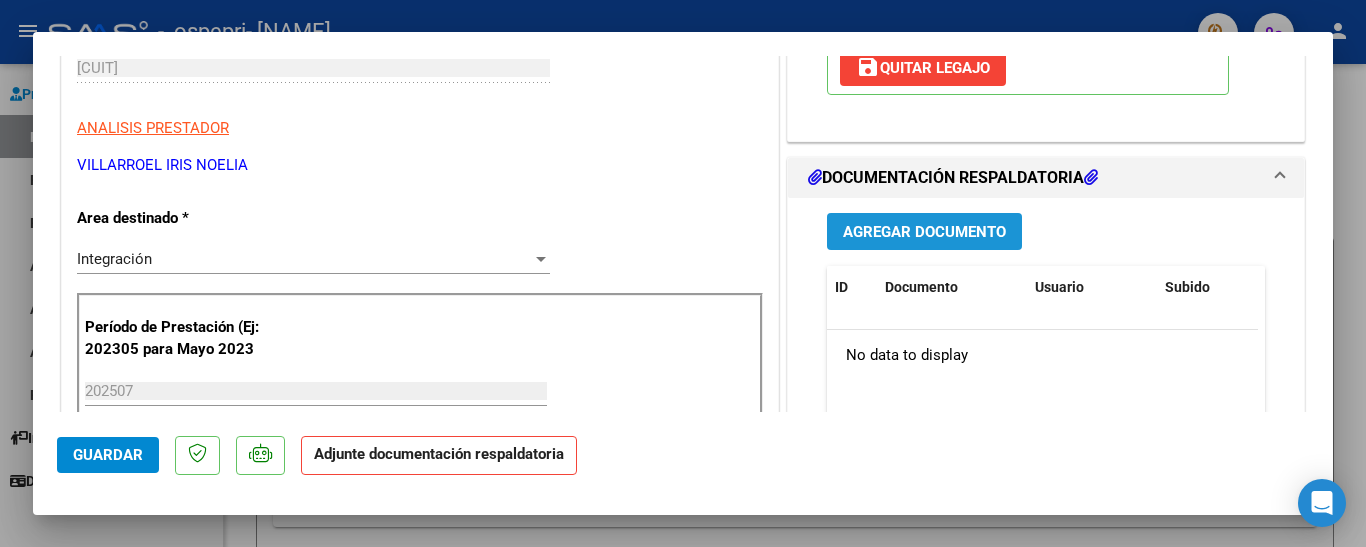 click on "Agregar Documento" at bounding box center (924, 232) 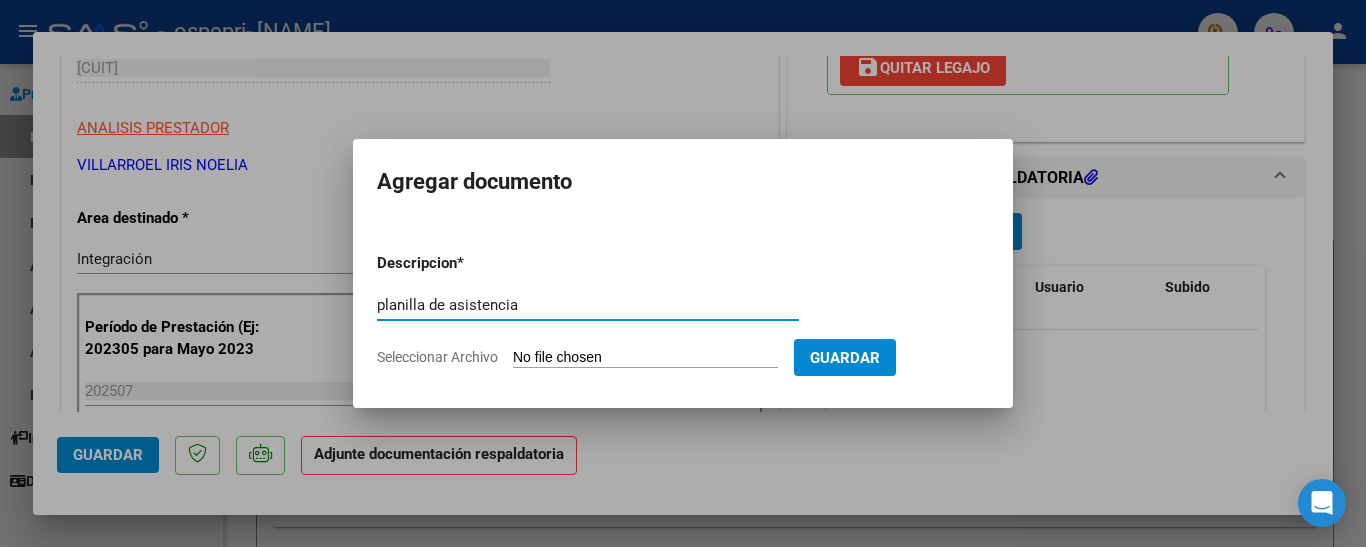 type on "planilla de asistencia" 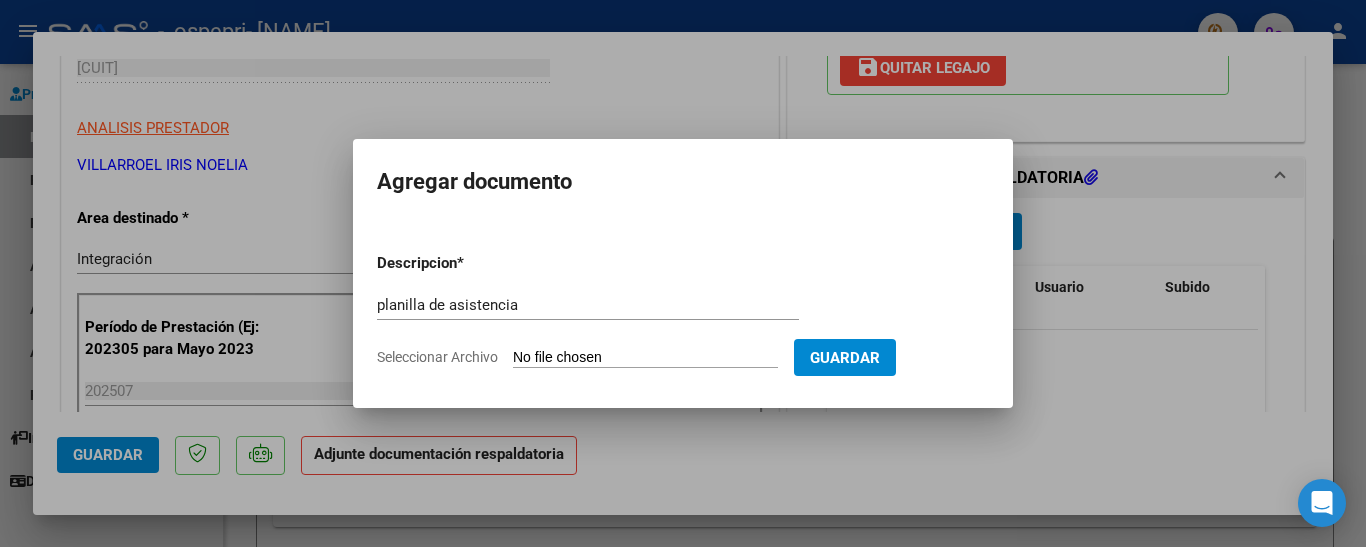 click on "Seleccionar Archivo" 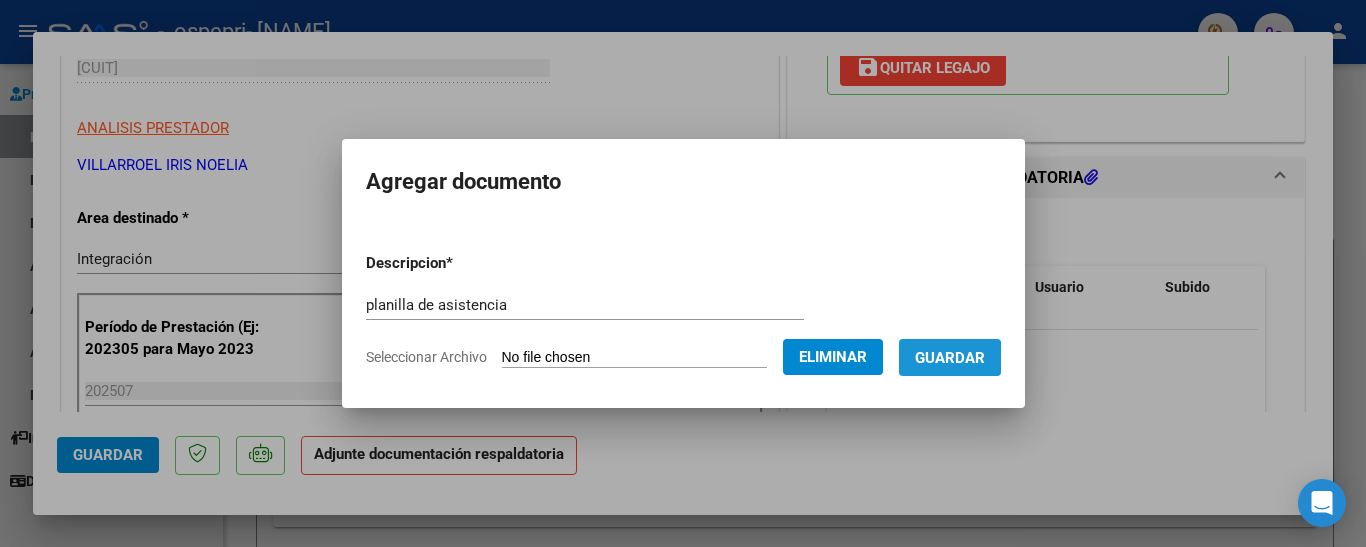 click on "Guardar" at bounding box center (950, 358) 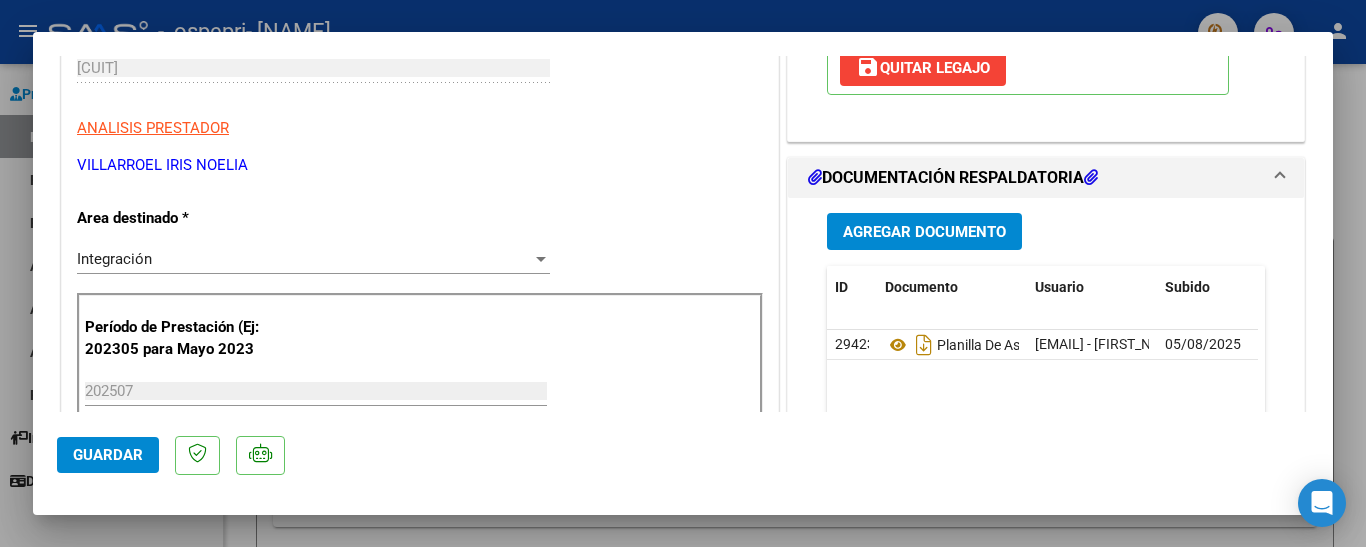 click at bounding box center (683, 273) 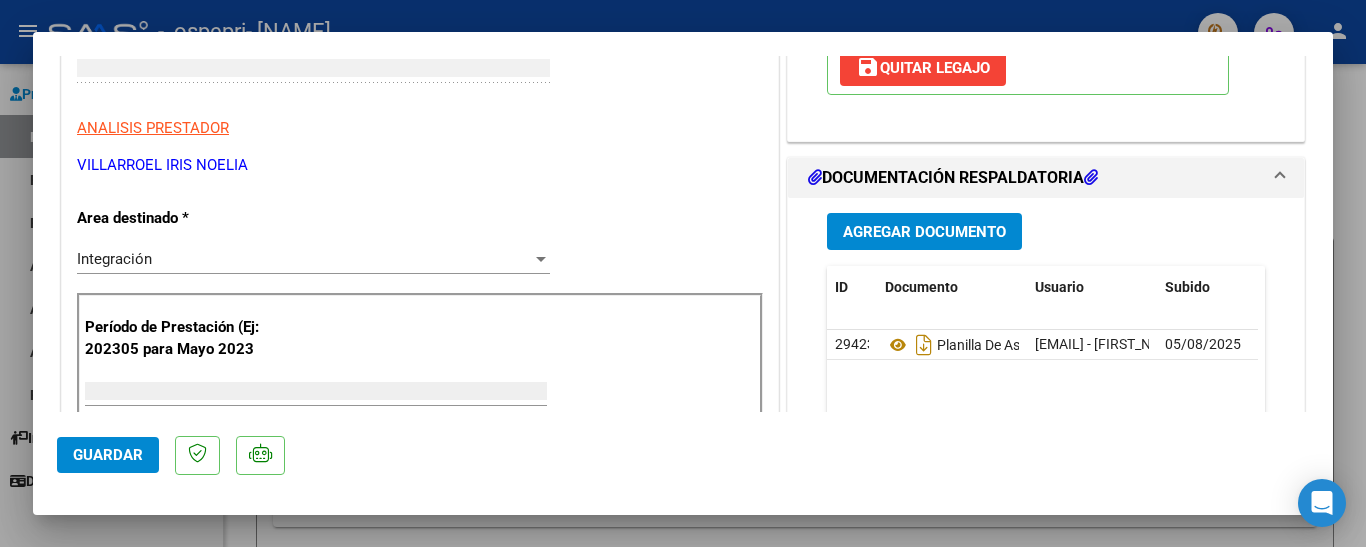 scroll, scrollTop: 299, scrollLeft: 0, axis: vertical 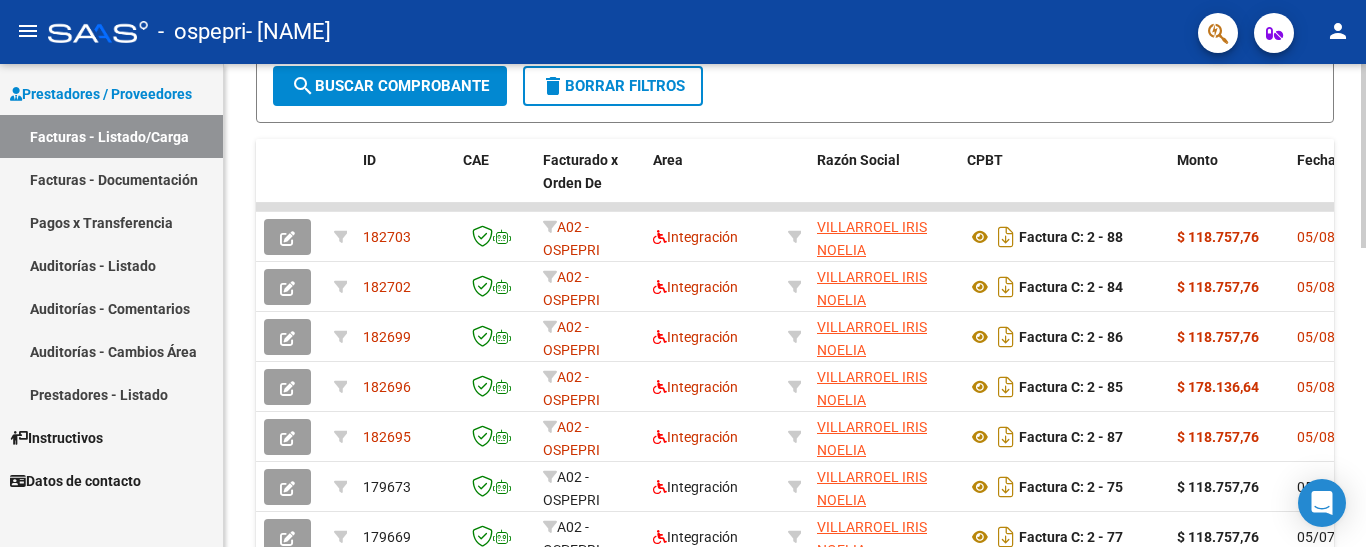 click 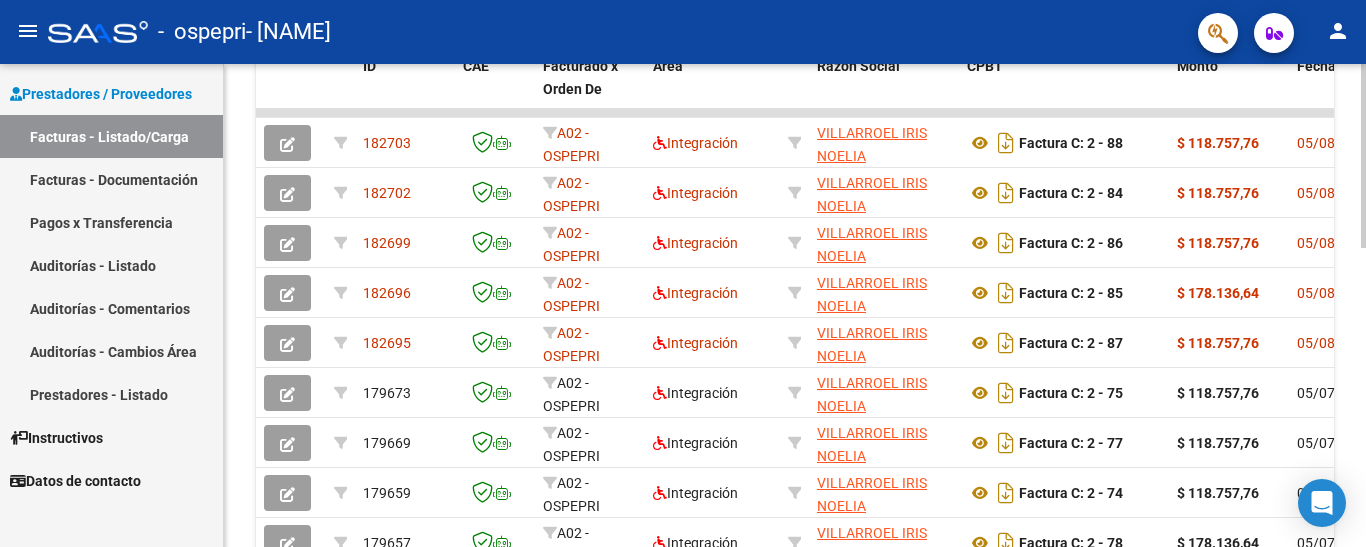 click 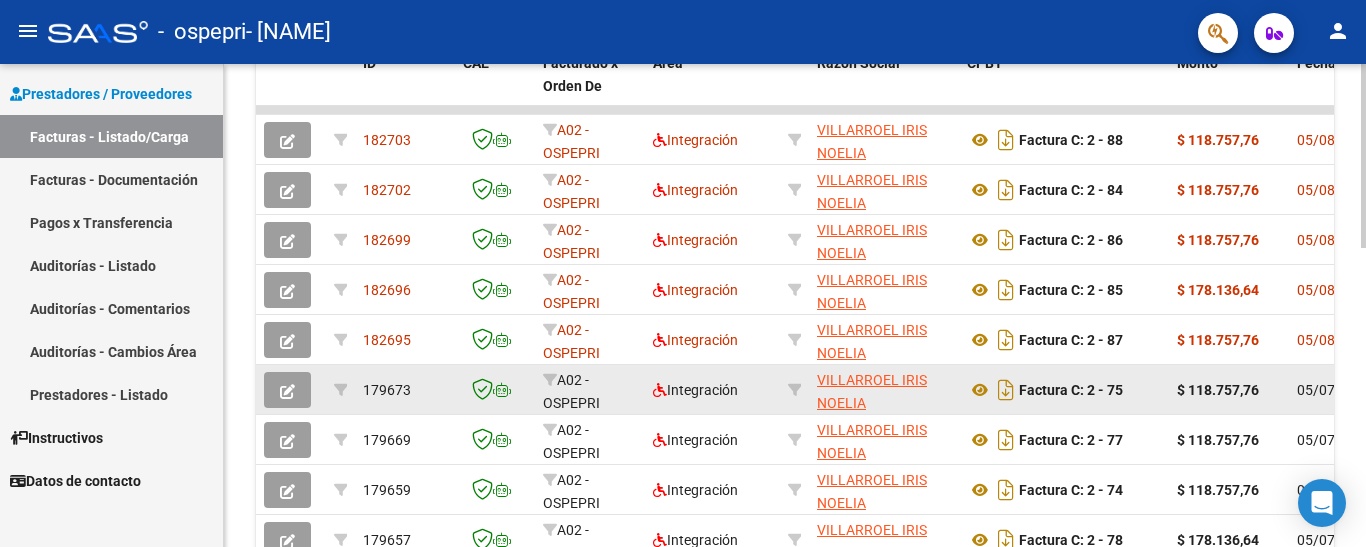 click on "Integración" 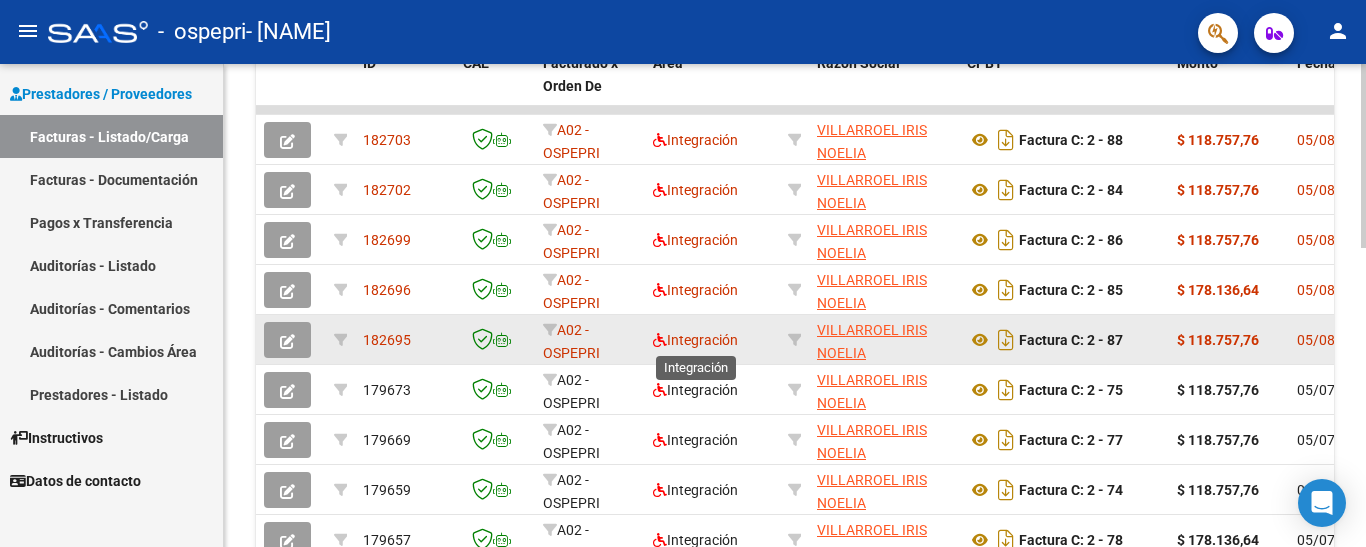 click on "Integración" 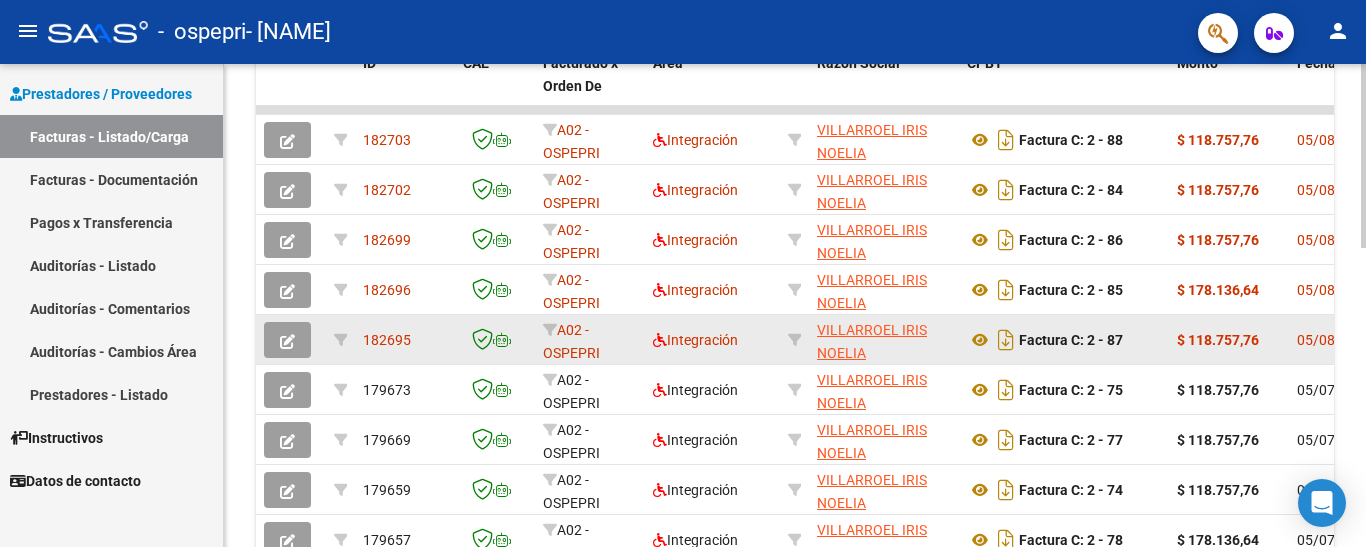 click 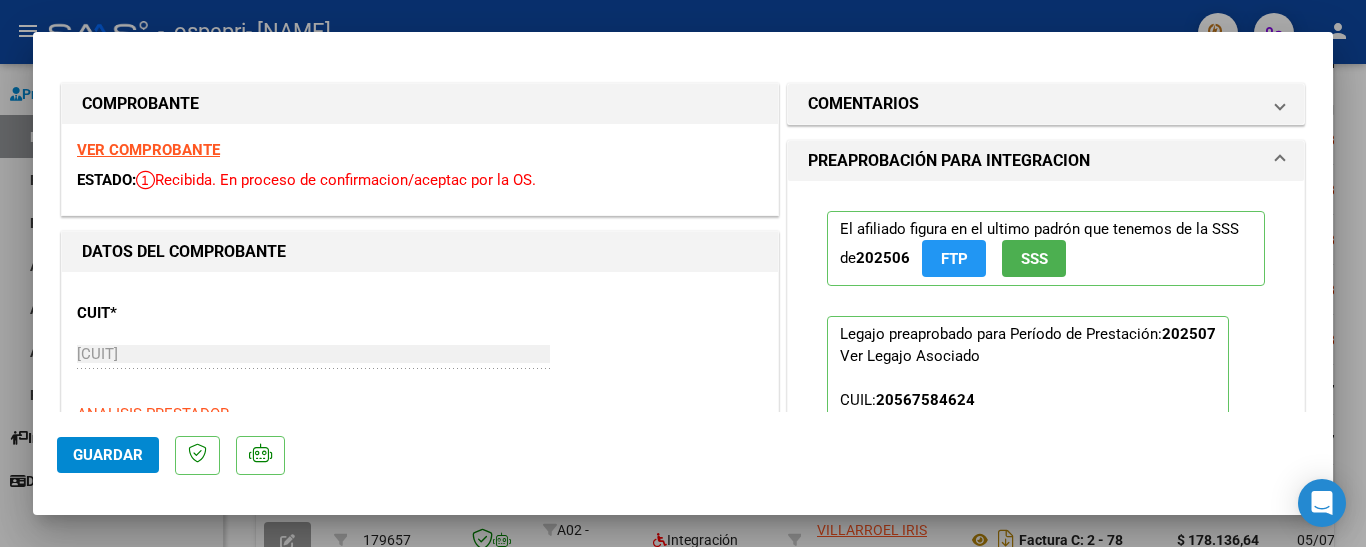 scroll, scrollTop: 40, scrollLeft: 0, axis: vertical 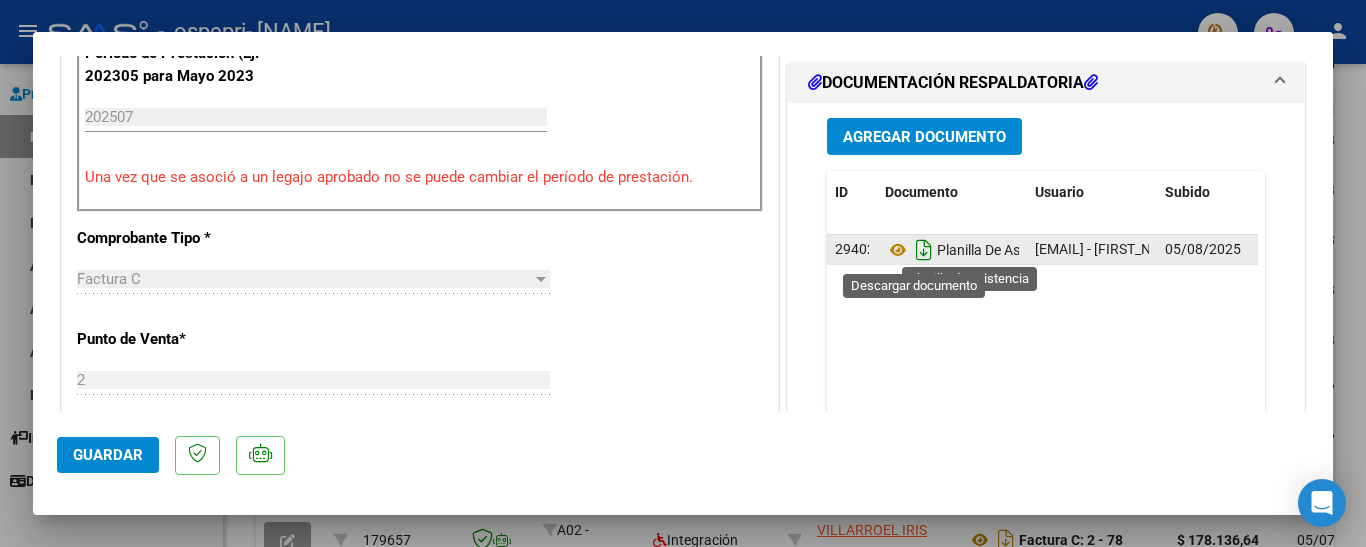 click 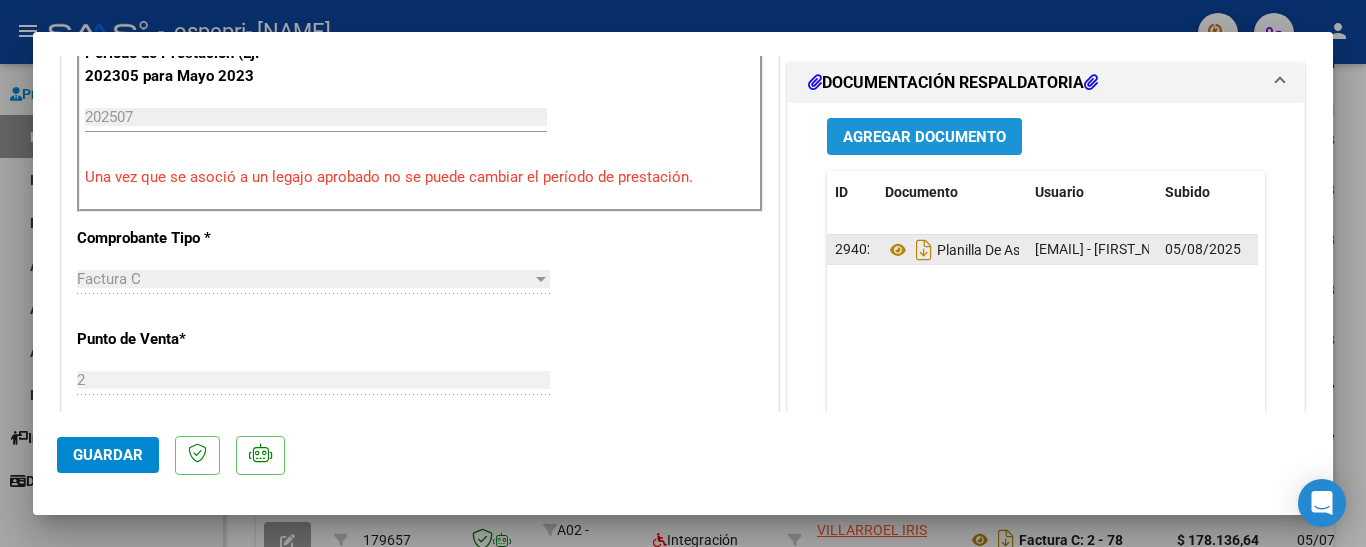 click on "Agregar Documento" at bounding box center (924, 137) 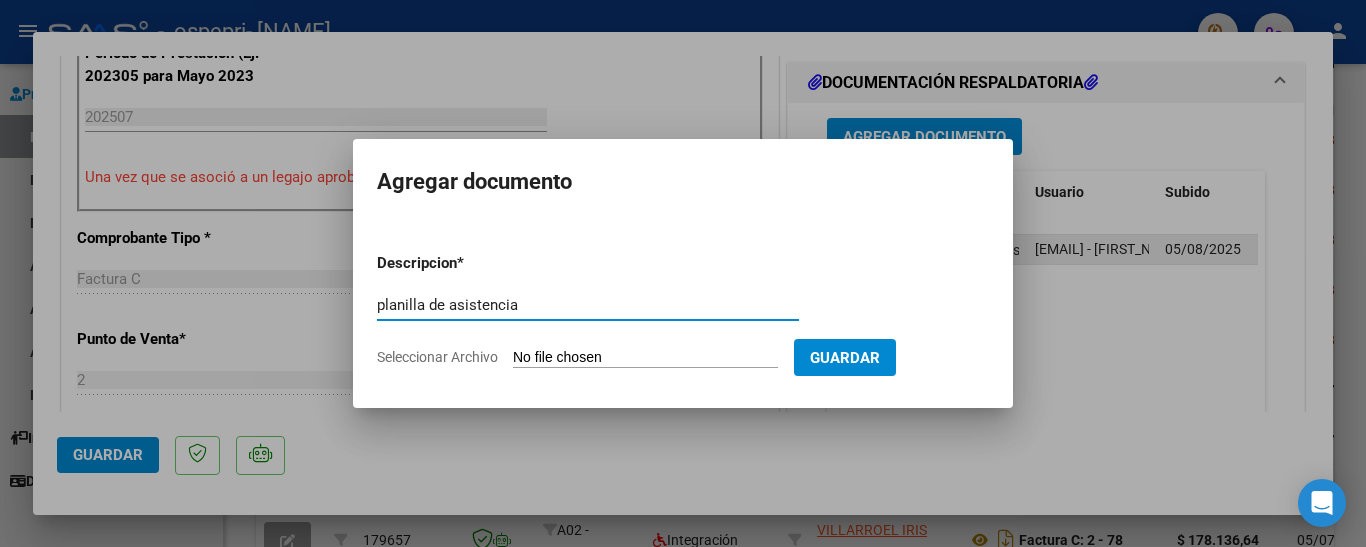 type on "planilla de asistencia" 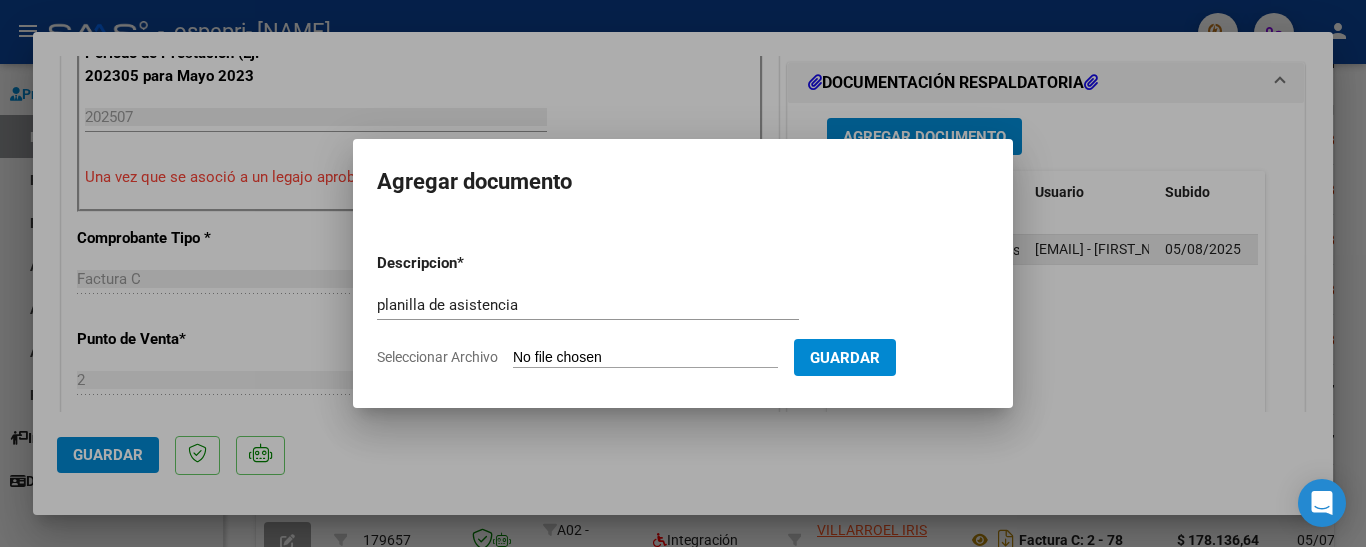 click on "Seleccionar Archivo" 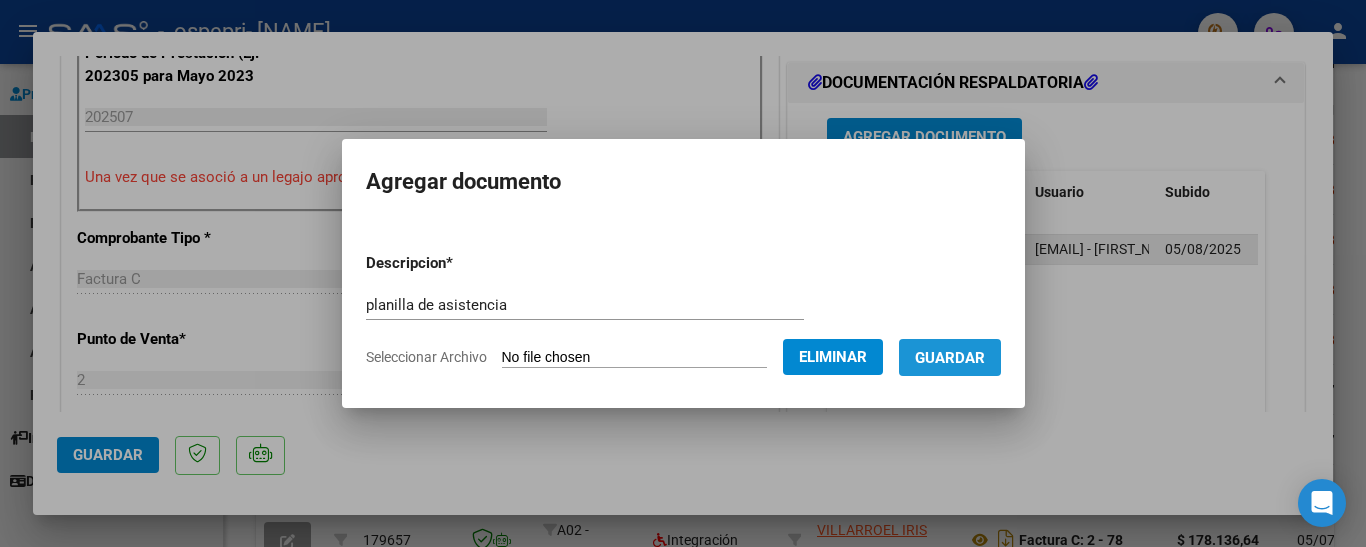 click on "Guardar" at bounding box center [950, 358] 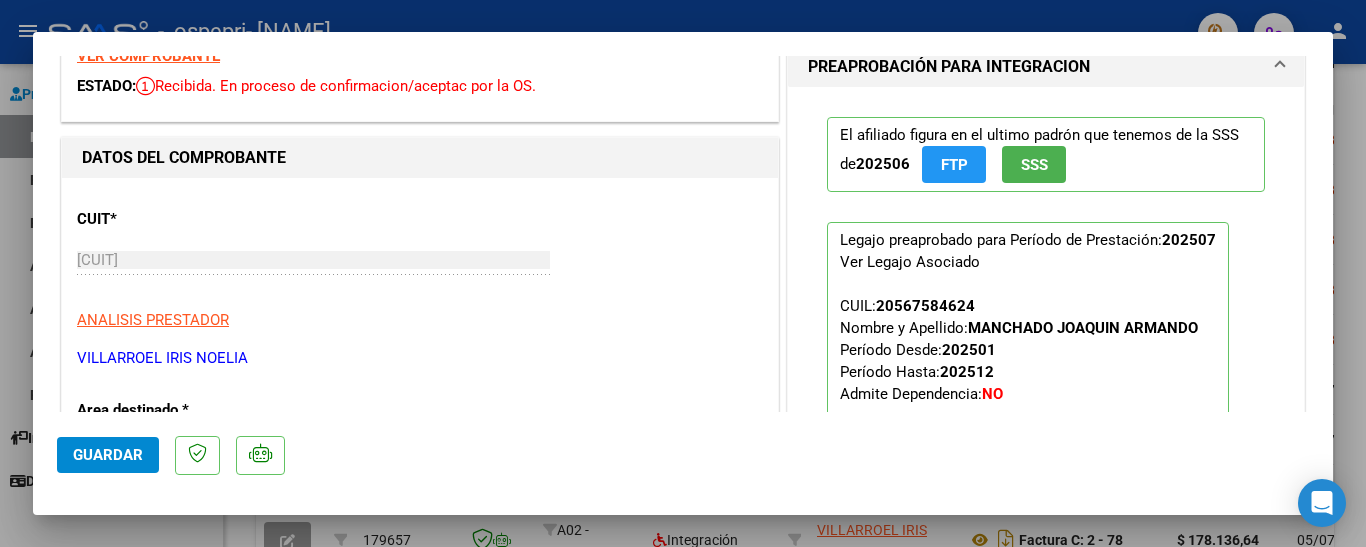 scroll, scrollTop: 0, scrollLeft: 0, axis: both 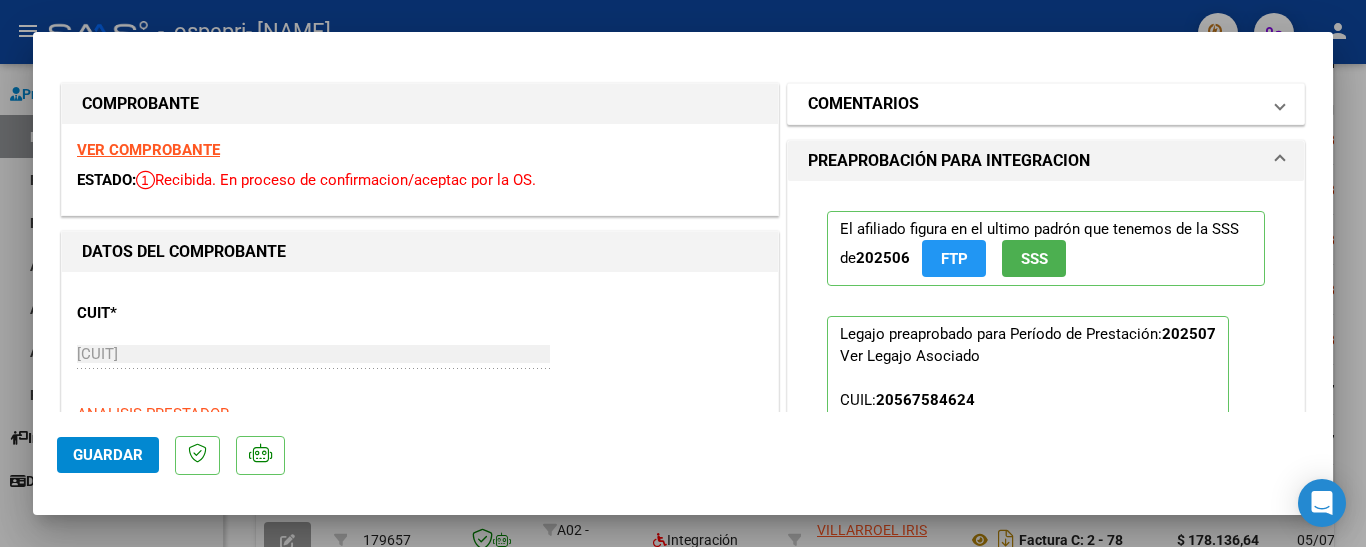 click on "COMENTARIOS" at bounding box center (1046, 104) 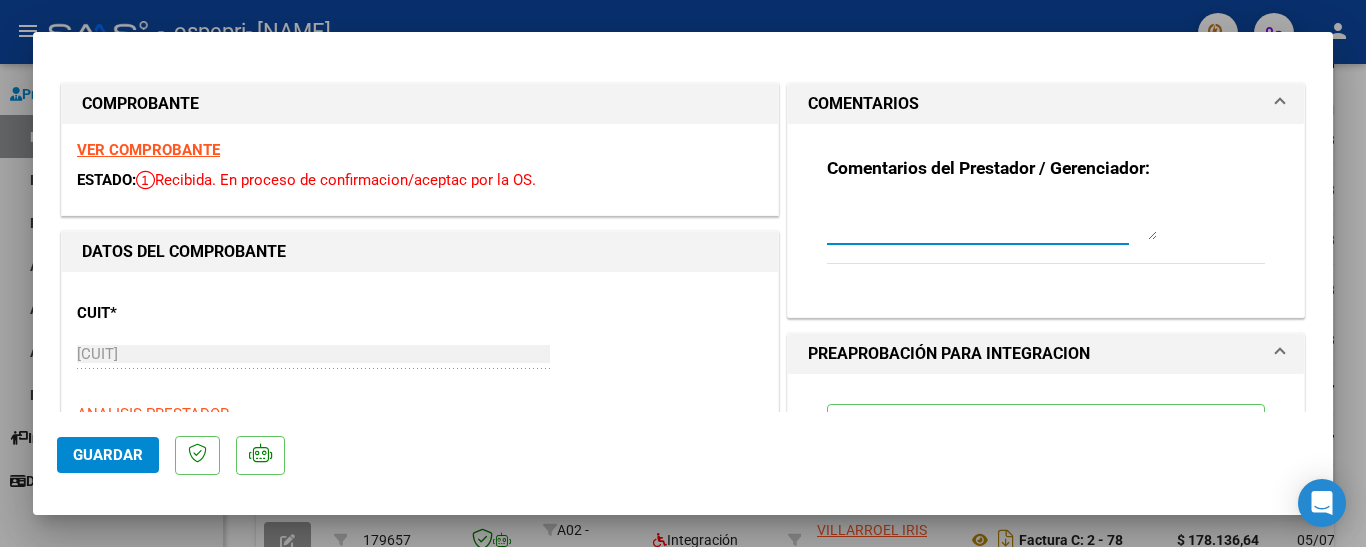 click at bounding box center (992, 220) 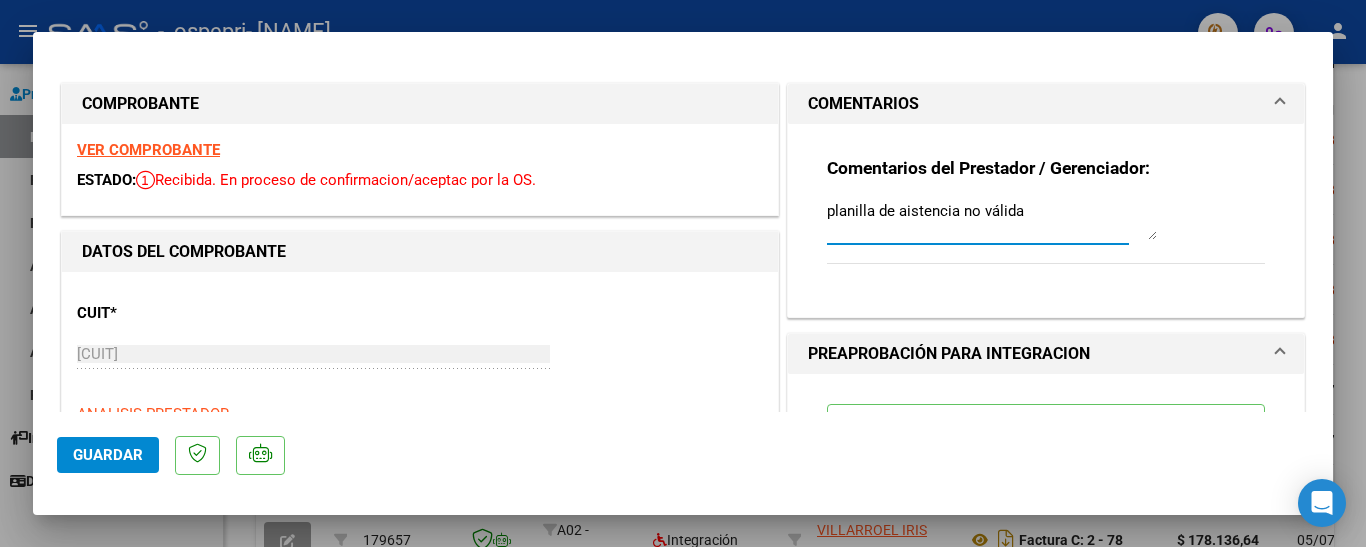 click on "planilla de aistencia no válida" at bounding box center (992, 220) 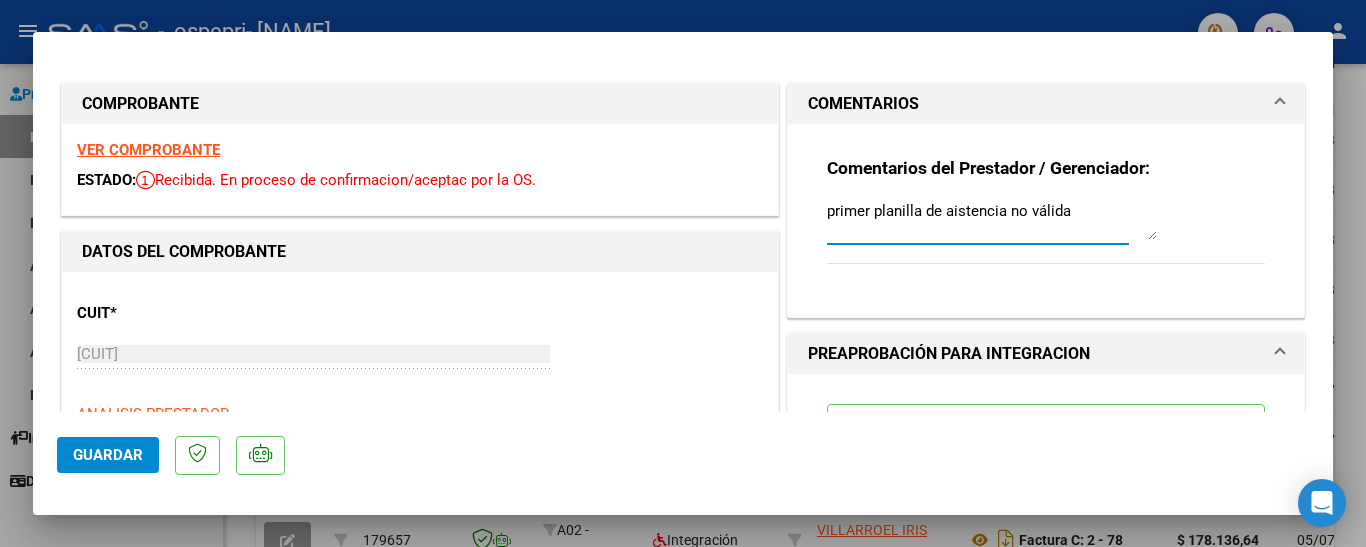 click on "primer planilla de aistencia no válida" at bounding box center [992, 220] 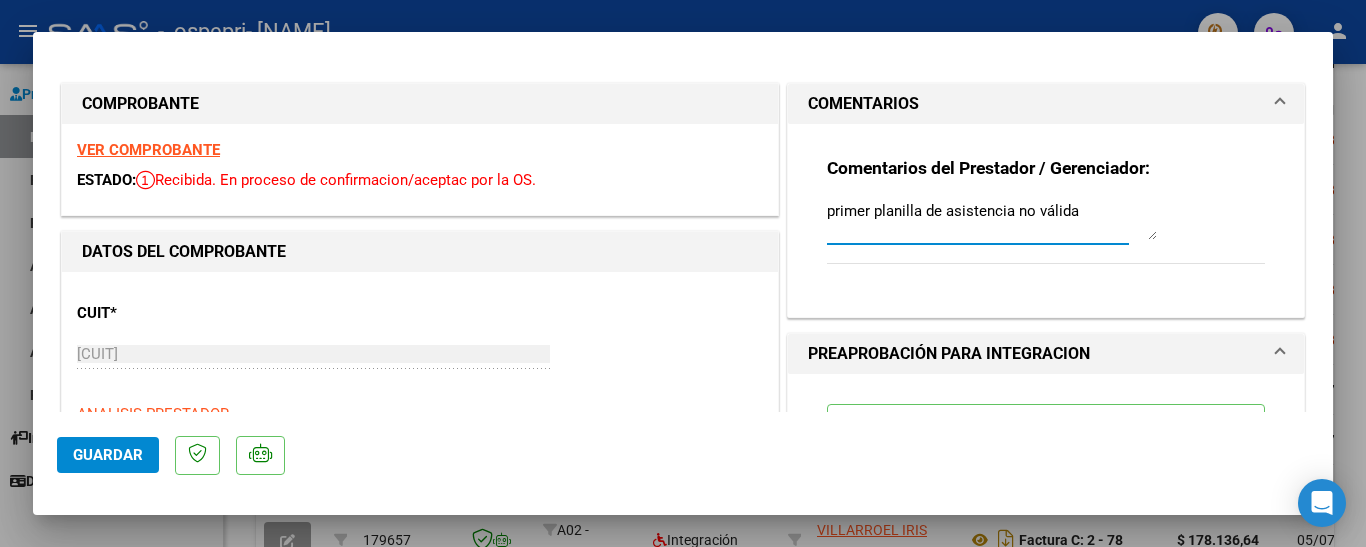 click on "primer planilla de asistencia no válida" at bounding box center (992, 220) 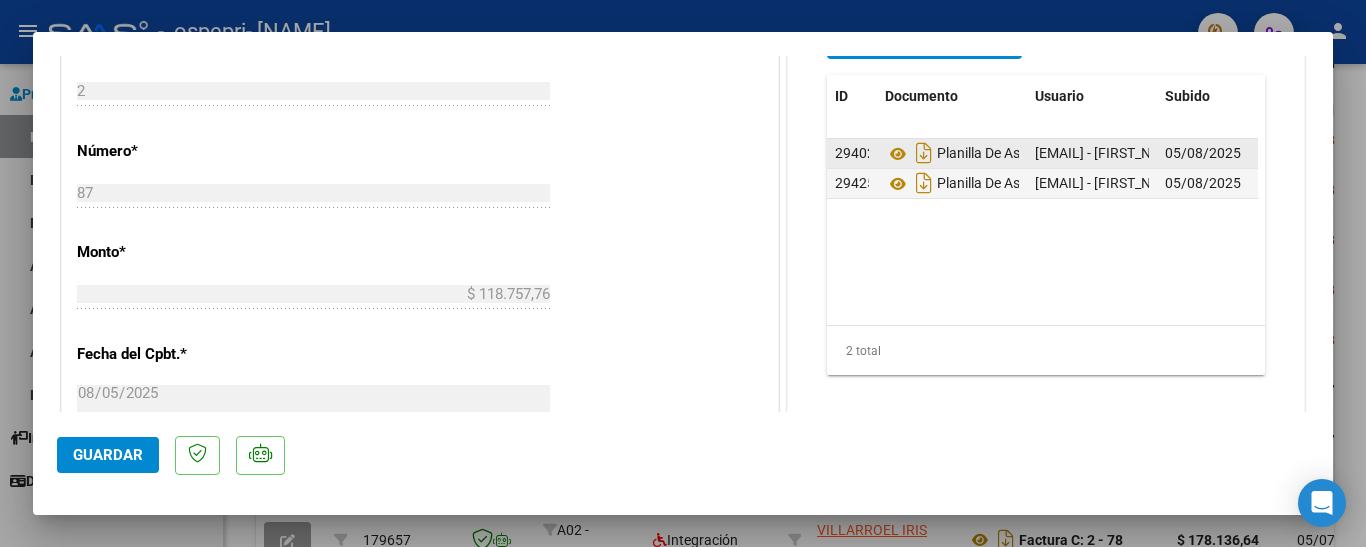 scroll, scrollTop: 880, scrollLeft: 0, axis: vertical 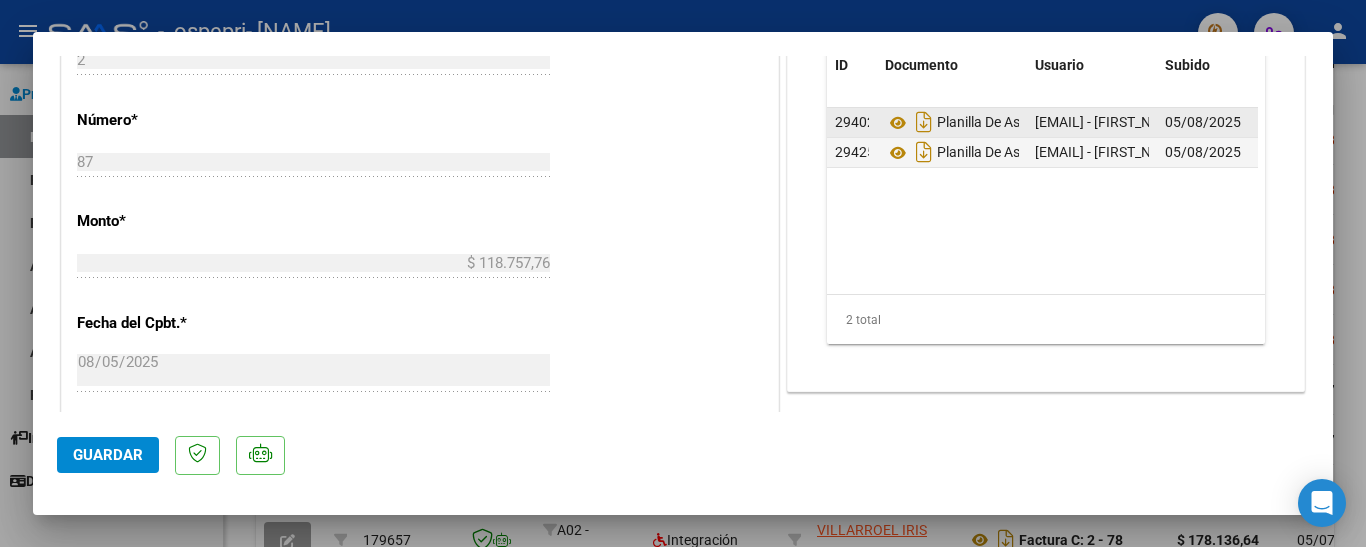 click on "Guardar" 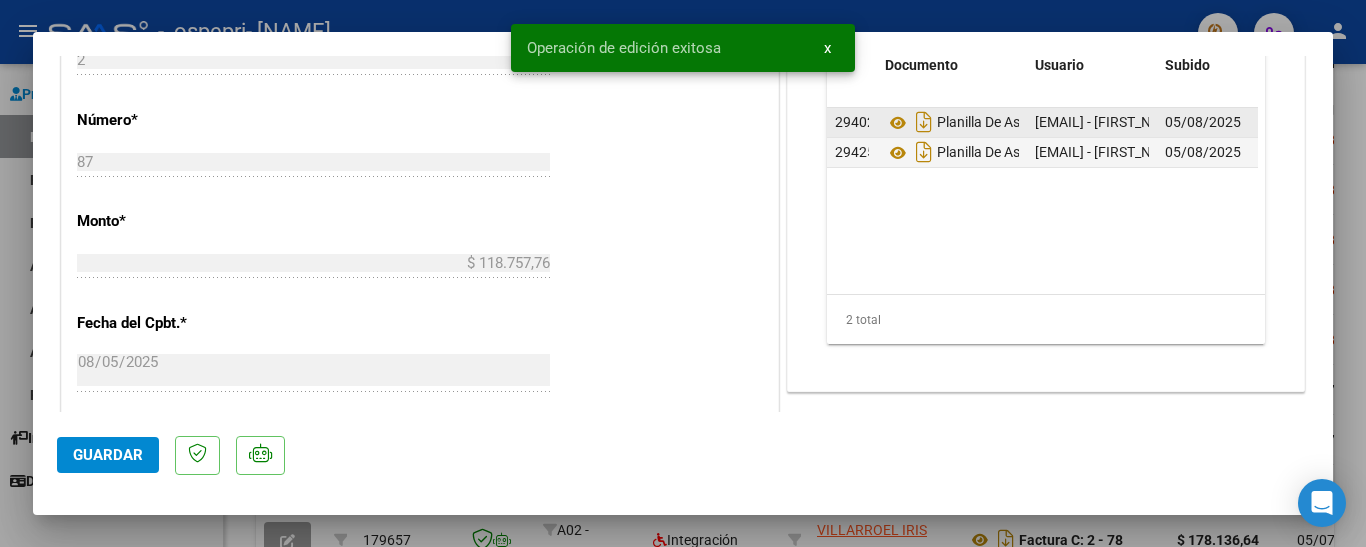 click at bounding box center [683, 273] 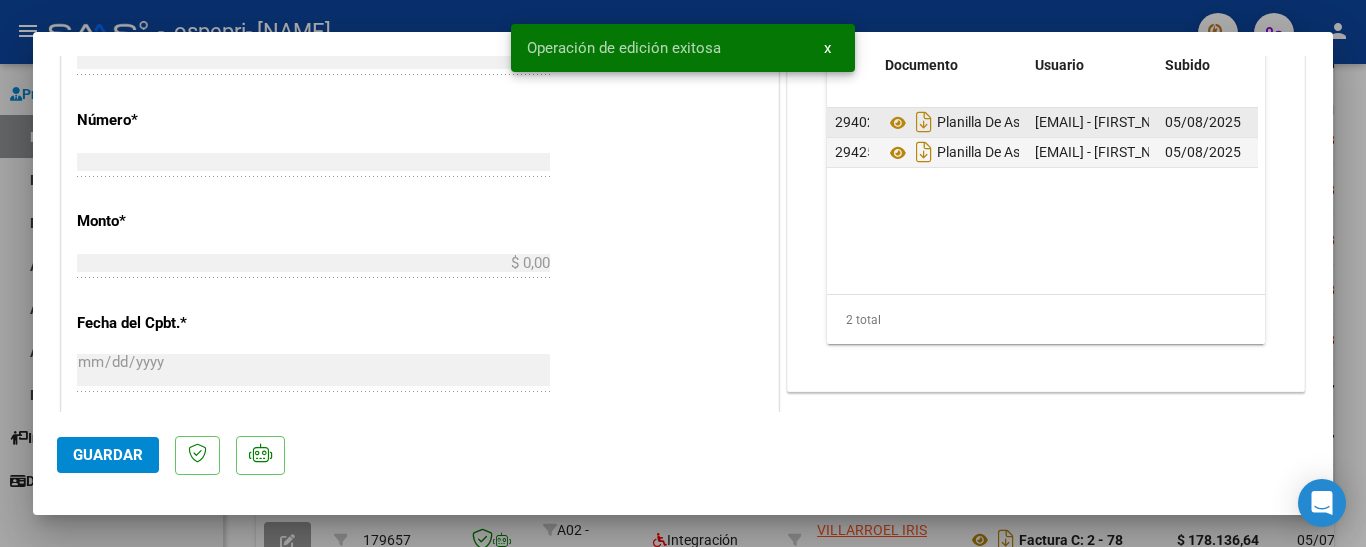 scroll, scrollTop: 1010, scrollLeft: 0, axis: vertical 